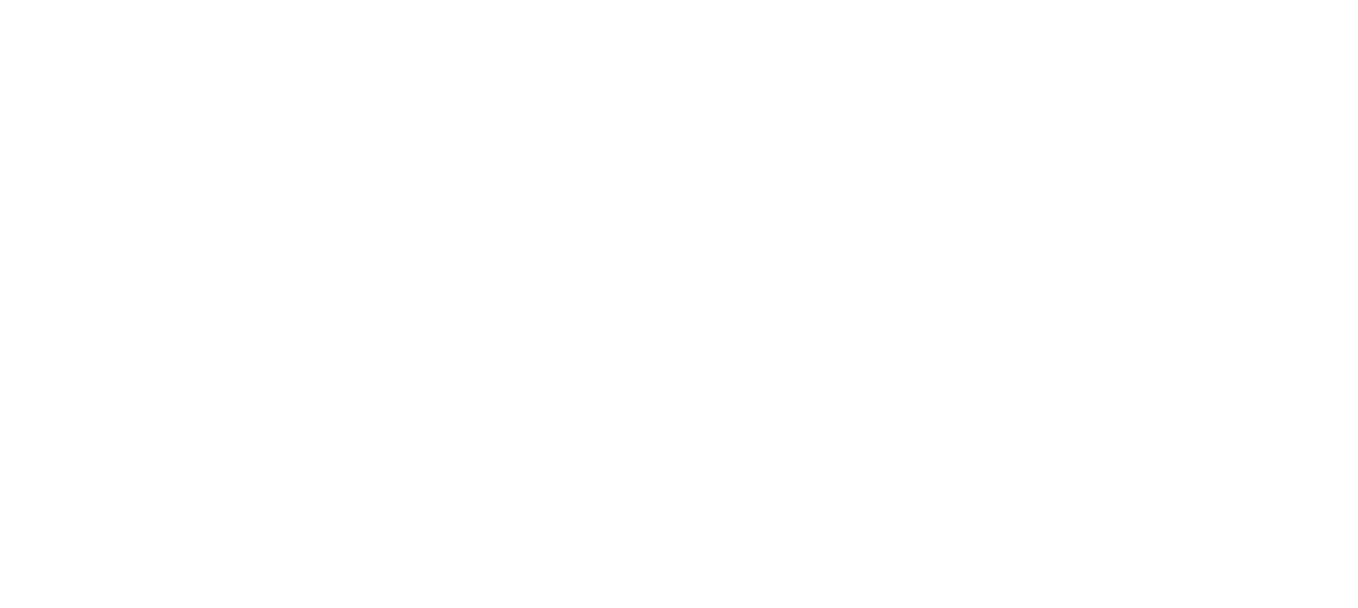 scroll, scrollTop: 0, scrollLeft: 0, axis: both 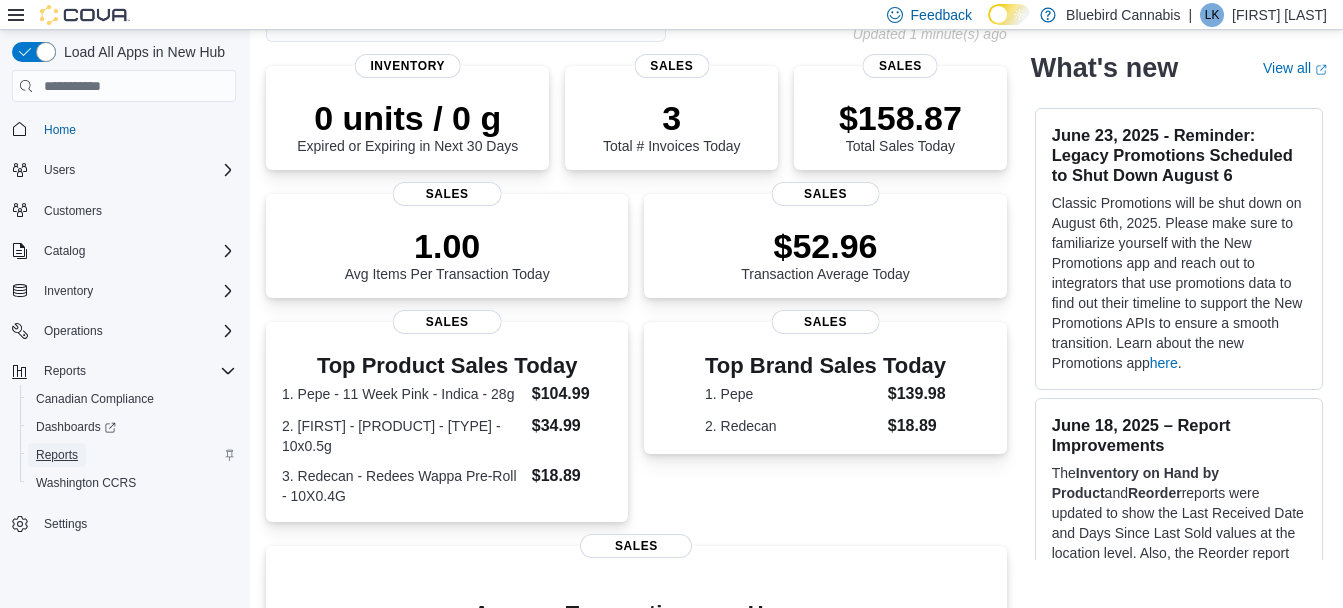 click on "Reports" at bounding box center [57, 455] 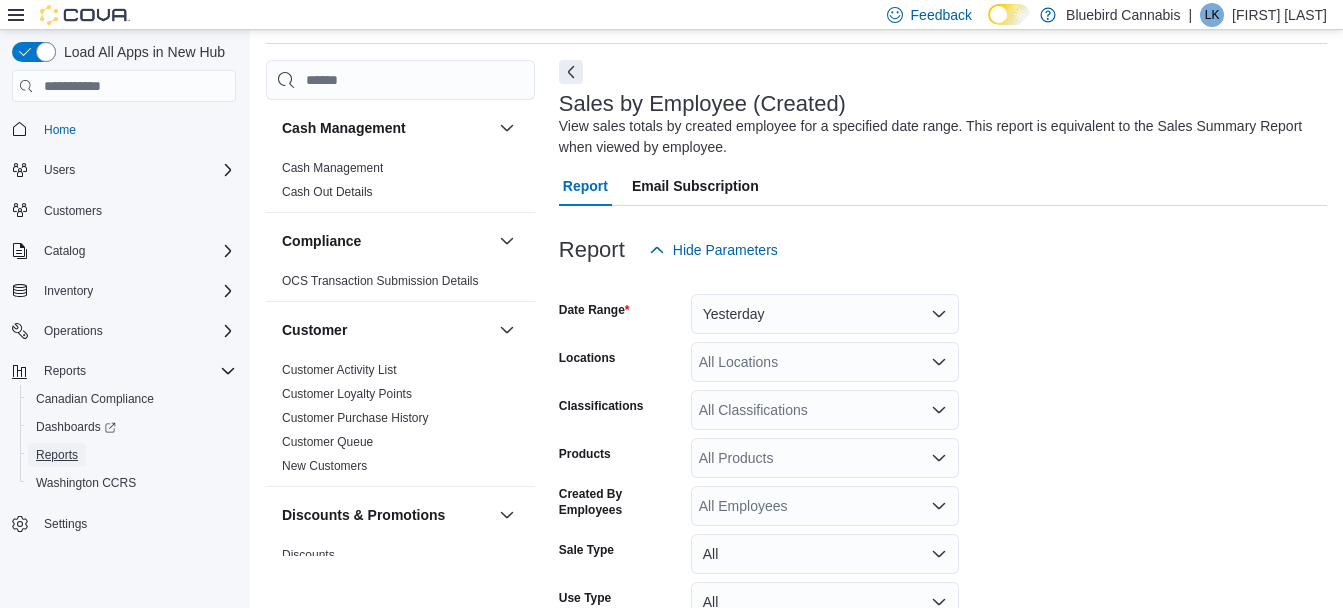 scroll, scrollTop: 0, scrollLeft: 0, axis: both 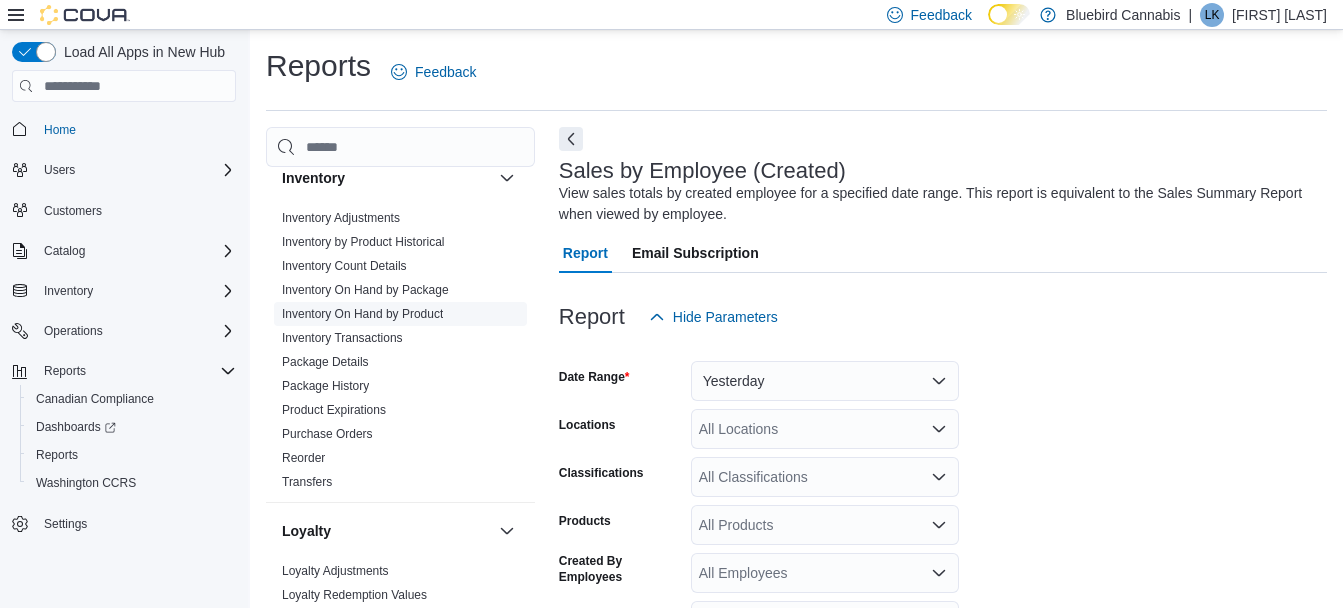 click on "Inventory On Hand by Product" at bounding box center (362, 314) 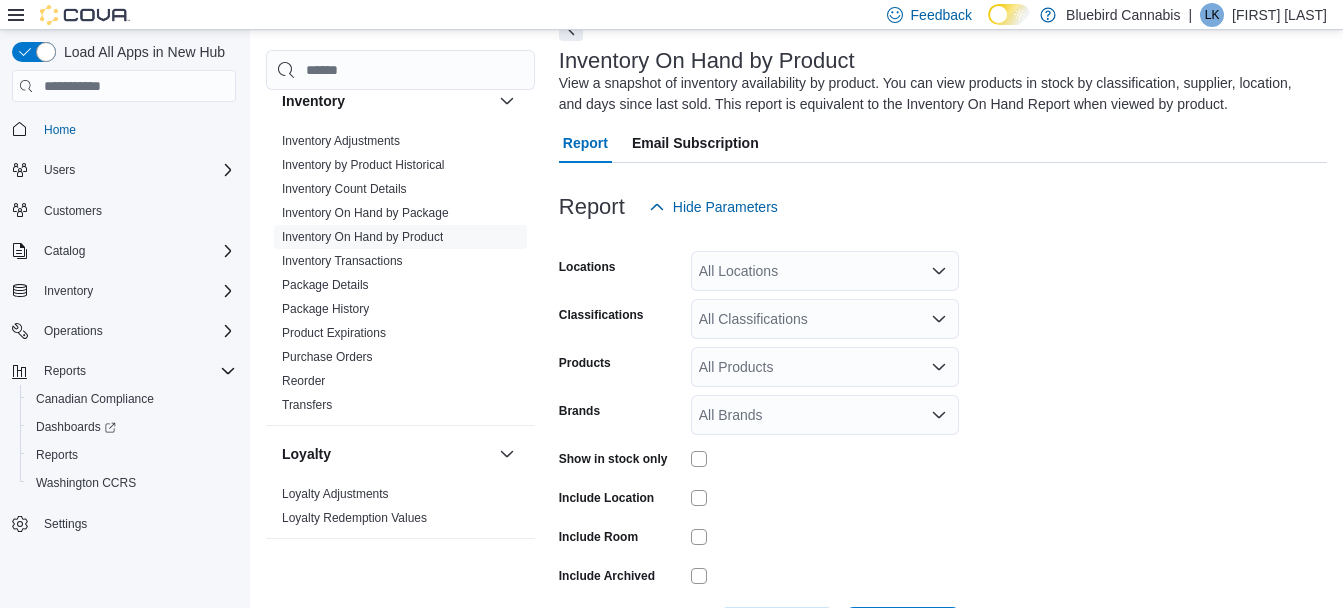 scroll, scrollTop: 128, scrollLeft: 0, axis: vertical 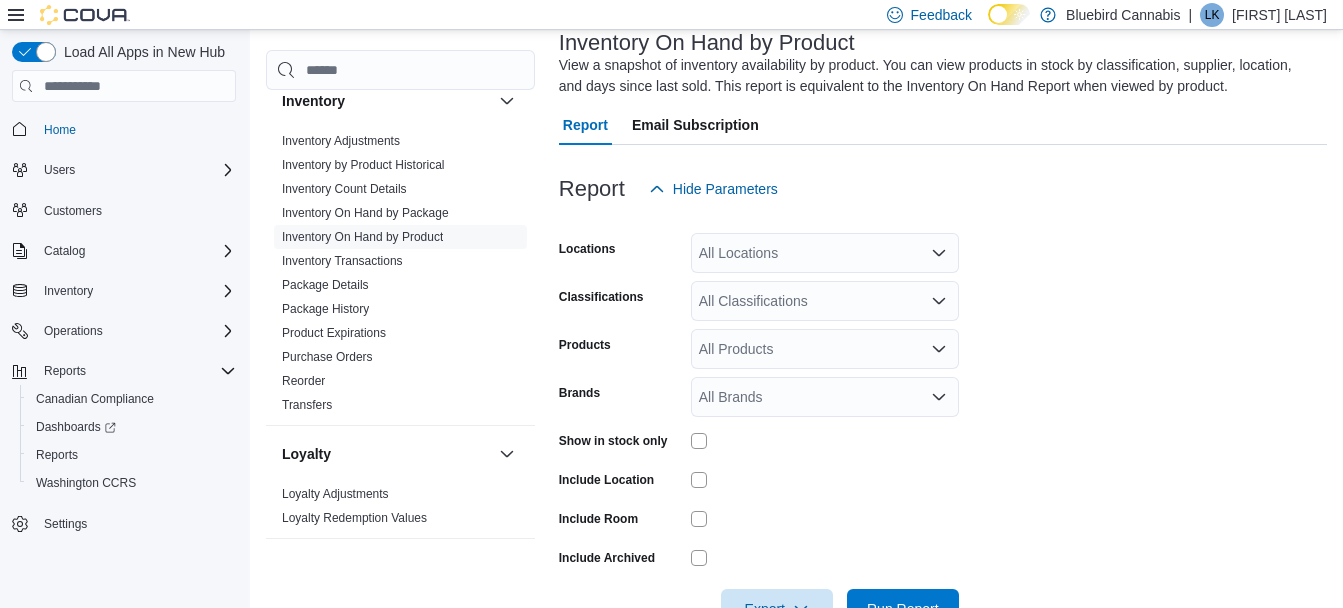 click on "All Locations" at bounding box center (825, 253) 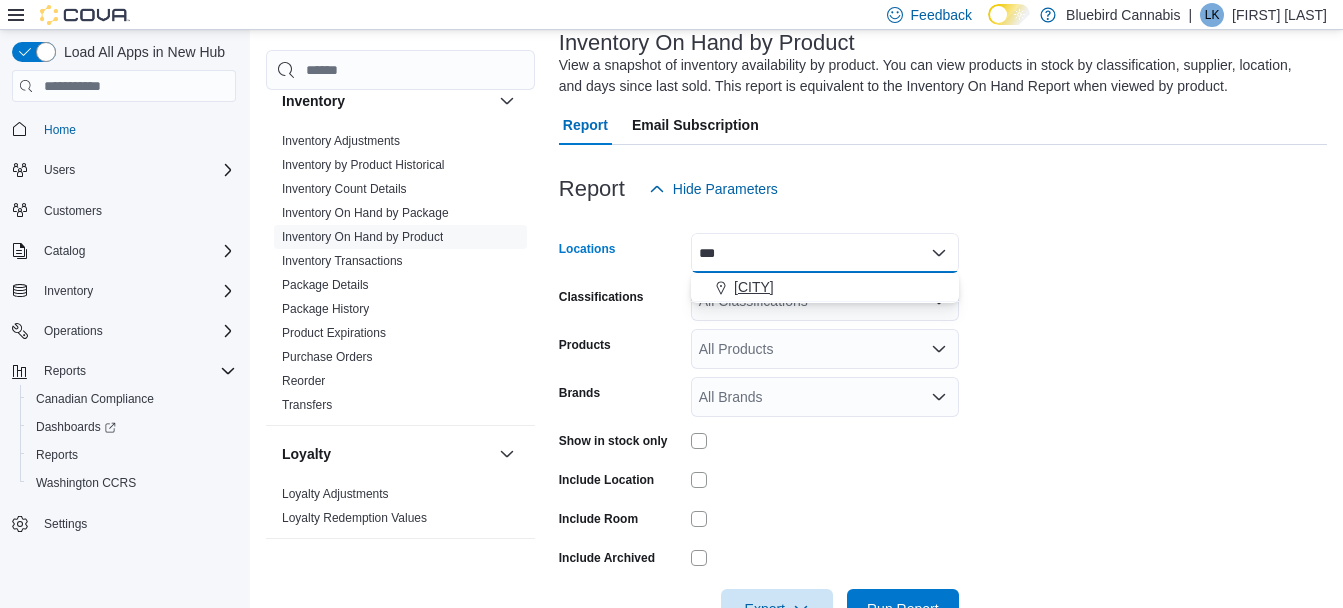 type on "***" 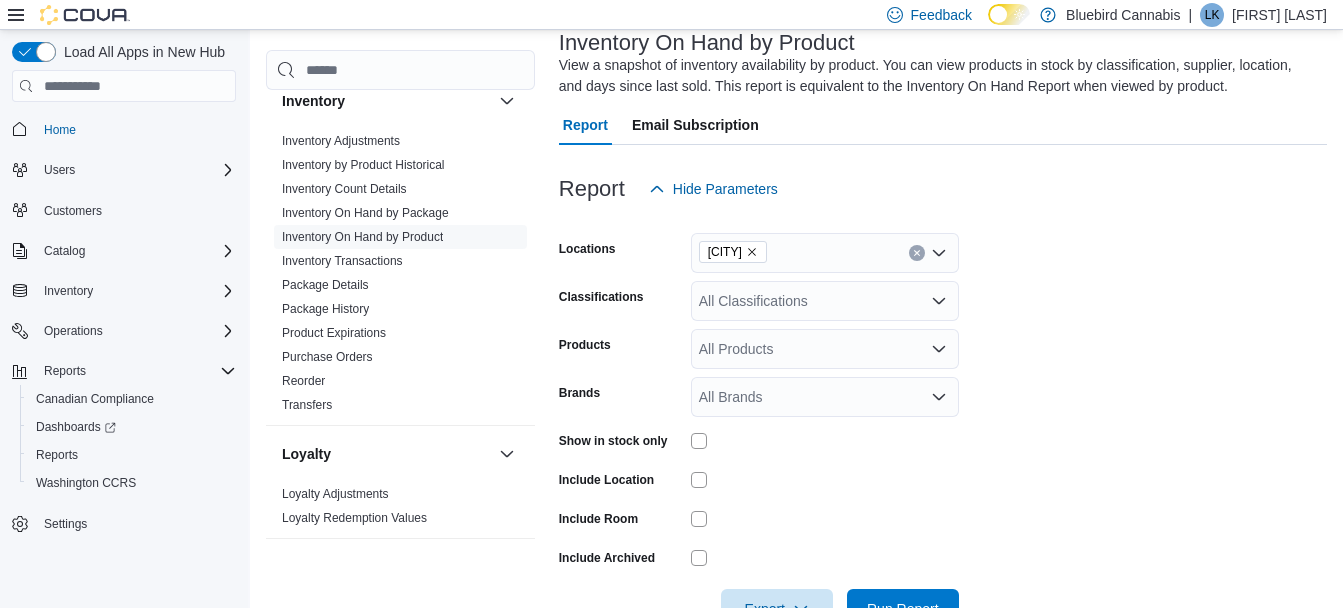 click at bounding box center (943, 221) 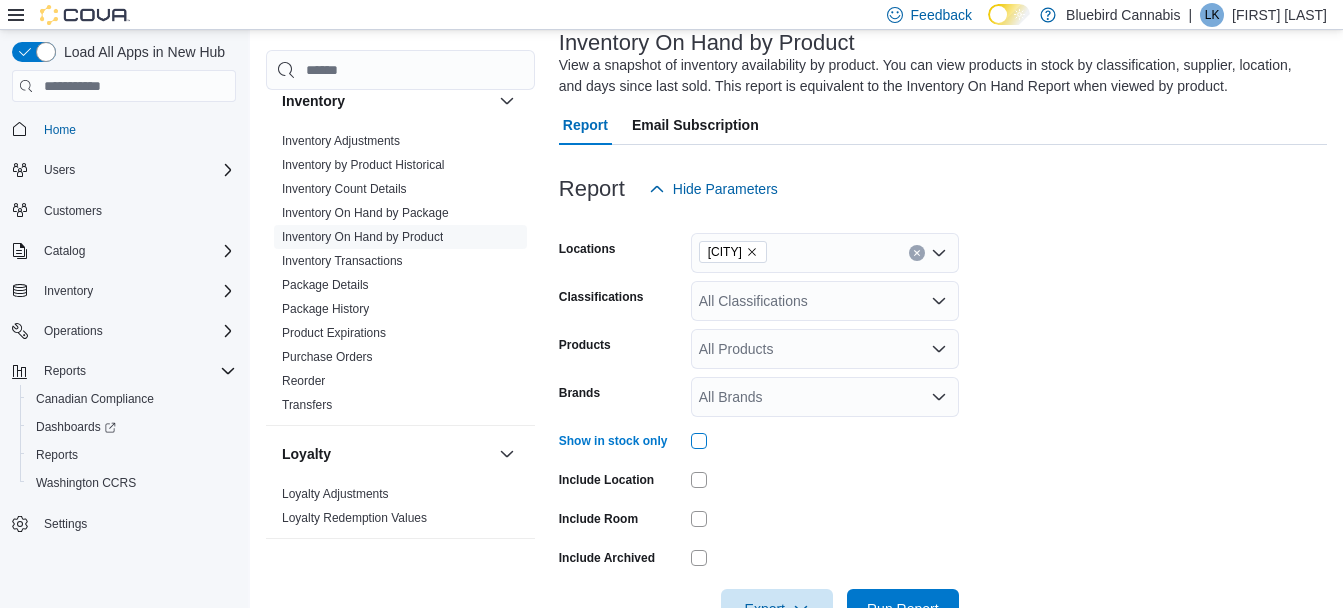 scroll, scrollTop: 189, scrollLeft: 0, axis: vertical 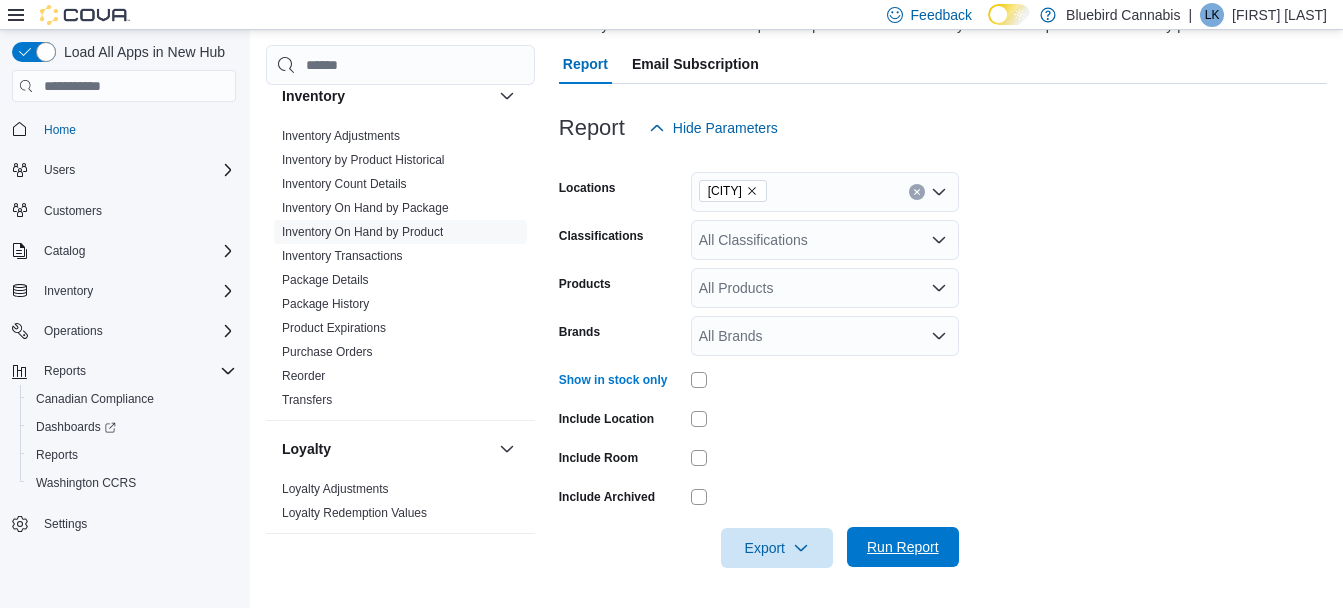 click on "Run Report" at bounding box center [903, 547] 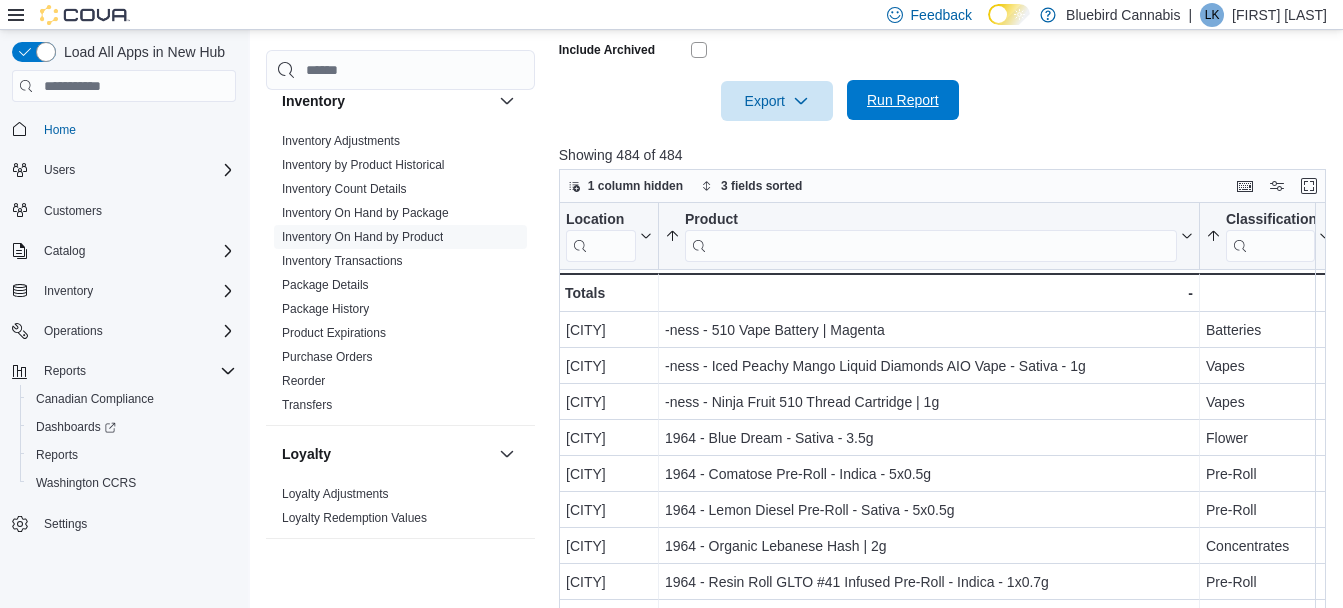 scroll, scrollTop: 642, scrollLeft: 0, axis: vertical 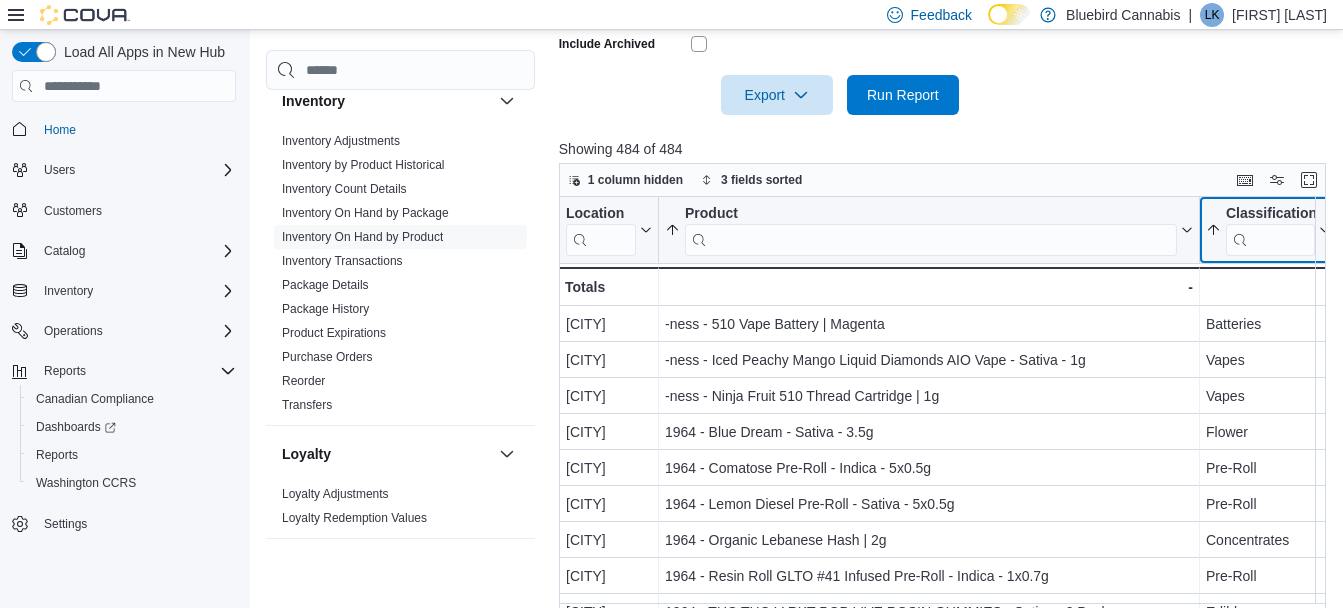click at bounding box center (1270, 240) 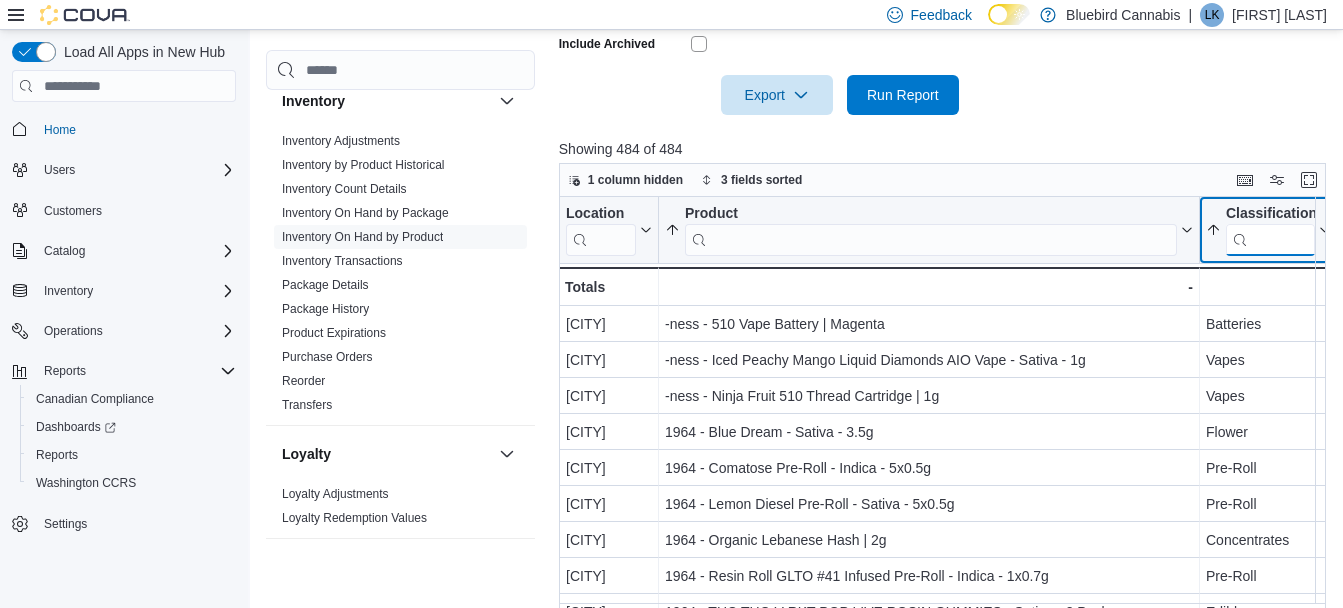 scroll, scrollTop: 0, scrollLeft: 14, axis: horizontal 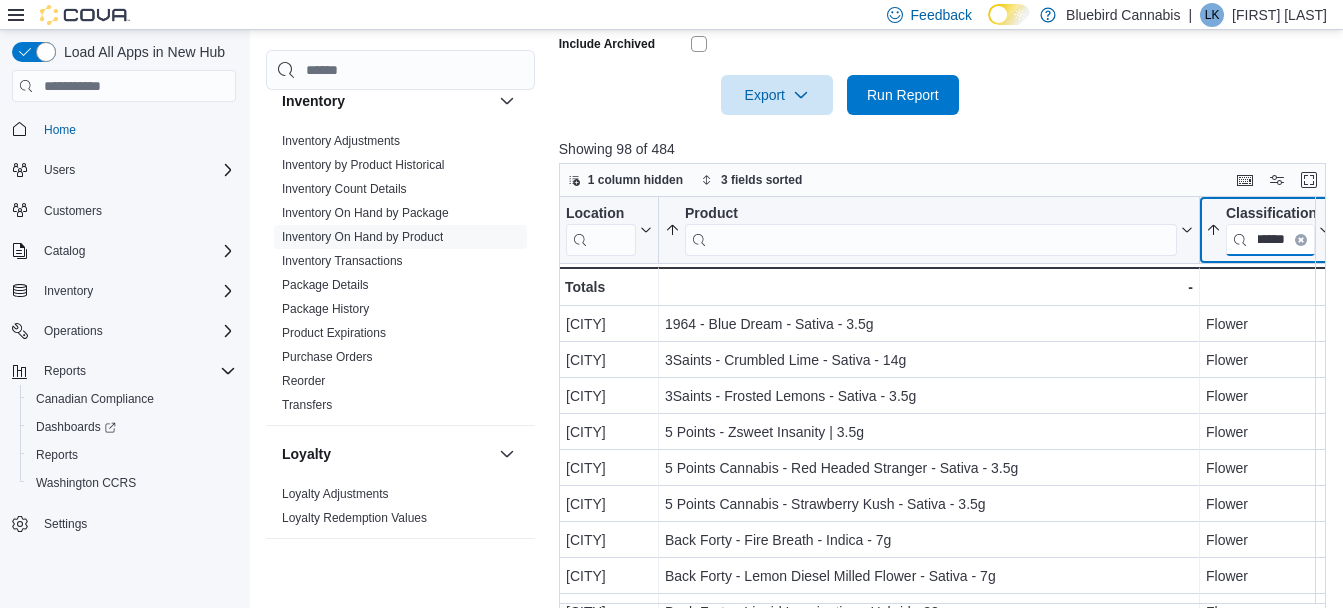 type on "******" 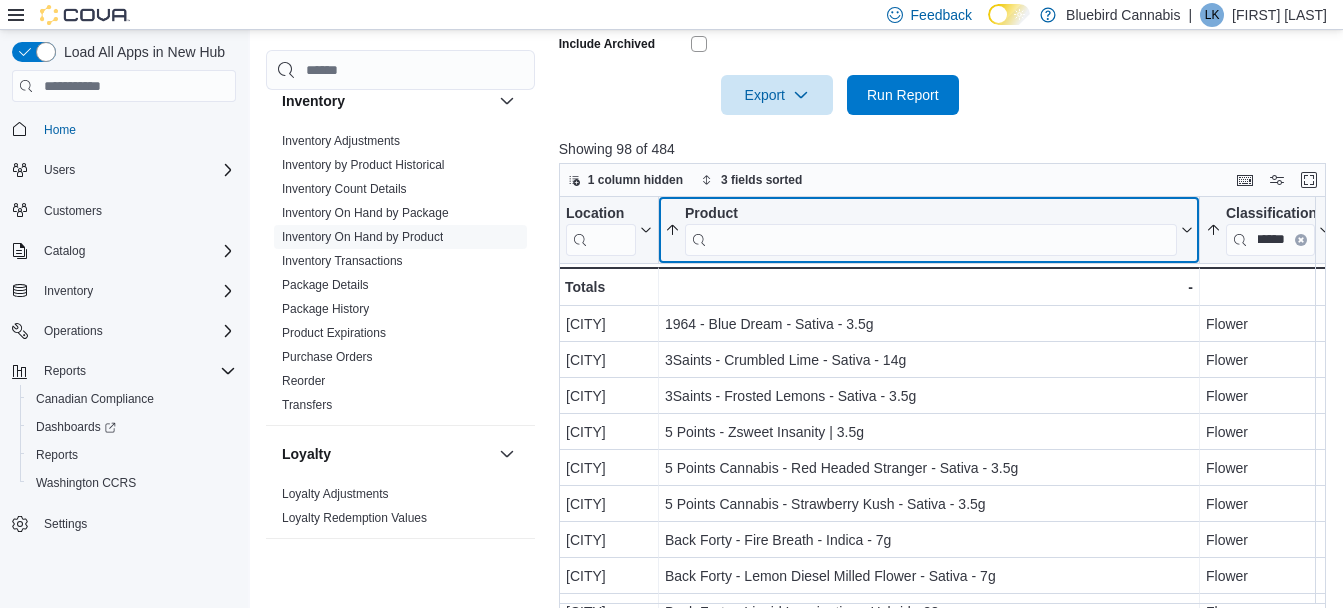 scroll, scrollTop: 0, scrollLeft: 0, axis: both 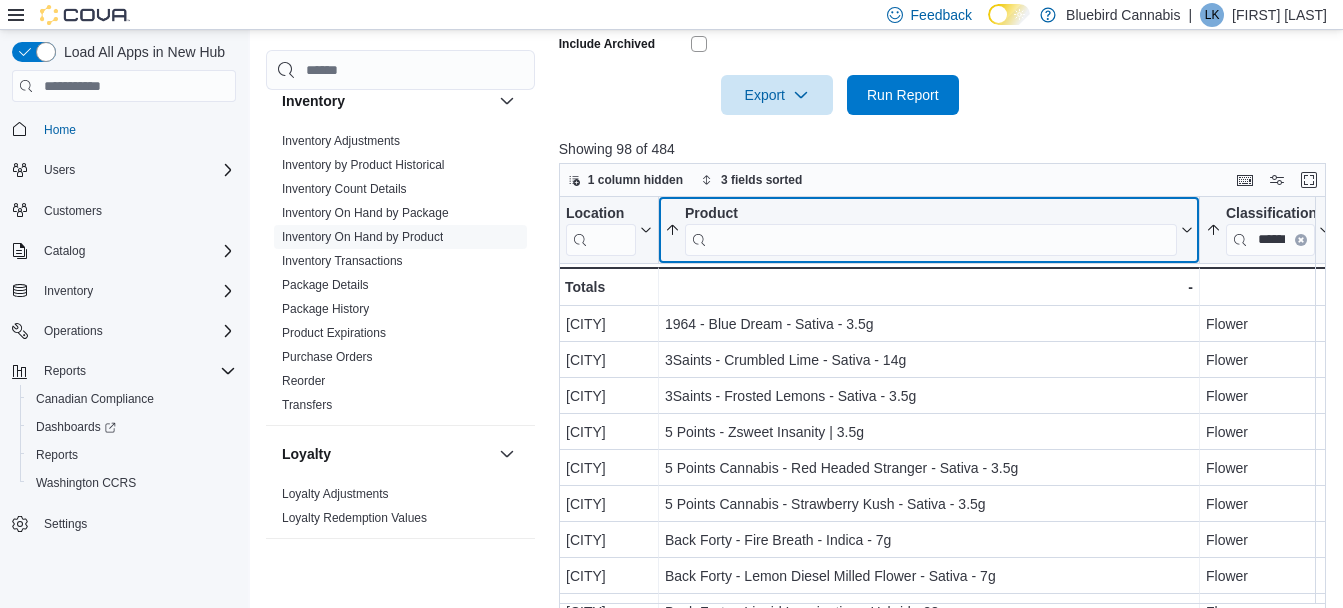 click on "Product" at bounding box center [929, 230] 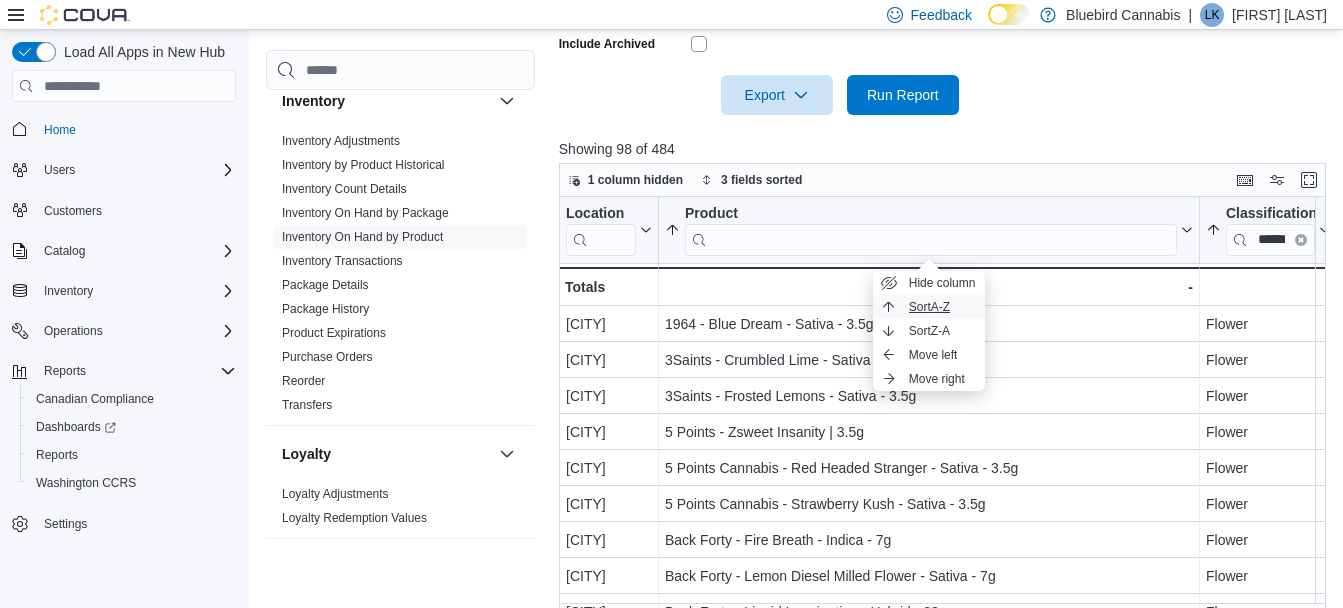 click on "Sort  A-Z" at bounding box center (929, 307) 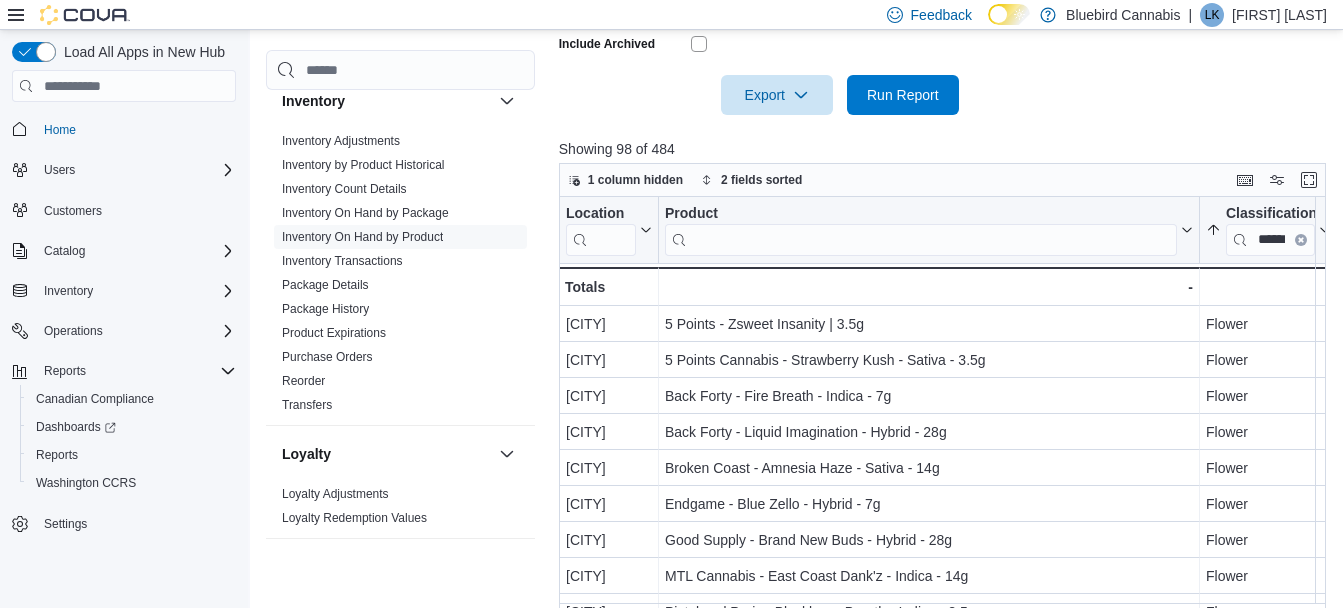 click at bounding box center [946, 127] 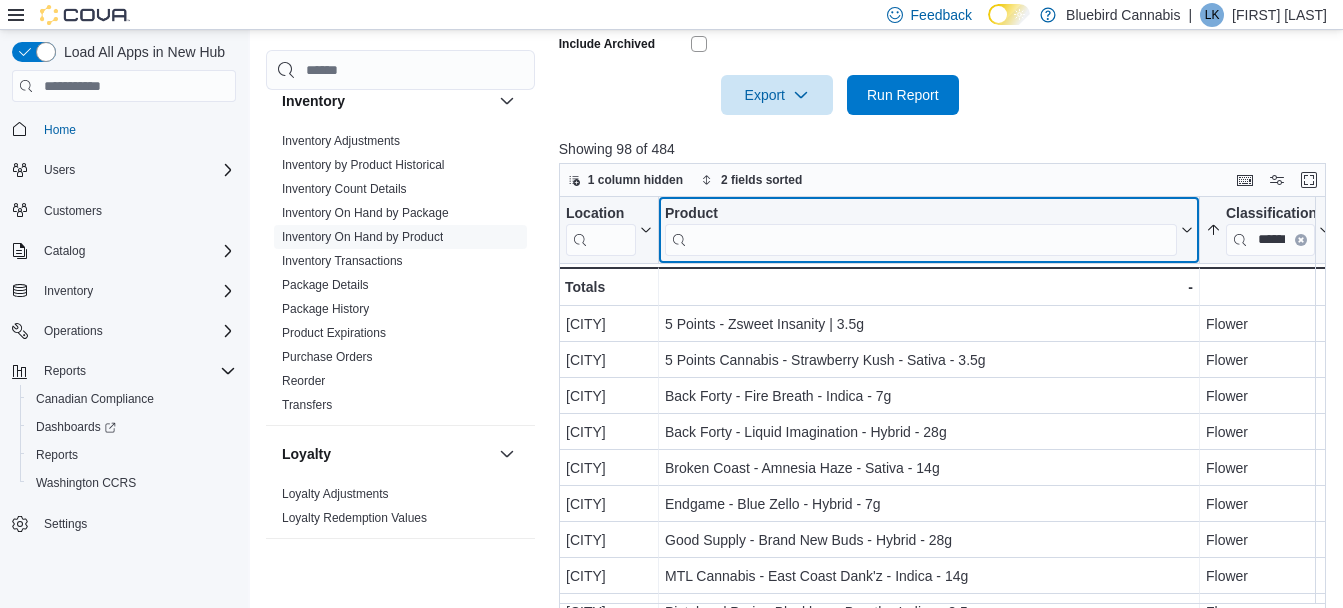 click 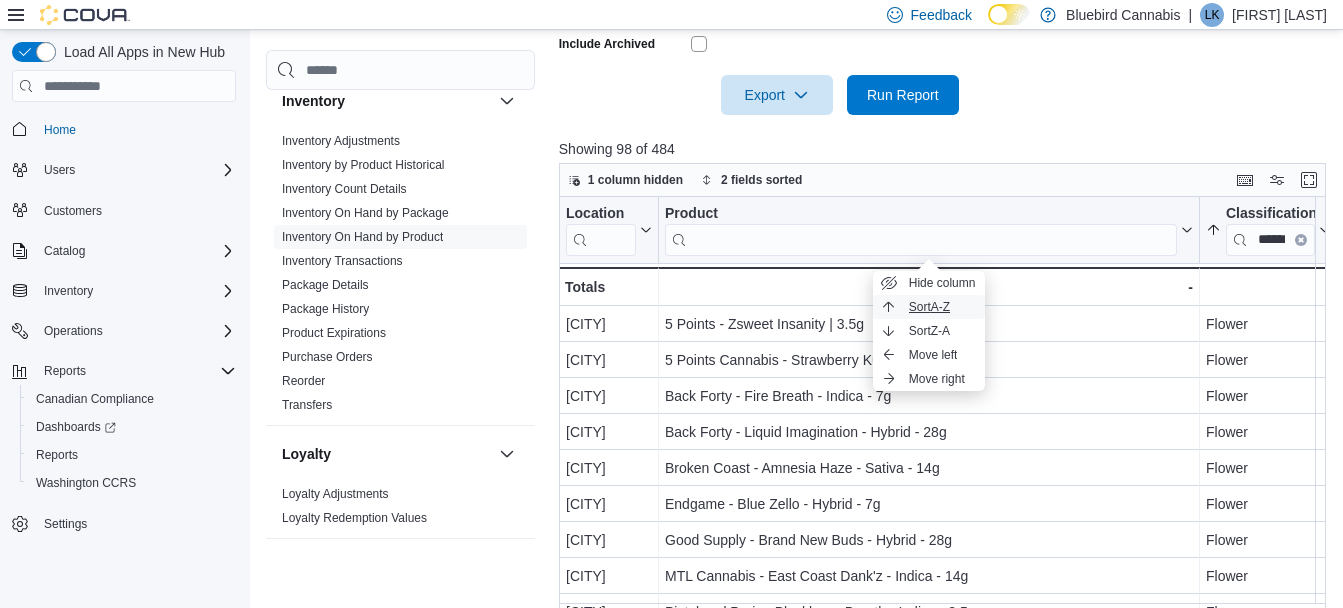 click on "Sort  A-Z" at bounding box center [929, 307] 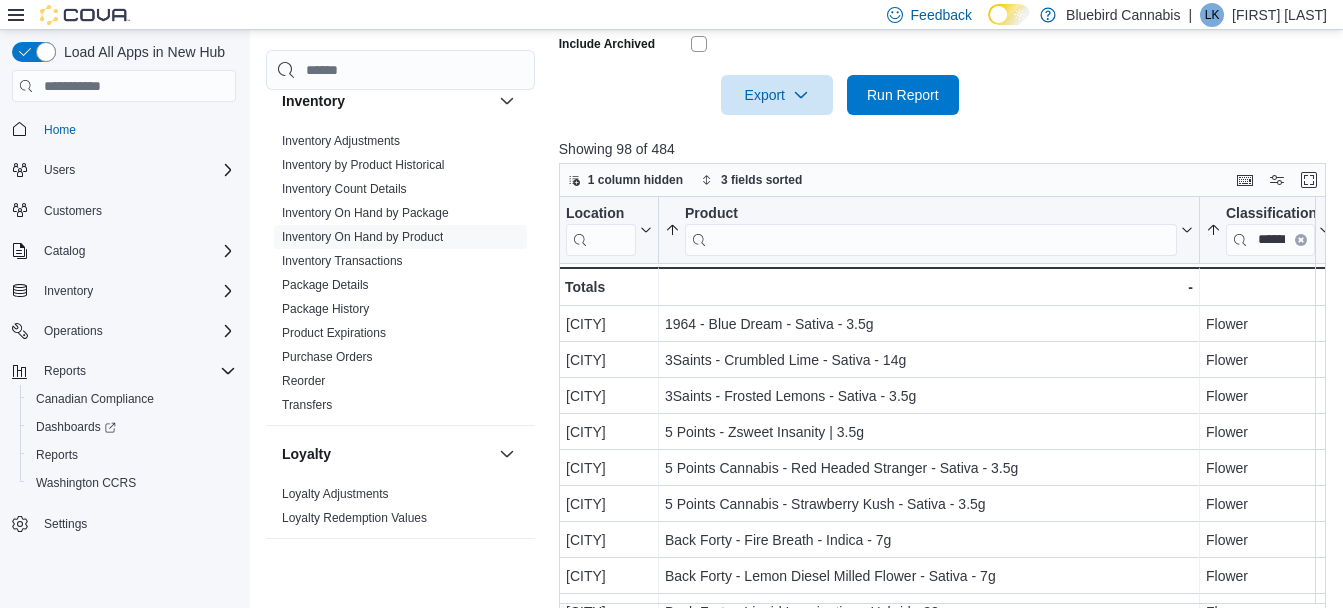 click on "Showing 98 of 484" at bounding box center [946, 149] 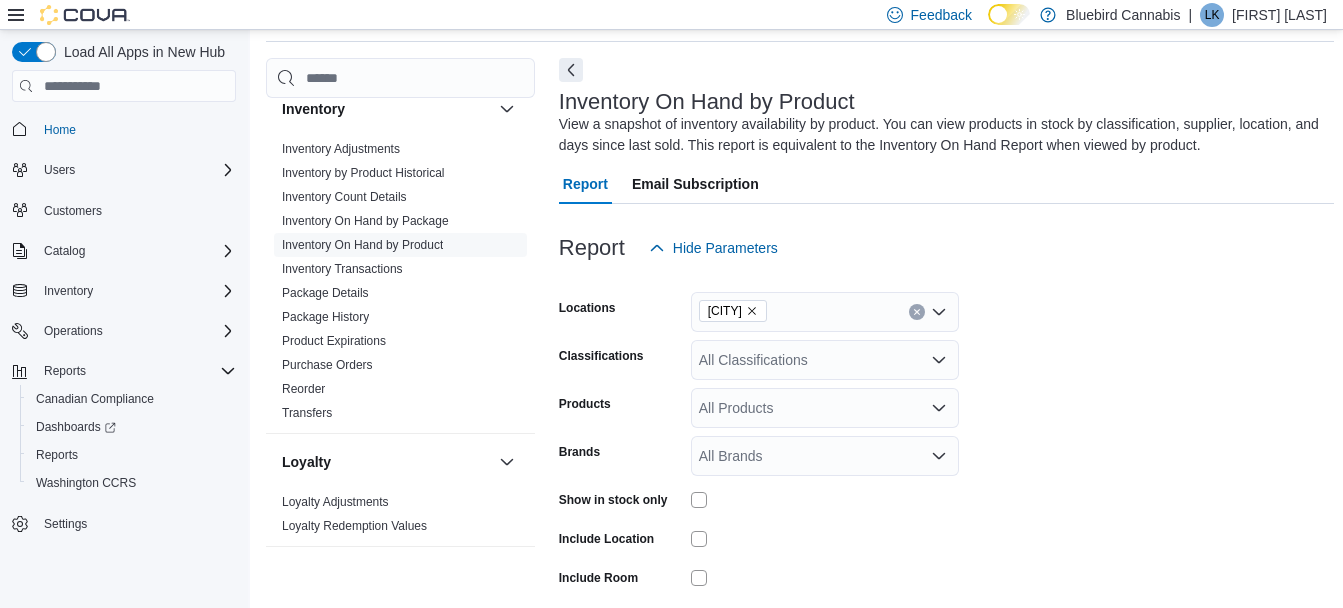 scroll, scrollTop: 0, scrollLeft: 0, axis: both 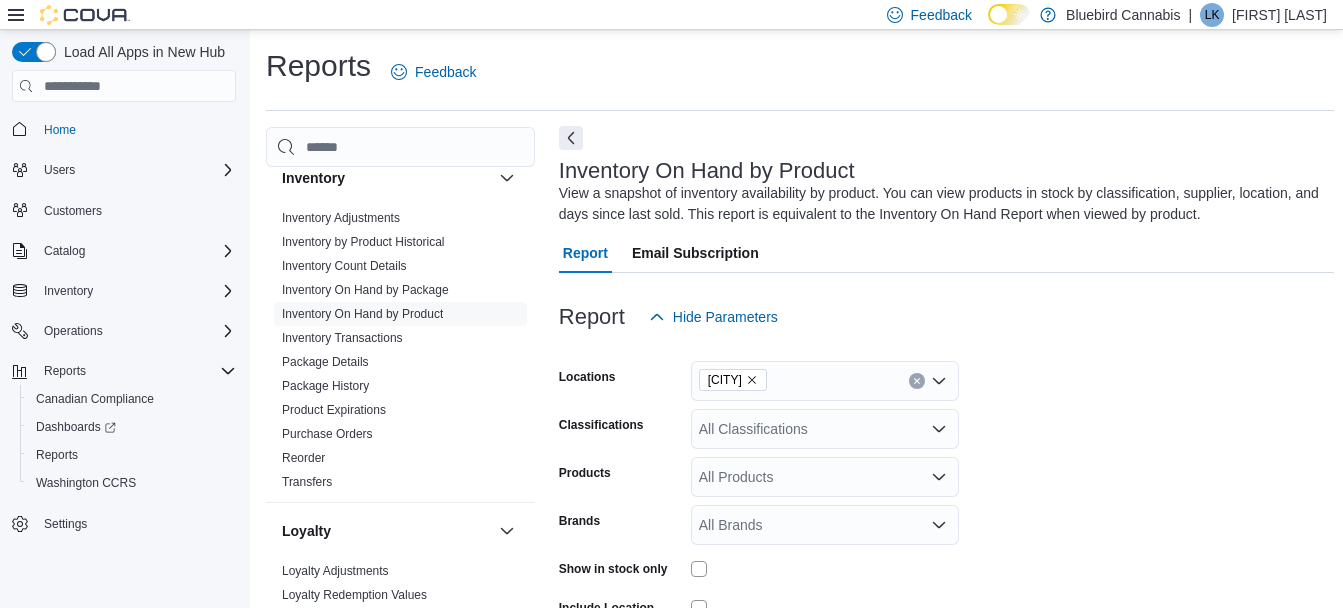 click at bounding box center [571, 138] 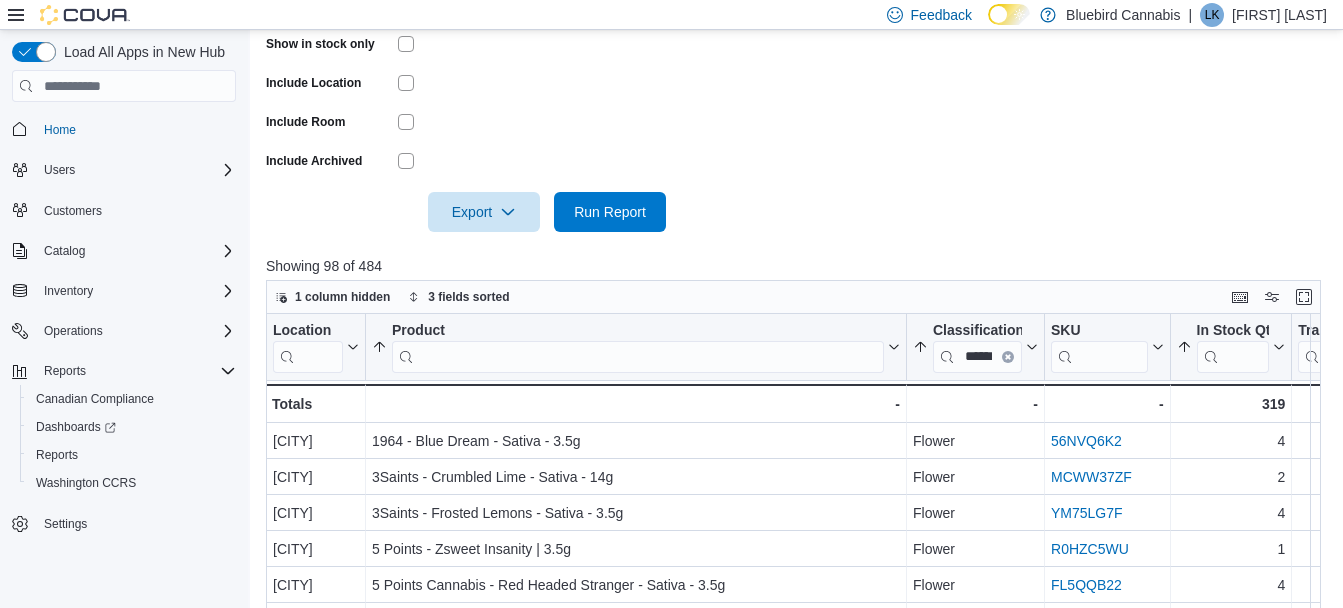 scroll, scrollTop: 700, scrollLeft: 0, axis: vertical 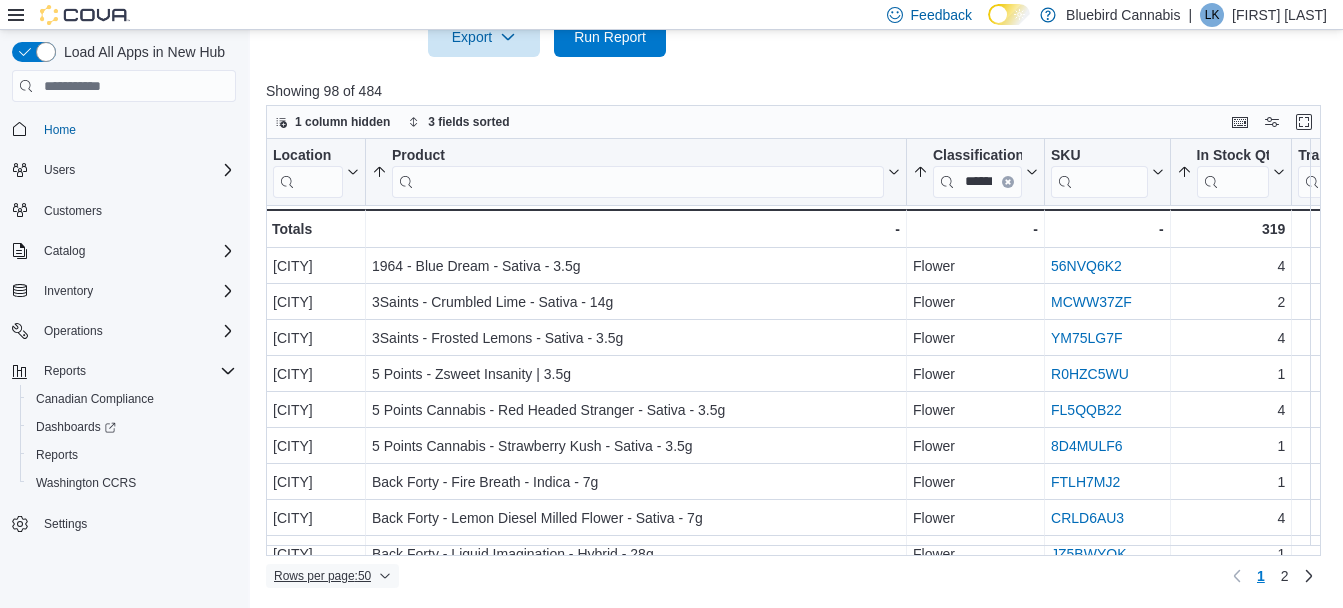 click on "Rows per page :  50" at bounding box center (332, 576) 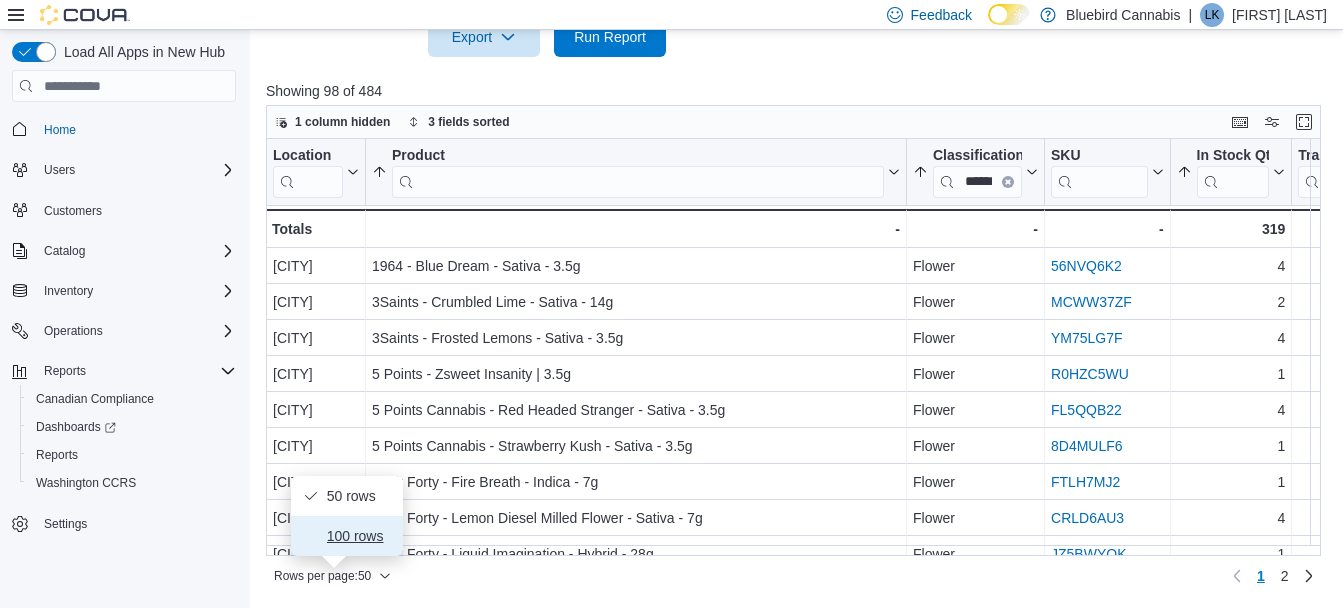 click on "100 rows" at bounding box center (359, 536) 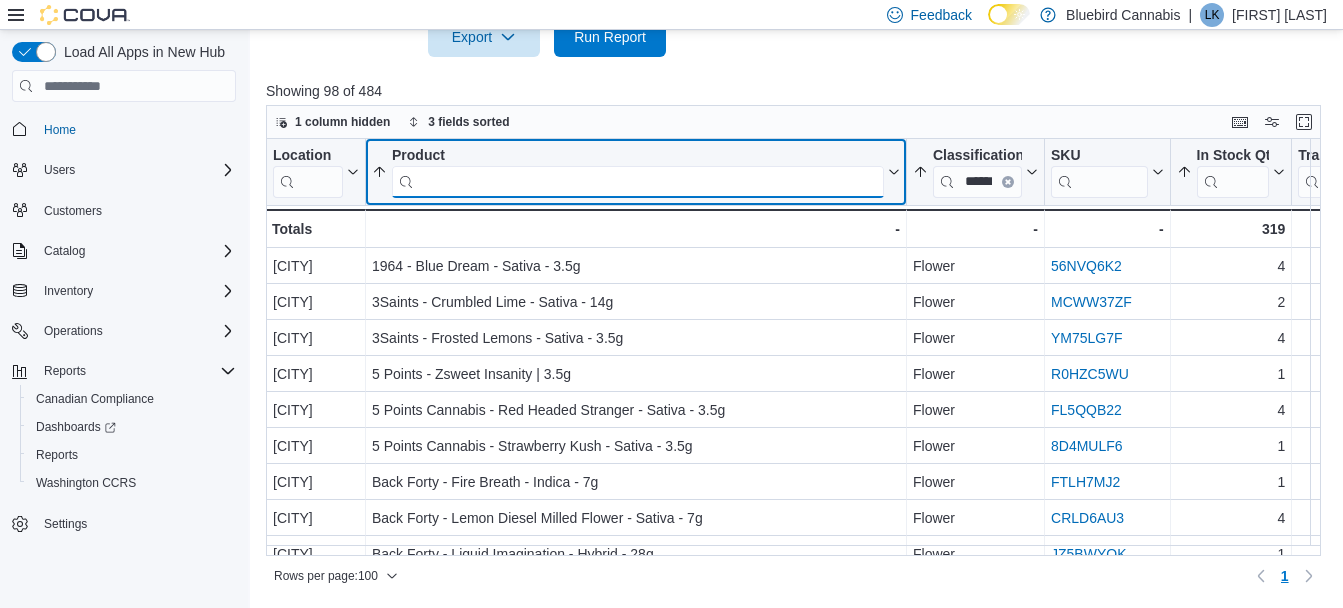 click at bounding box center [638, 182] 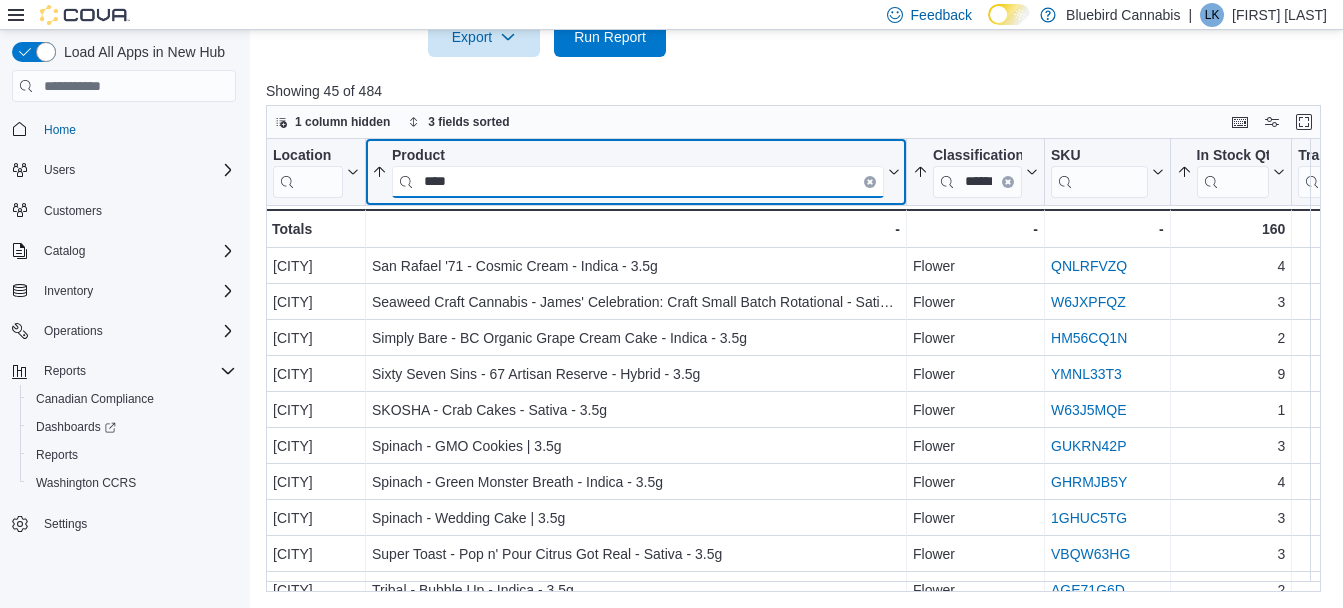 scroll, scrollTop: 1043, scrollLeft: 0, axis: vertical 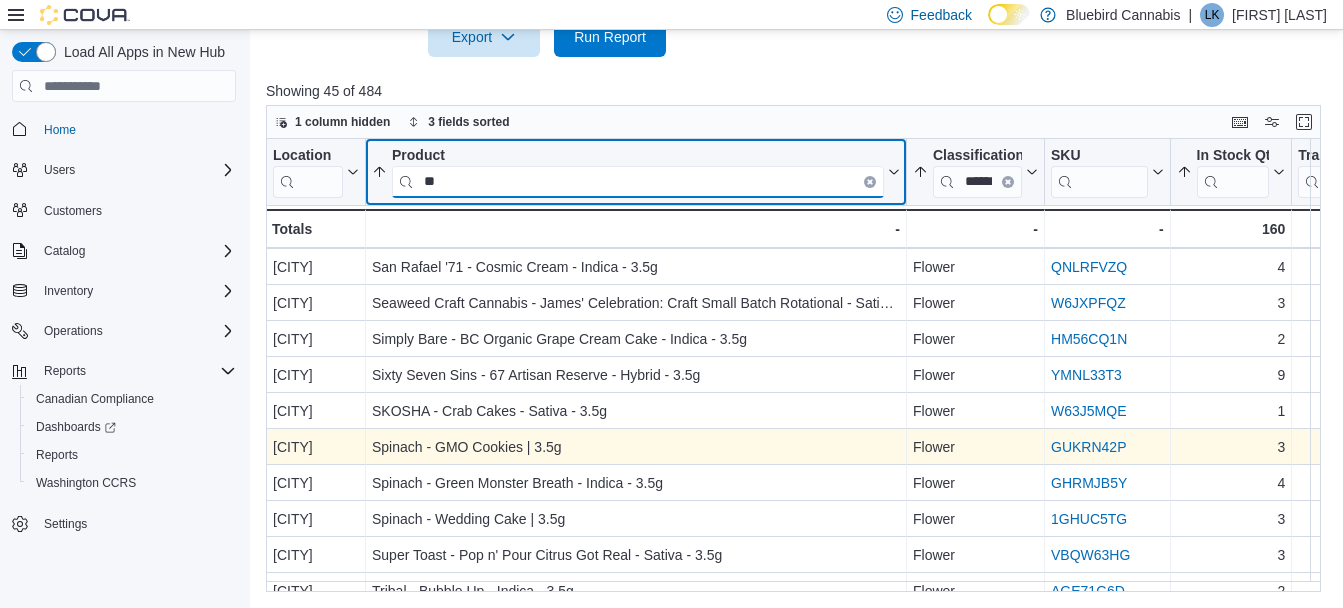 type on "*" 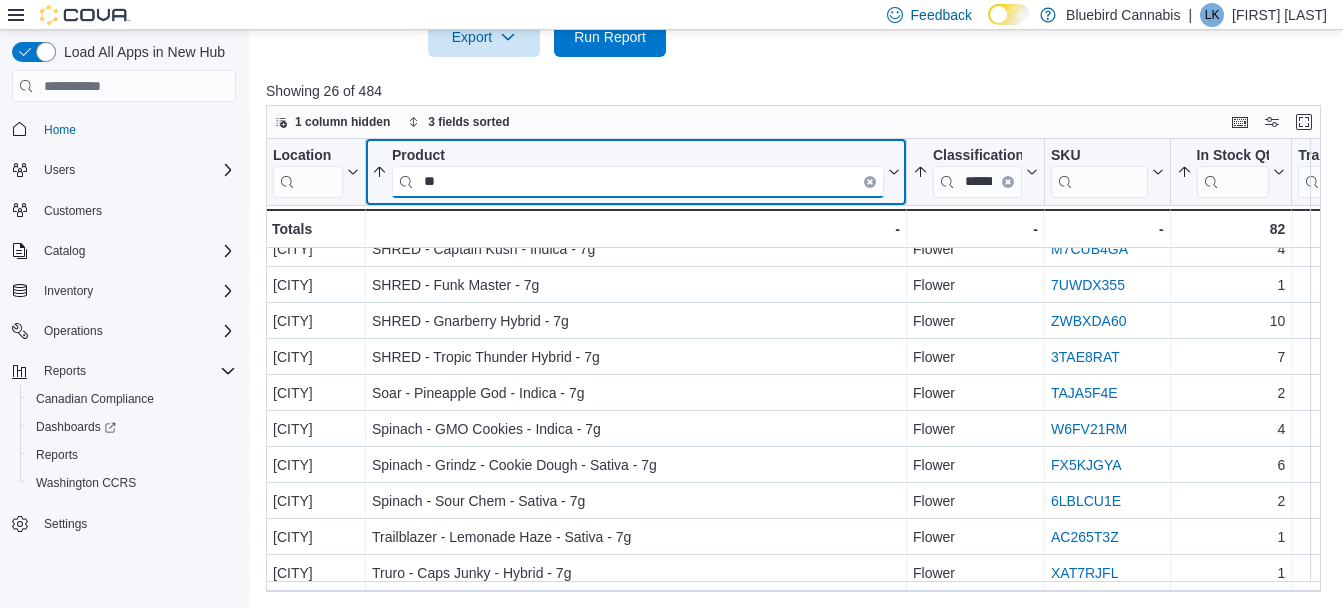 scroll, scrollTop: 517, scrollLeft: 0, axis: vertical 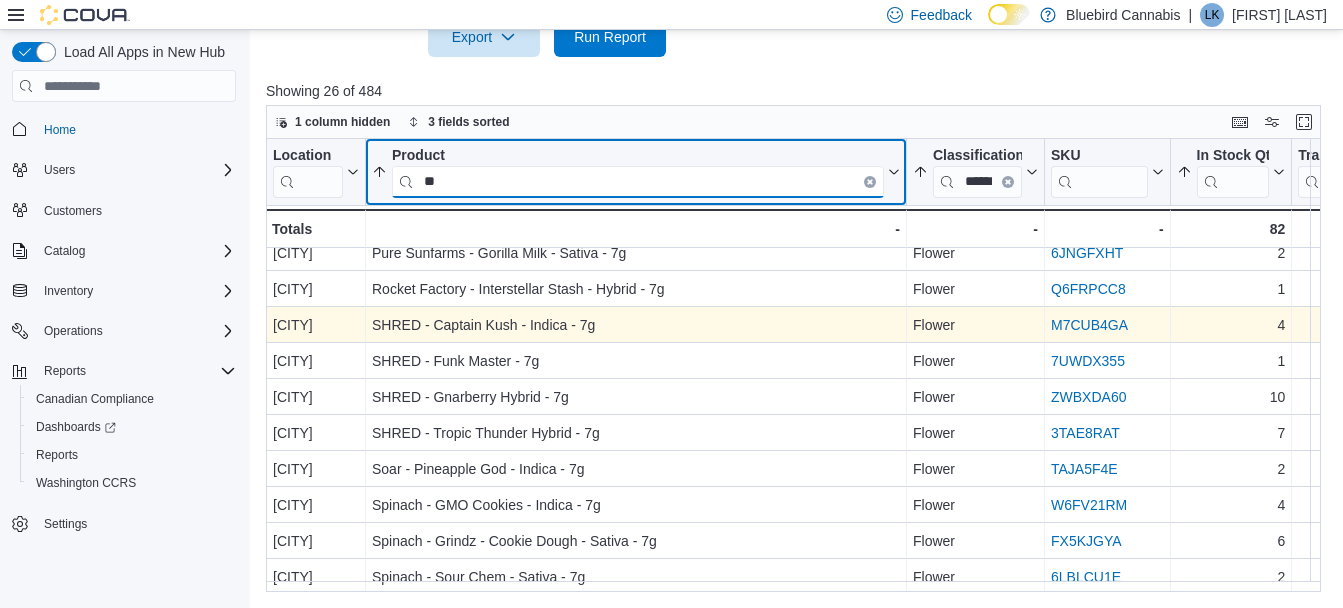 type on "*" 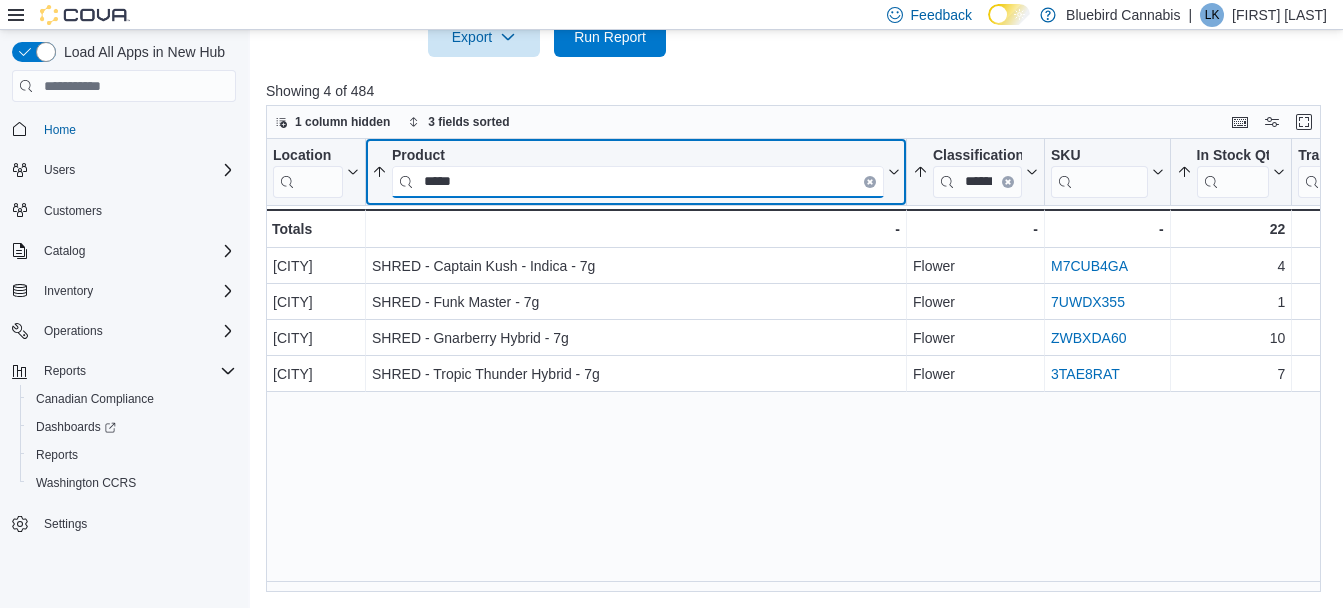 scroll, scrollTop: 0, scrollLeft: 0, axis: both 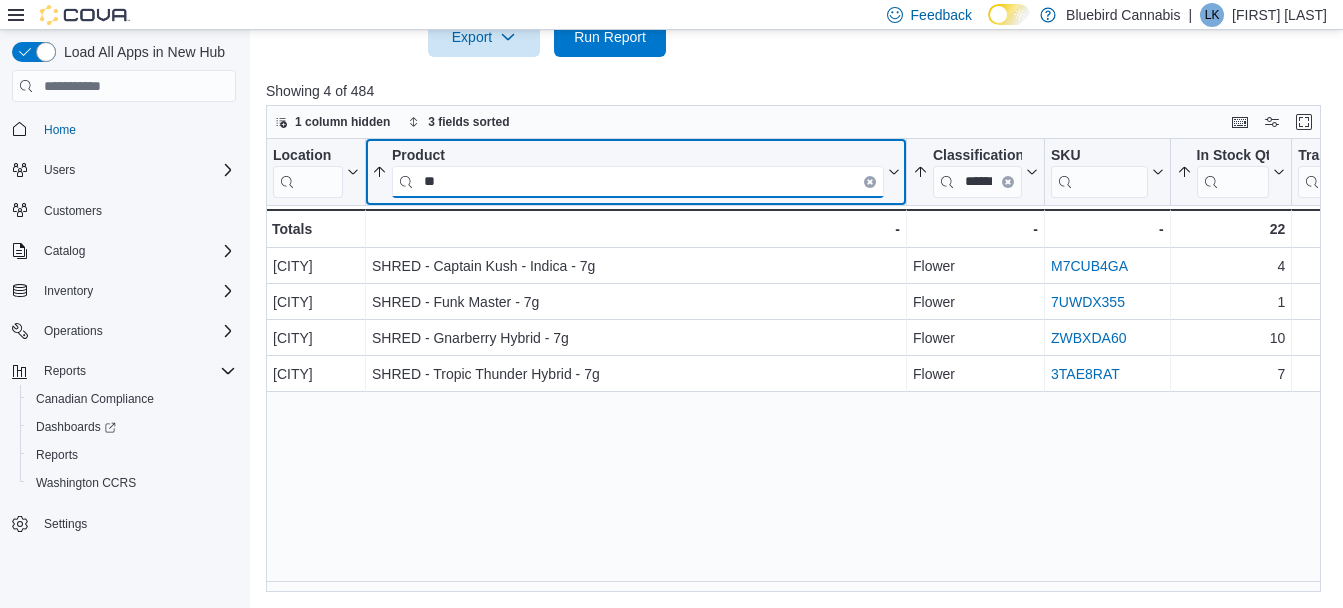 type on "*" 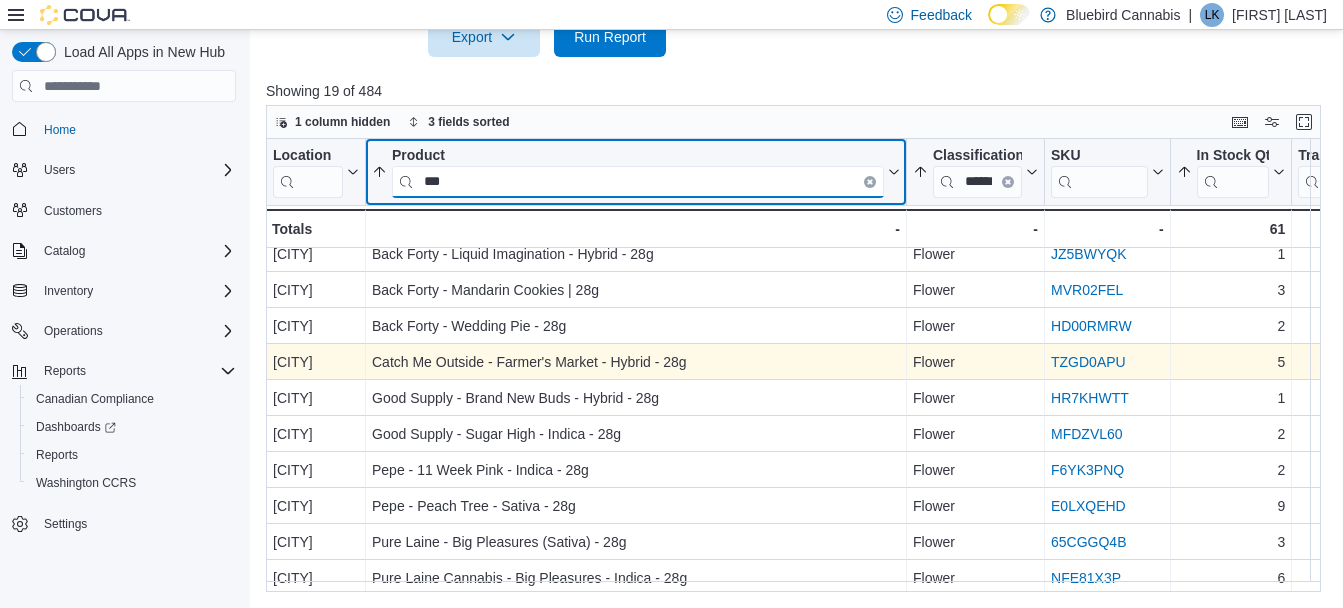 scroll, scrollTop: 0, scrollLeft: 0, axis: both 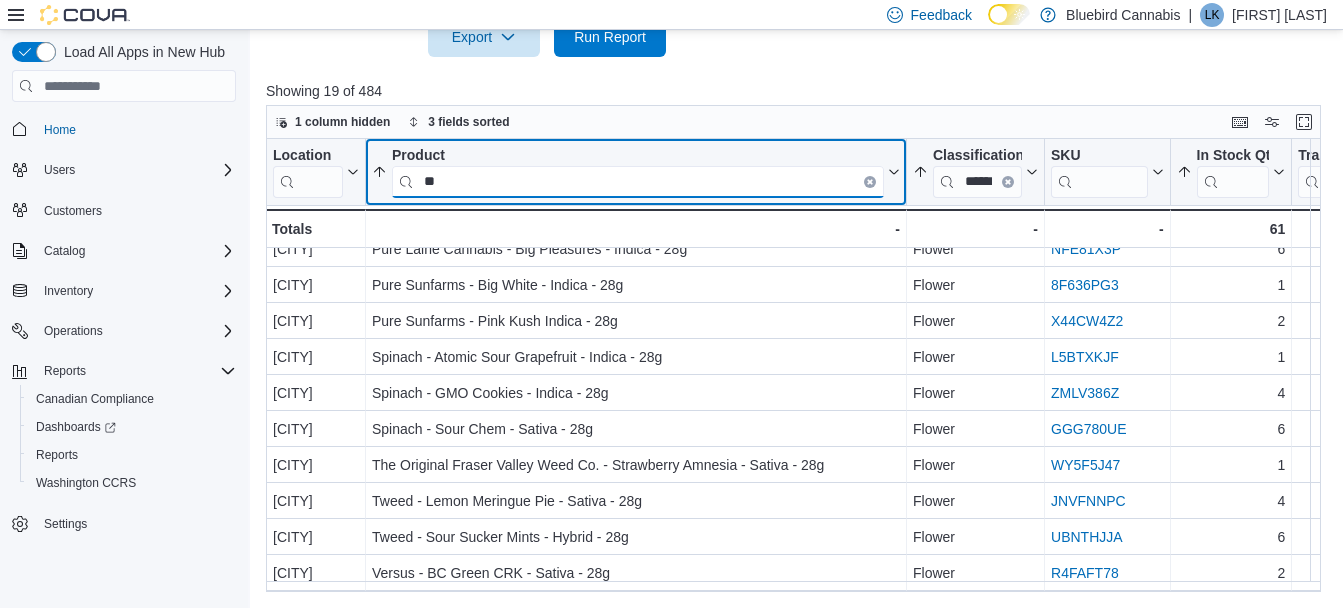 type on "*" 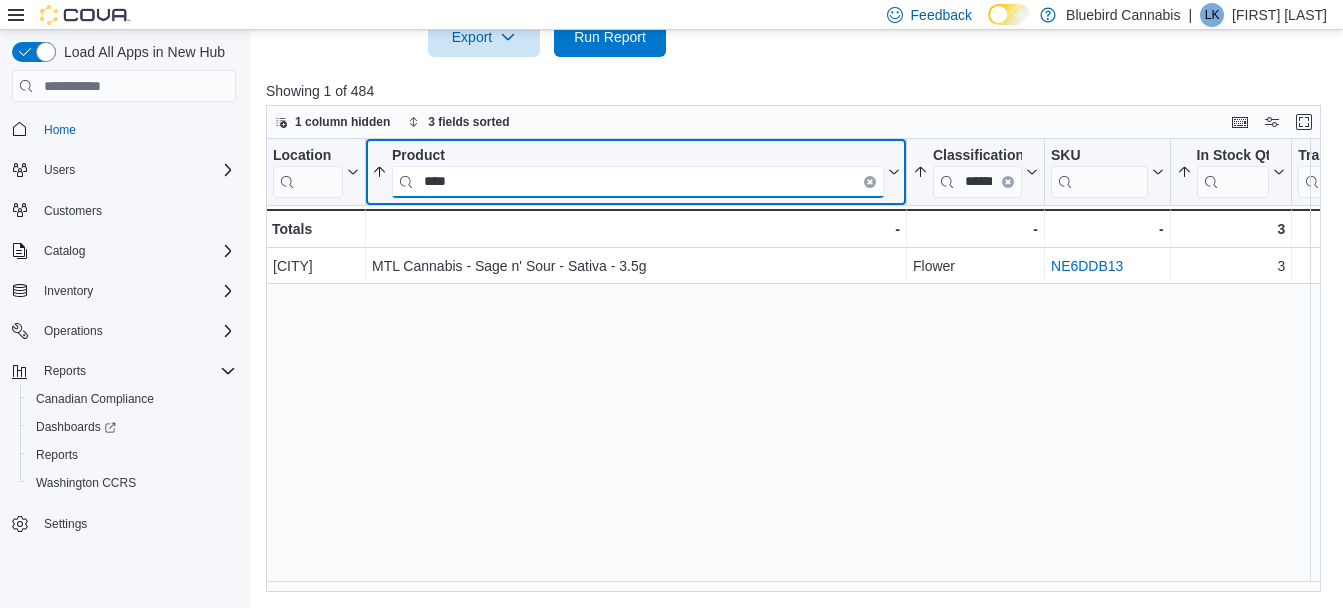 scroll, scrollTop: 0, scrollLeft: 0, axis: both 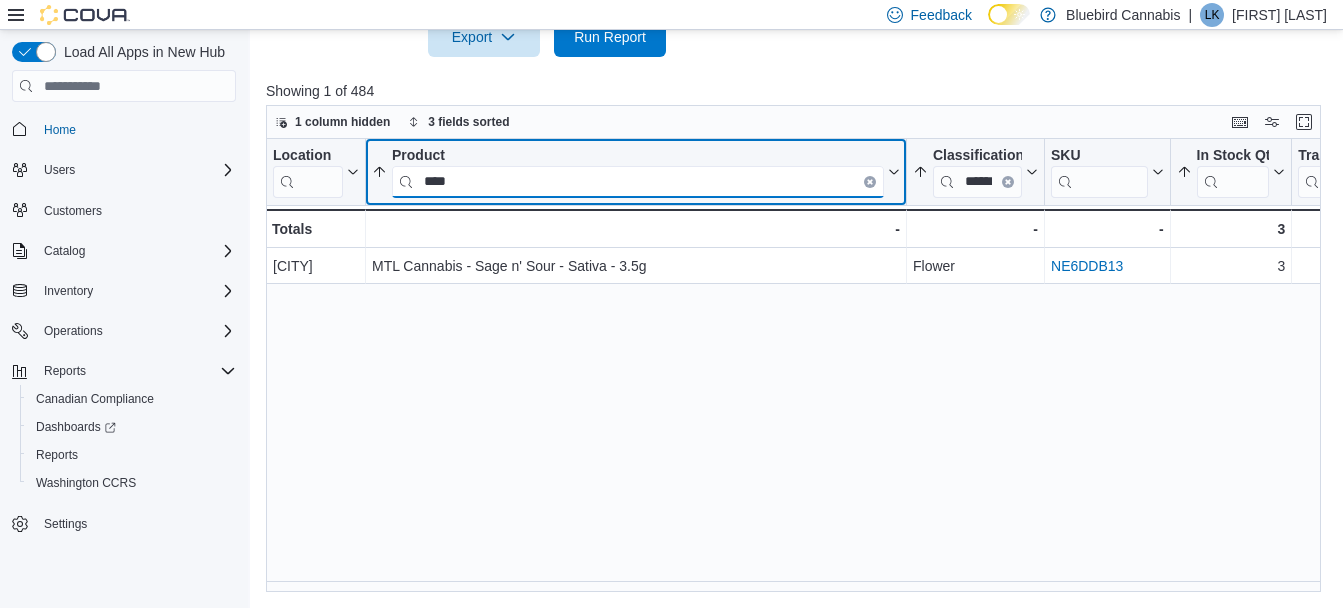 type on "****" 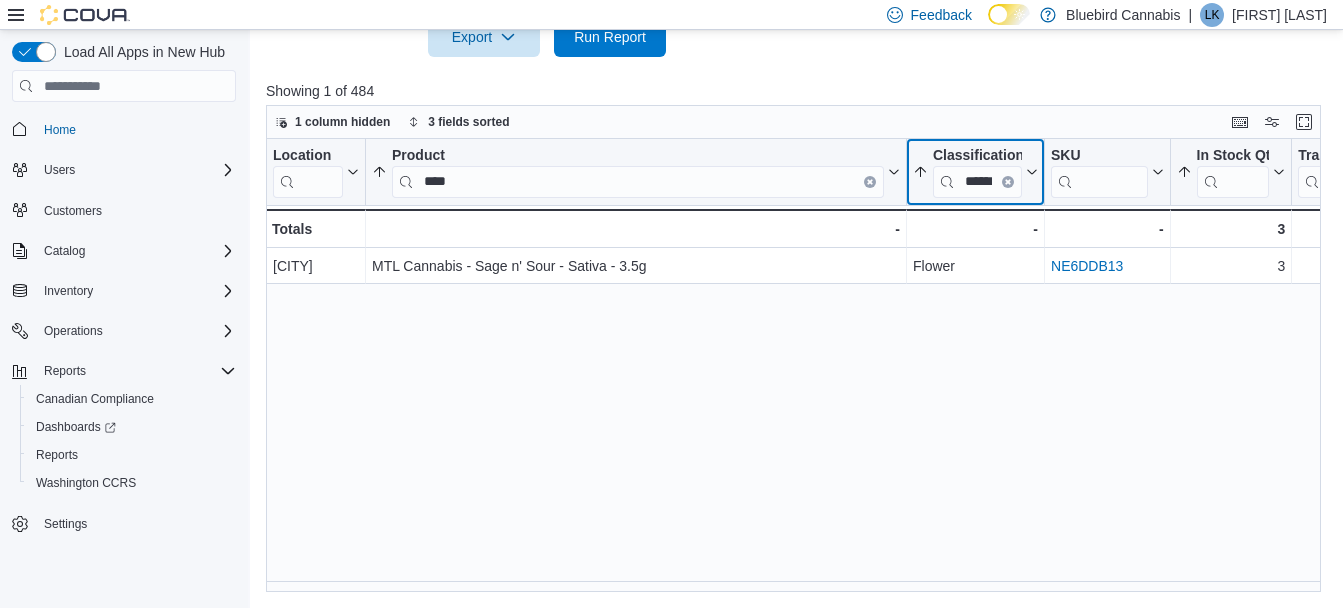 click 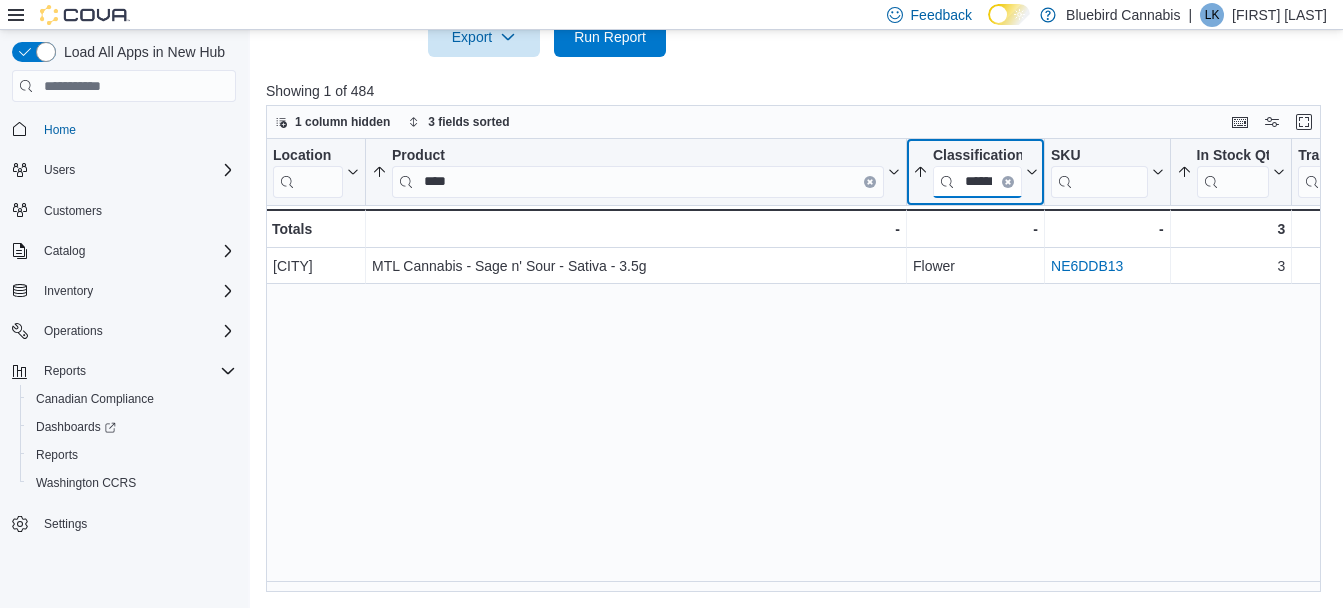 type 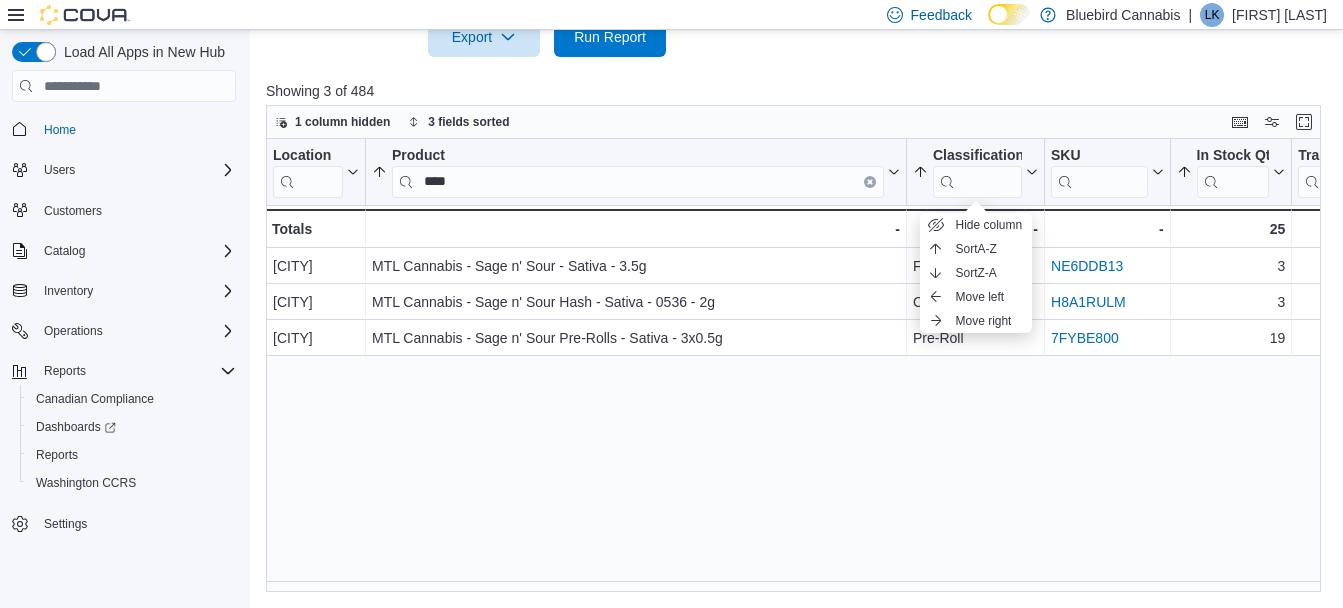 click on "Location Click to view column header actions Product **** Sorted by Classification, ascending , then sorted by In Stock Qty, ascending , then sorted by Product, ascending . Click to view column header actions Classification Sorted by Classification, ascending , then sorted by In Stock Qty, ascending , then sorted by Product, ascending . Click to view column header actions SKU Click to view column header actions In Stock Qty Sorted by Classification, ascending , then sorted by In Stock Qty, ascending , then sorted by Product, ascending . Click to view column header actions Transfer In Qty Click to view column header actions Transfer Out Qty Click to view column header actions On Order Qty Click to view column header actions Unit Type Click to view column header actions In Stock Cost Click to view column header actions Avg Unit Cost In Stock Click to view column header actions Regular Price Click to view column header actions Retail Value In Stock Click to view column header actions Profit Margin ($) Markup -" at bounding box center (798, 365) 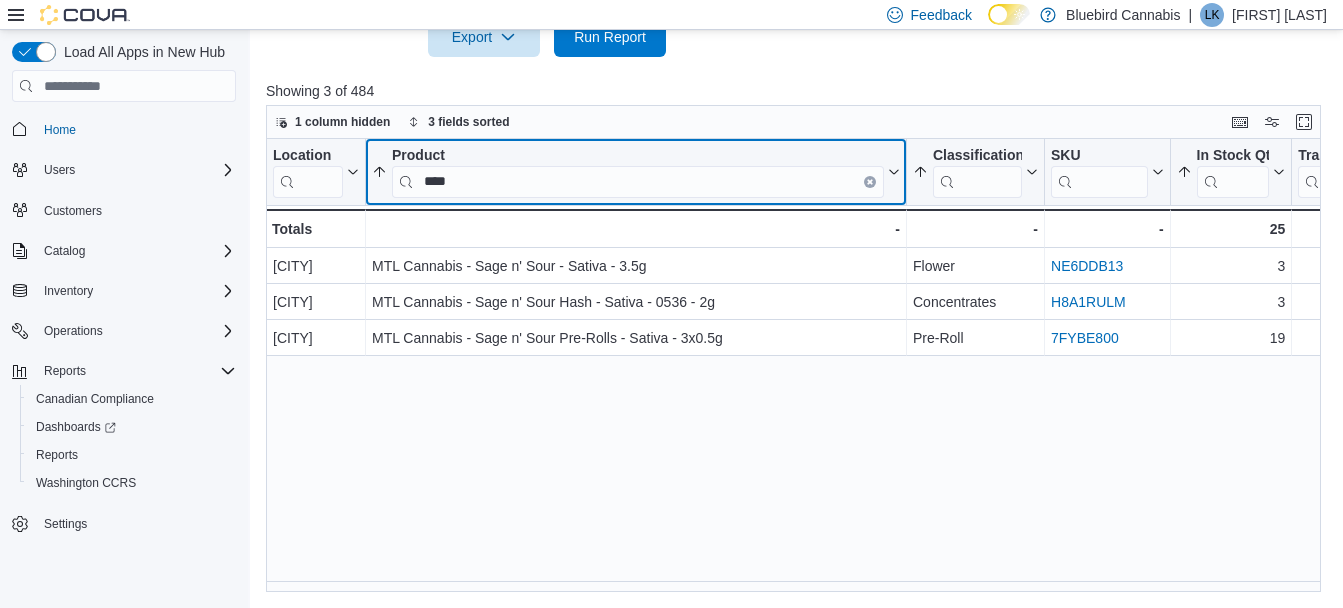 click at bounding box center (870, 182) 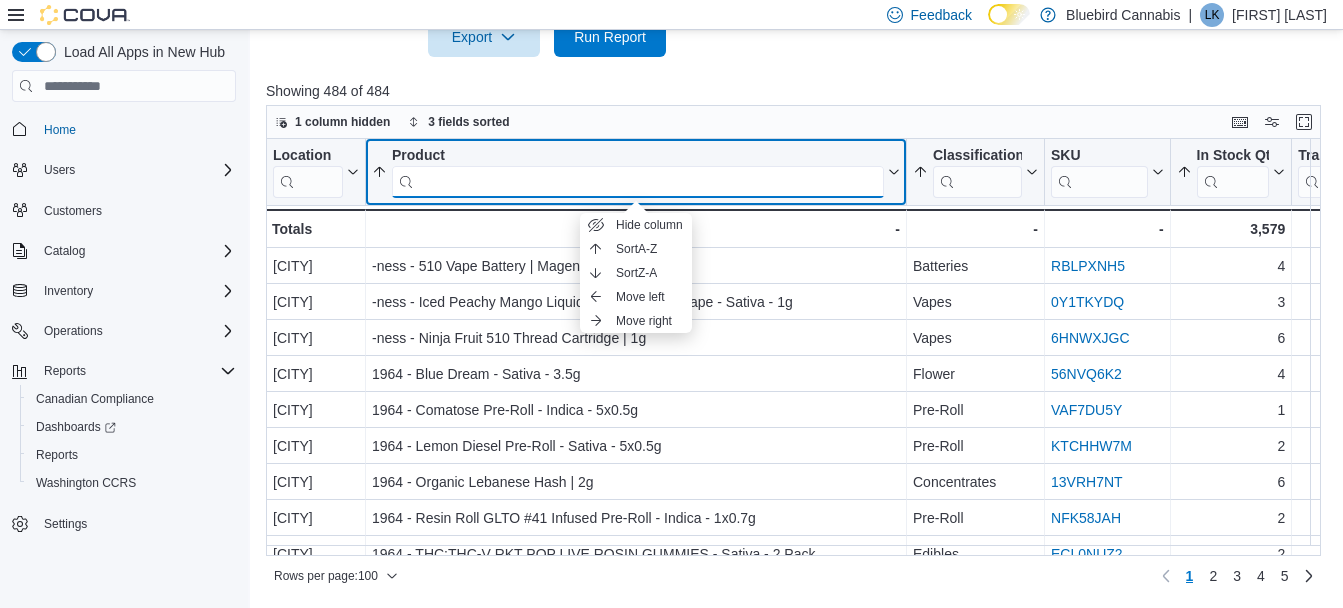 click at bounding box center [638, 182] 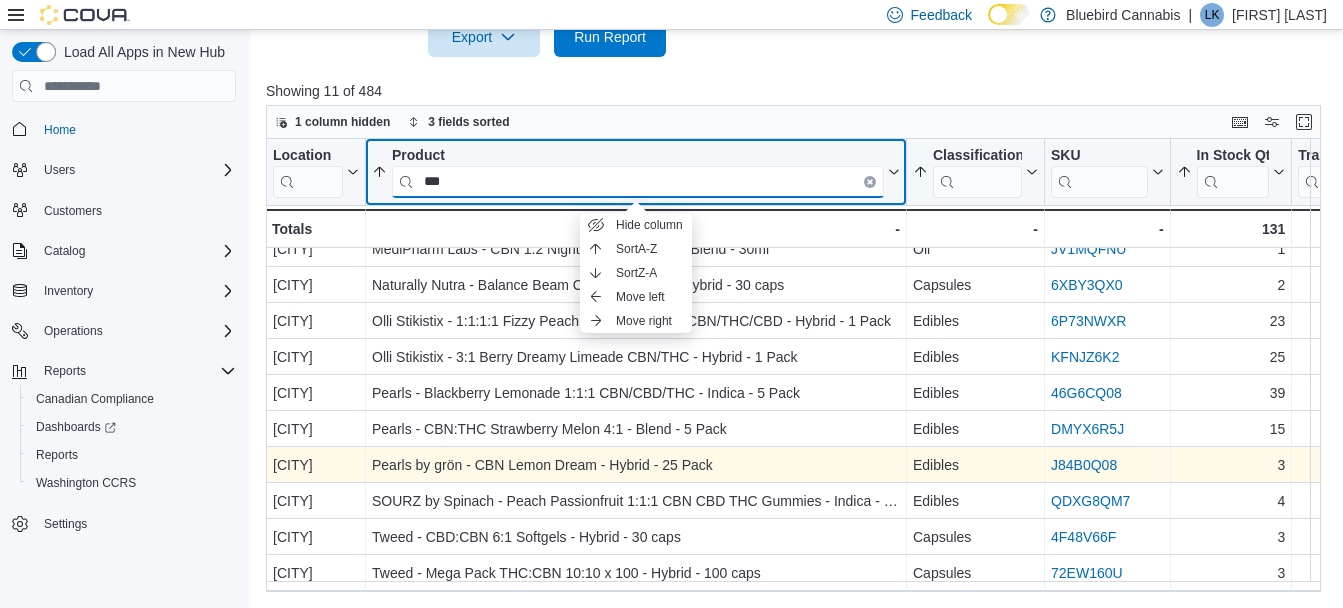scroll, scrollTop: 0, scrollLeft: 0, axis: both 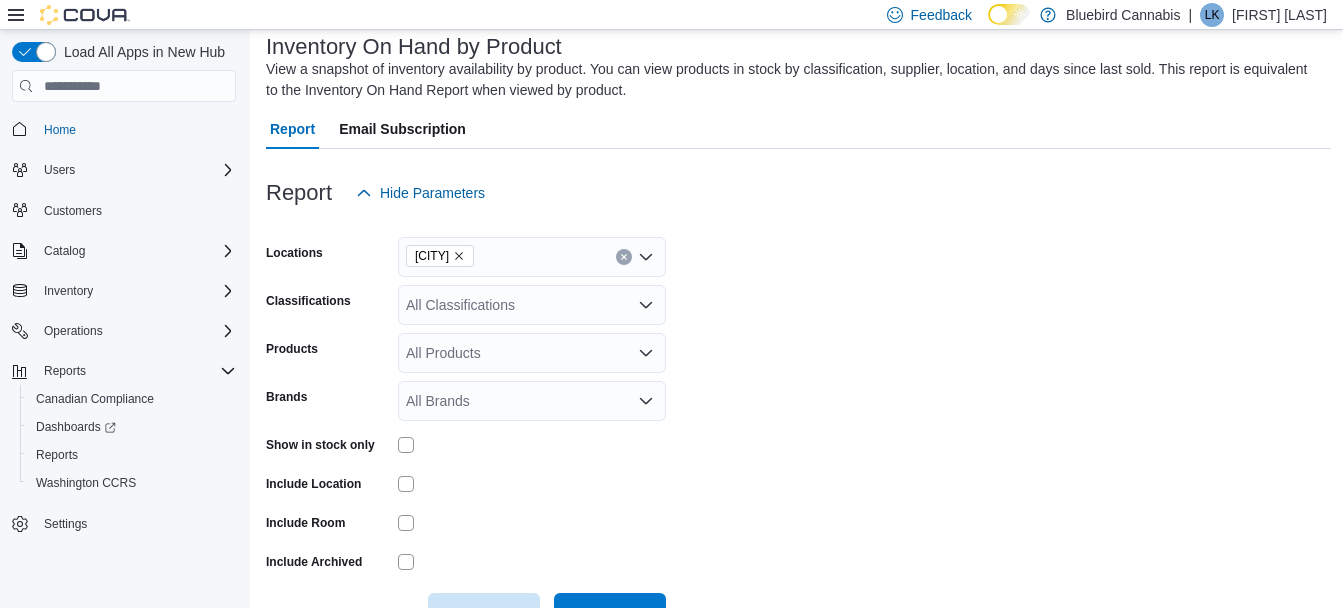 type on "***" 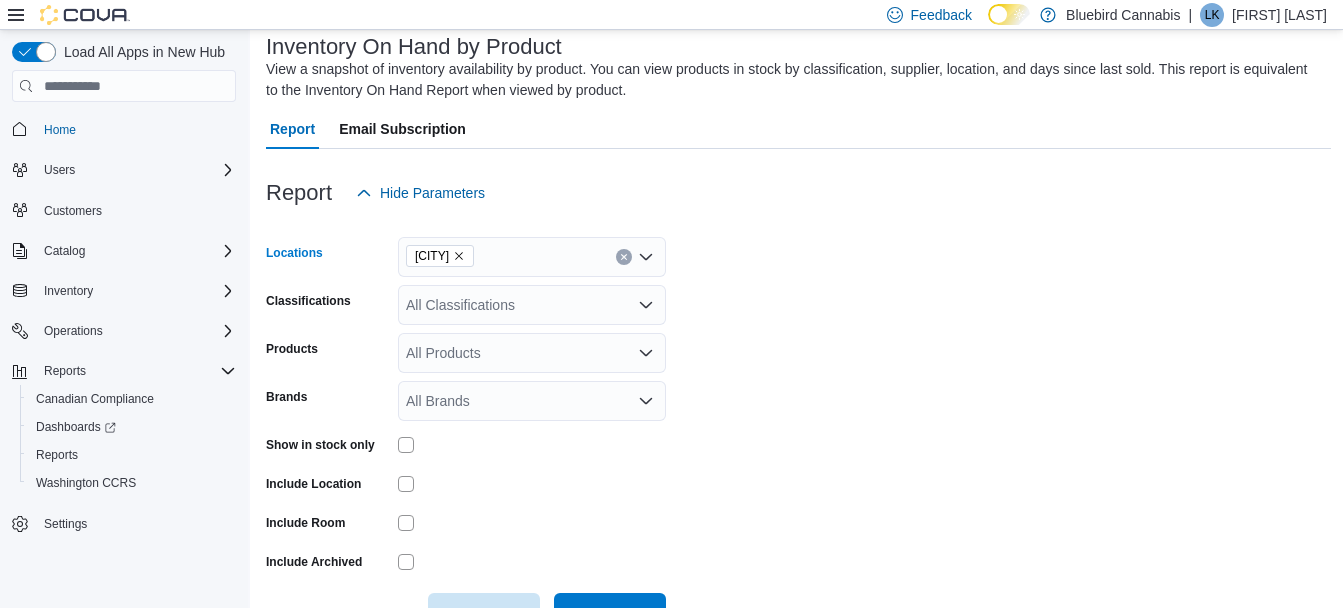 click on "[CITY]" at bounding box center [532, 257] 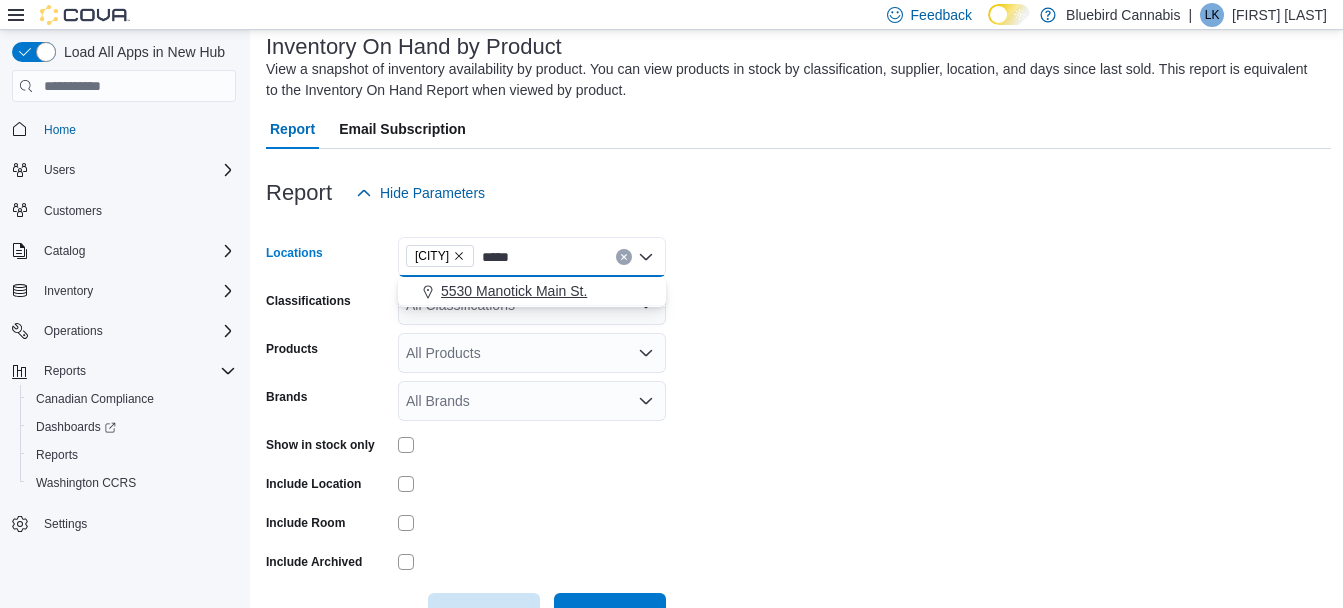 type on "*****" 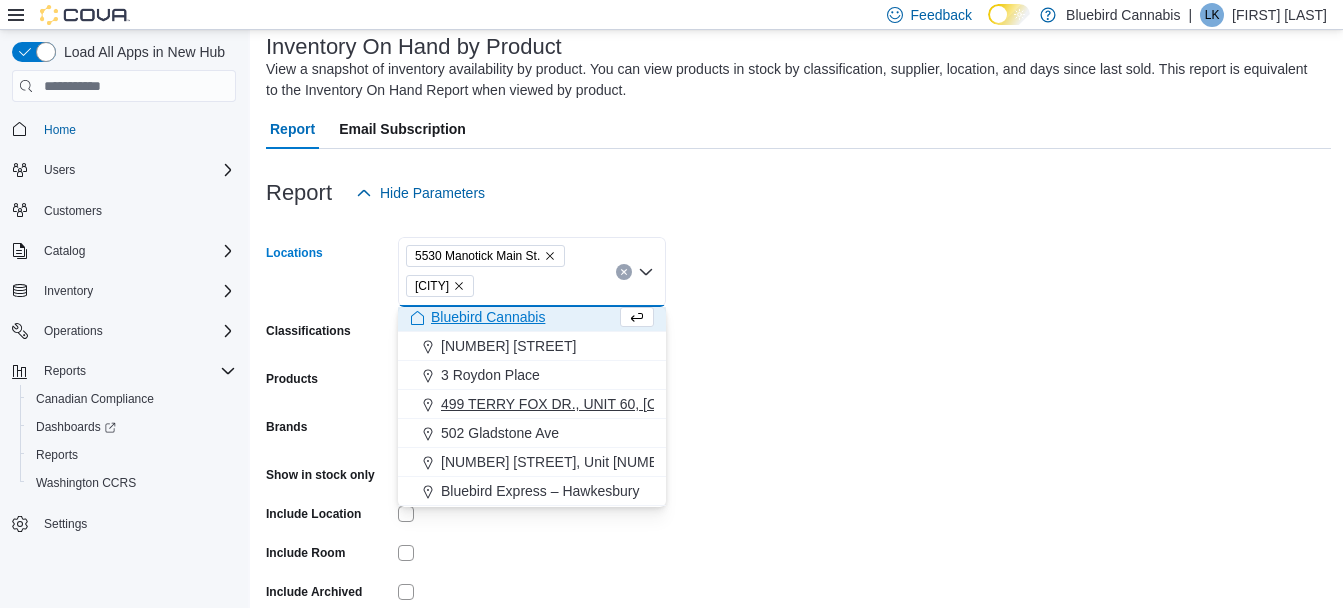 scroll, scrollTop: 5, scrollLeft: 0, axis: vertical 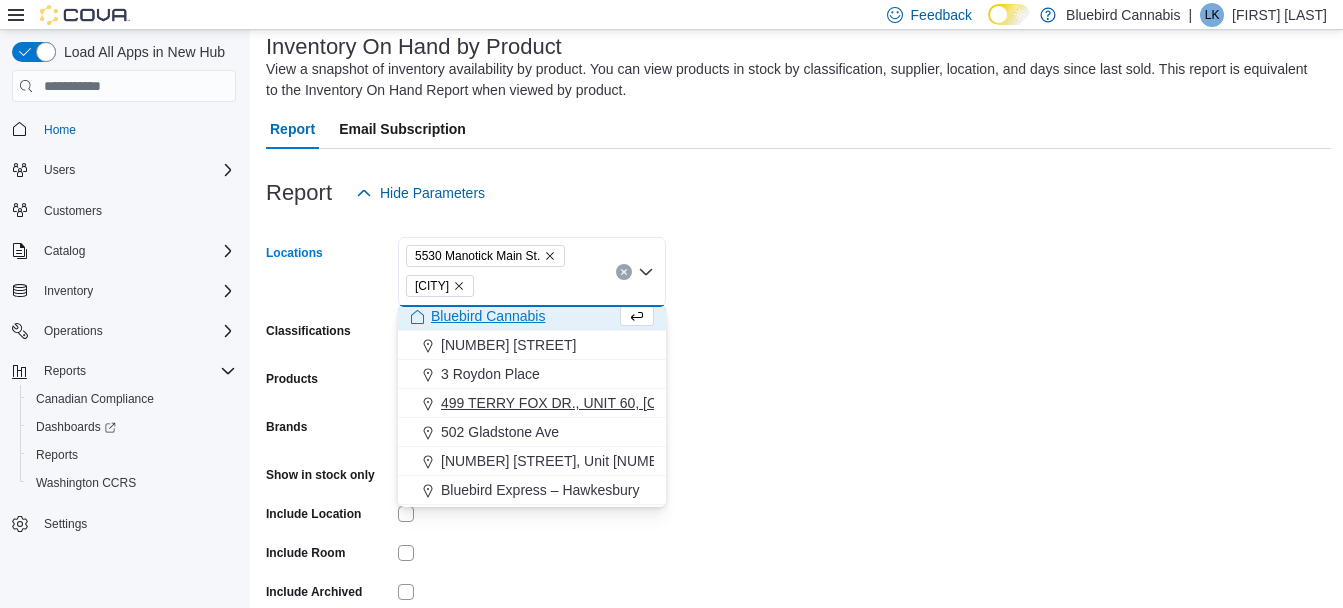 click on "499 TERRY FOX DR., UNIT 60, [CITY]" at bounding box center [562, 403] 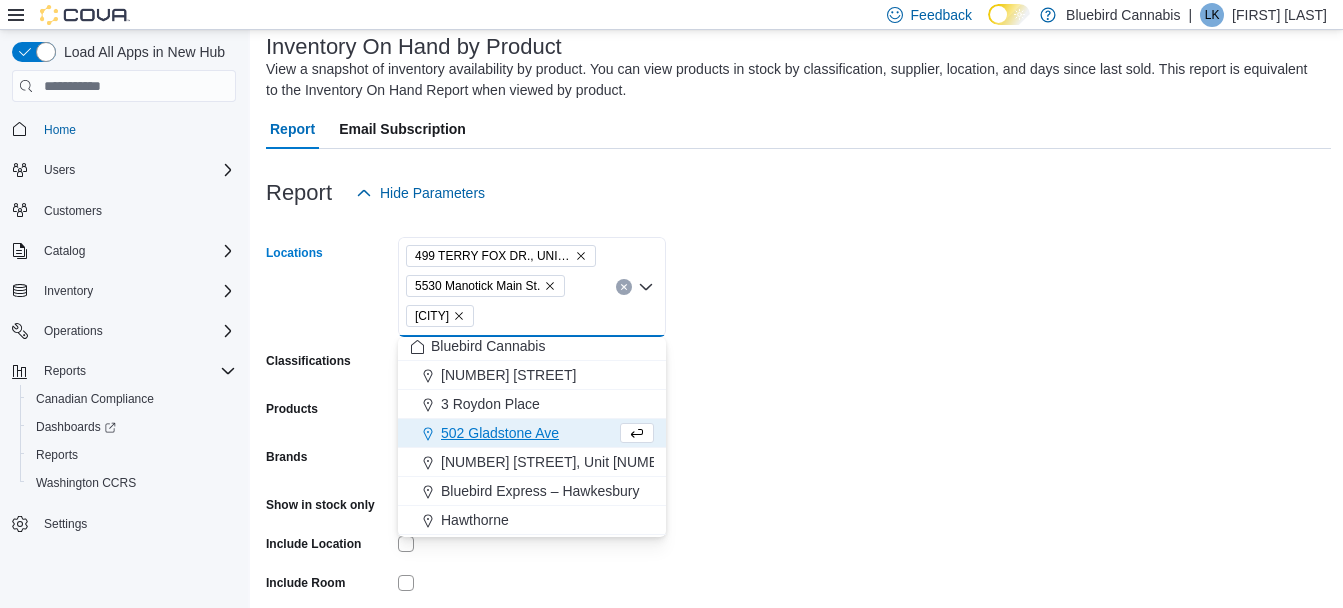 scroll, scrollTop: 61, scrollLeft: 0, axis: vertical 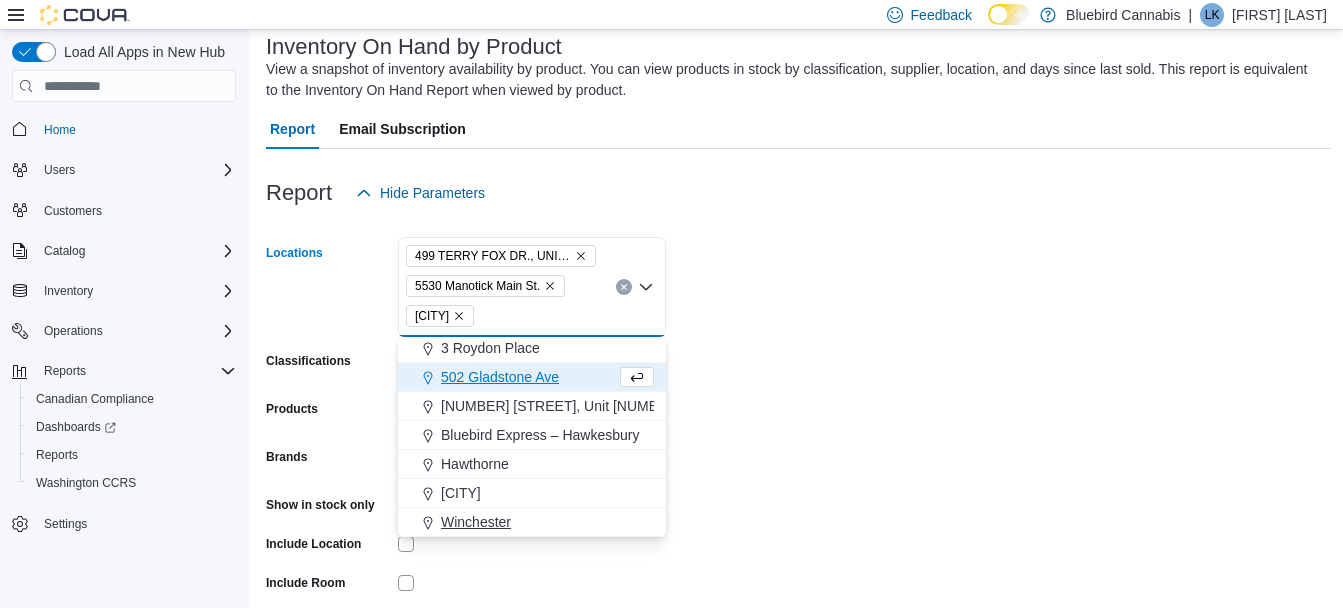 click on "Winchester" at bounding box center [476, 522] 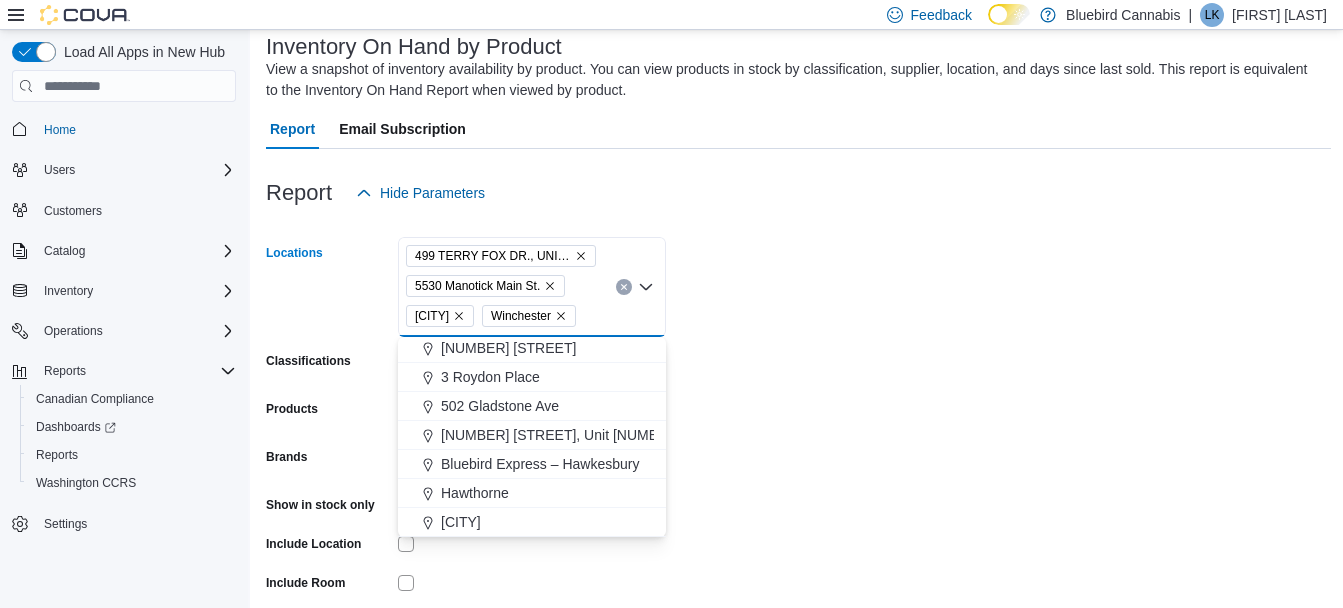 scroll, scrollTop: 0, scrollLeft: 0, axis: both 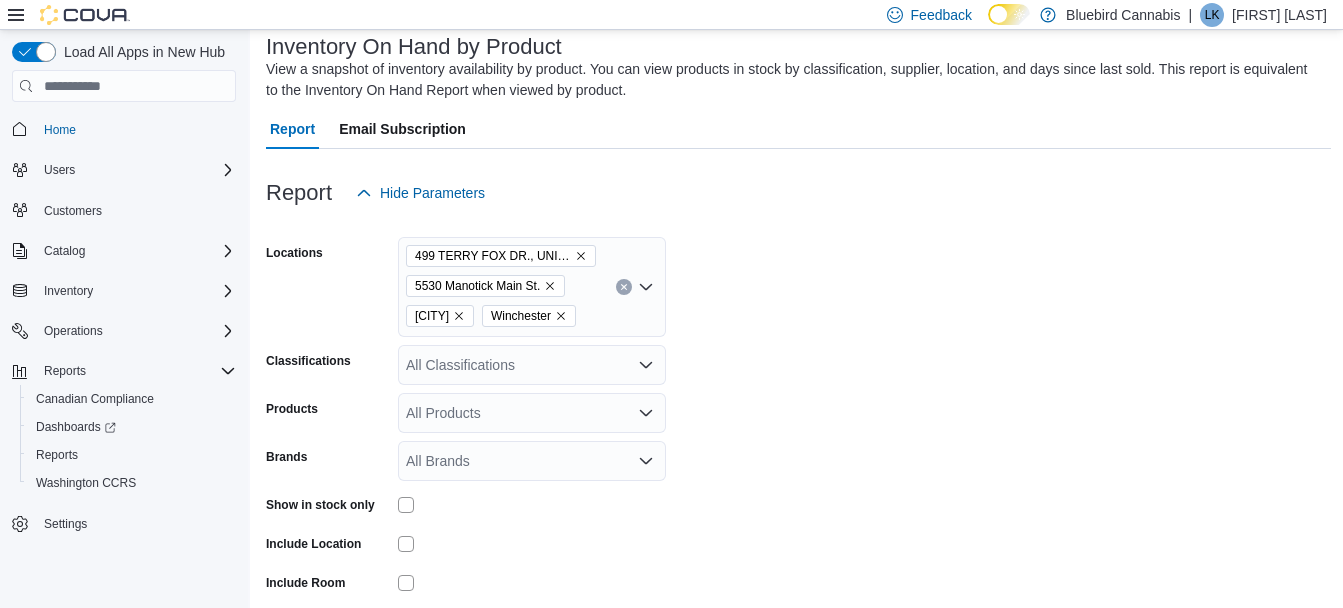 click on "Locations 499 TERRY FOX DR., UNIT 60, [CITY] 5530 Manotick Main St. [CITY] [CITY] Classifications All Classifications Products All Products Brands All Brands Show in stock only Include Location Include Room Include Archived Export  Run Report" at bounding box center (798, 453) 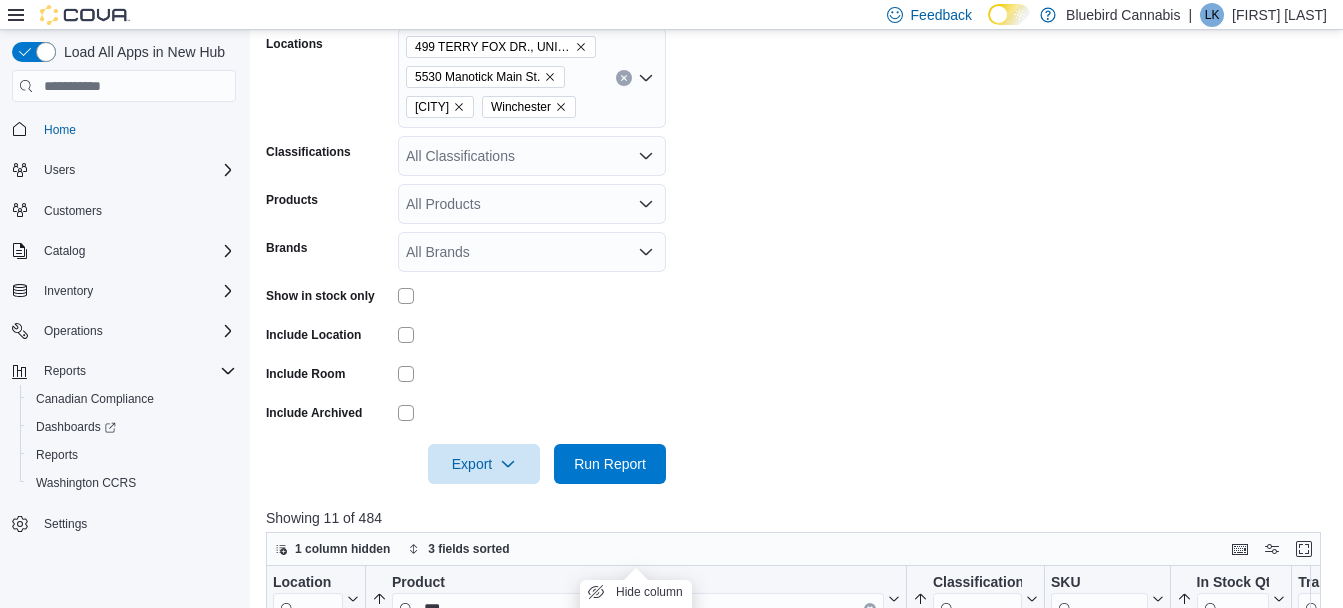 scroll, scrollTop: 334, scrollLeft: 0, axis: vertical 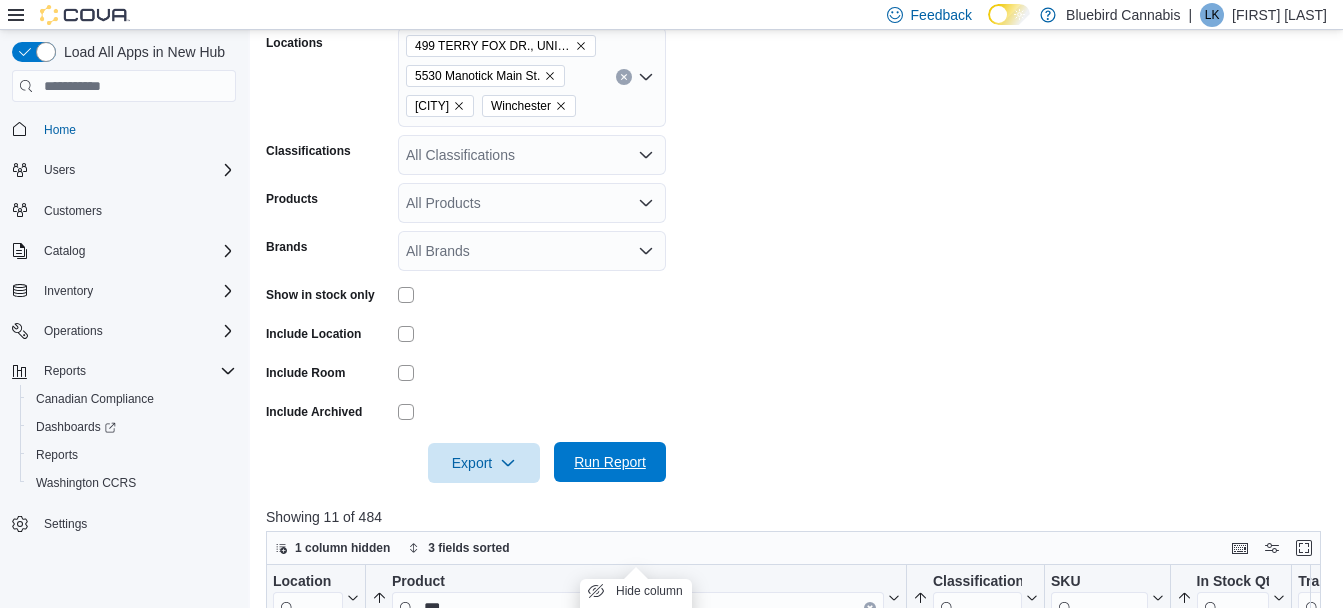 click on "Run Report" at bounding box center [610, 462] 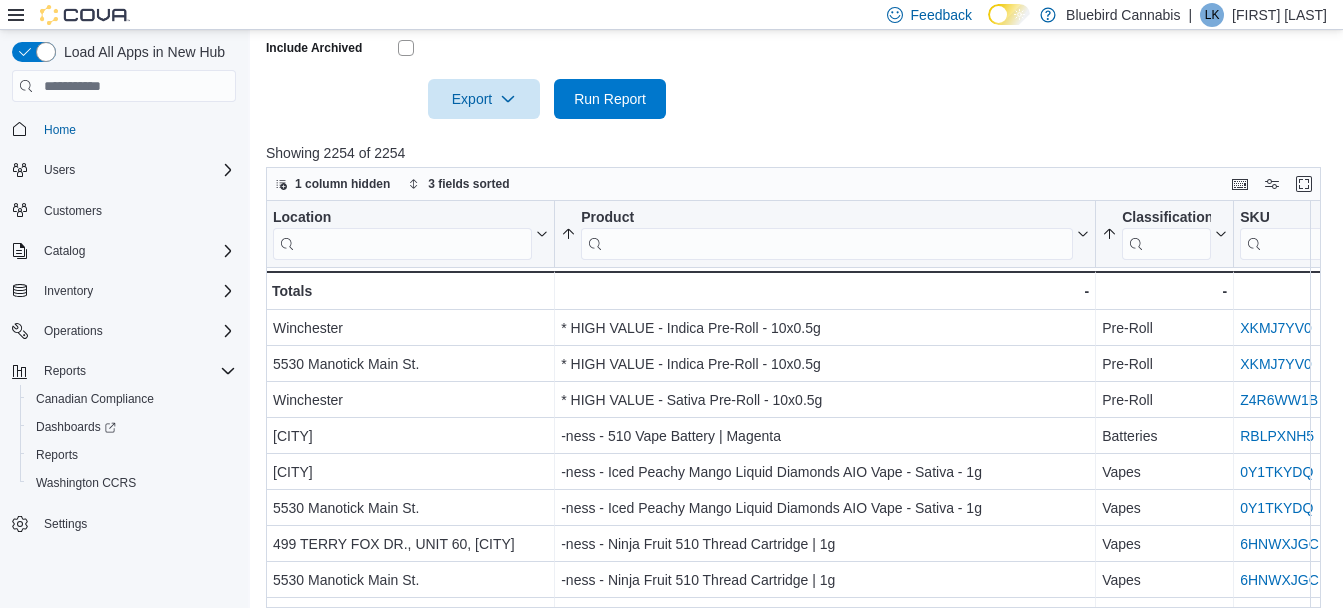 scroll, scrollTop: 699, scrollLeft: 0, axis: vertical 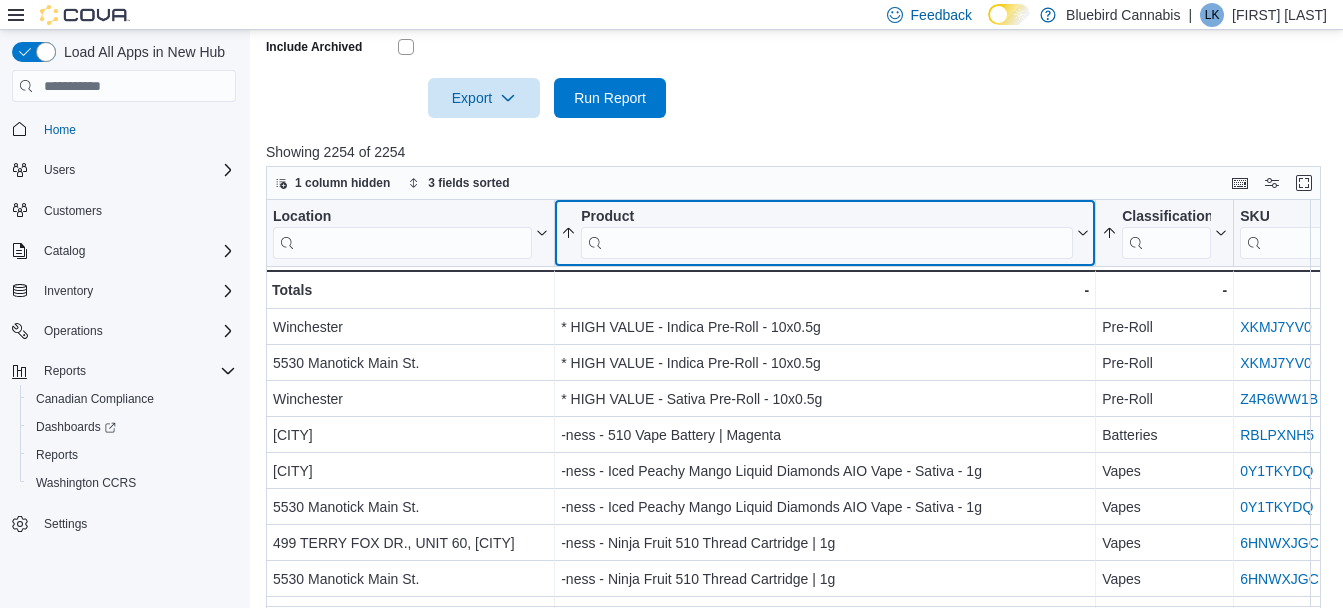 click at bounding box center (827, 243) 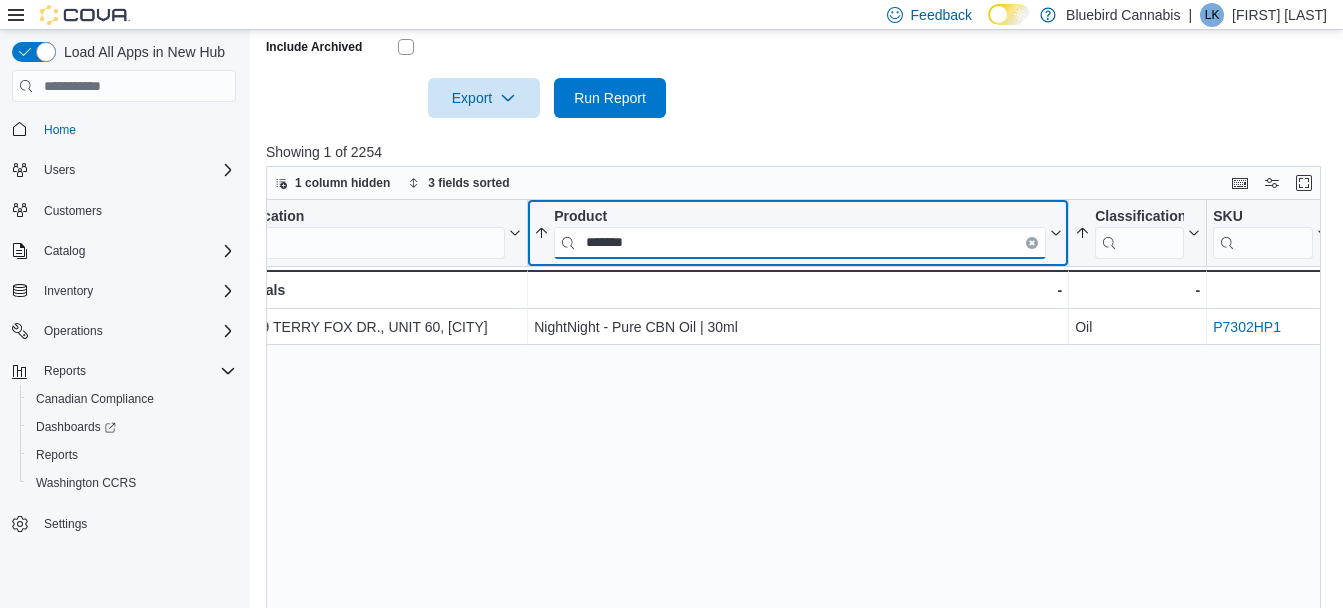scroll, scrollTop: 0, scrollLeft: 28, axis: horizontal 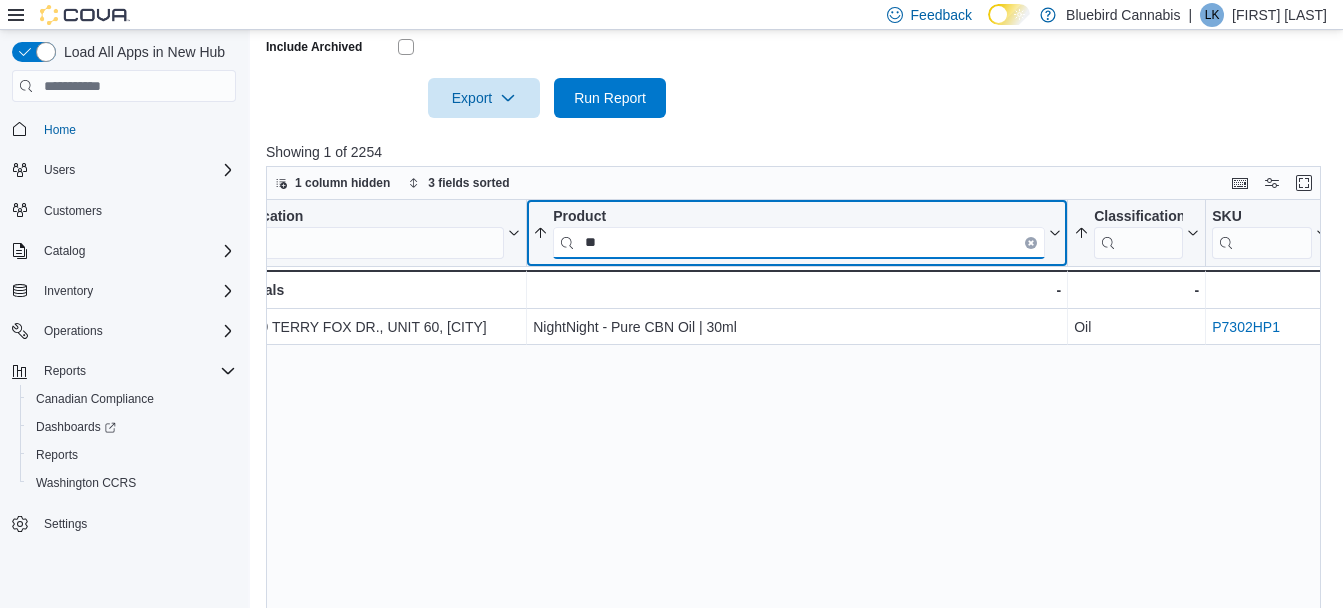 type on "*" 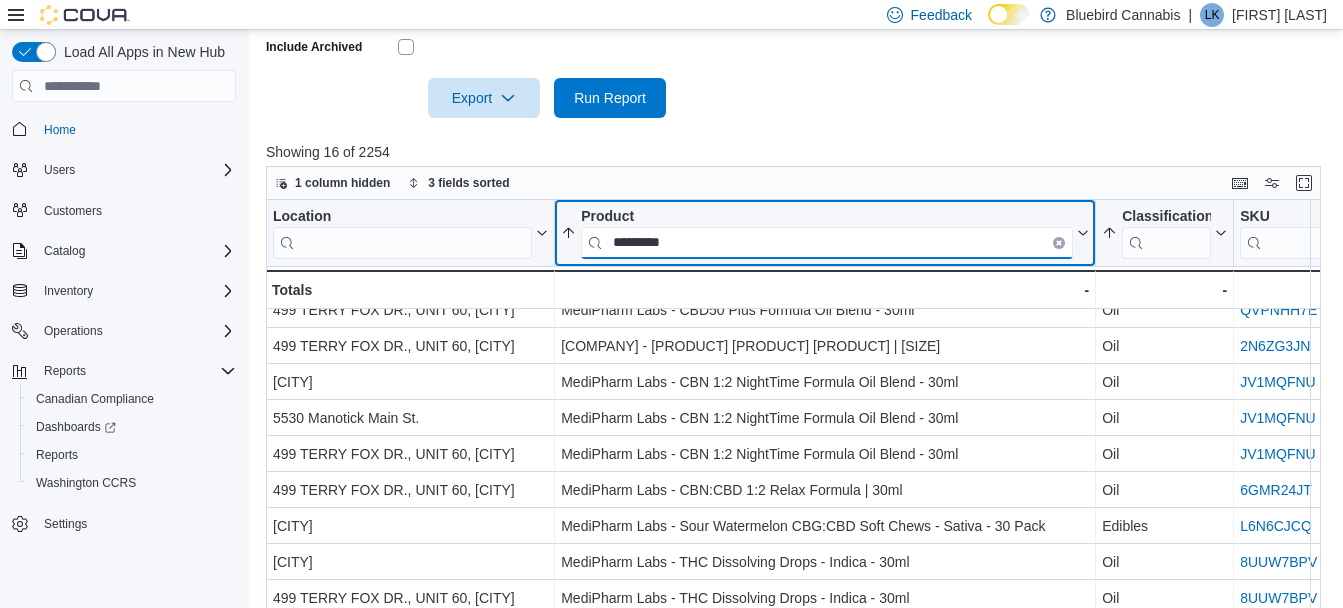 scroll, scrollTop: 243, scrollLeft: 0, axis: vertical 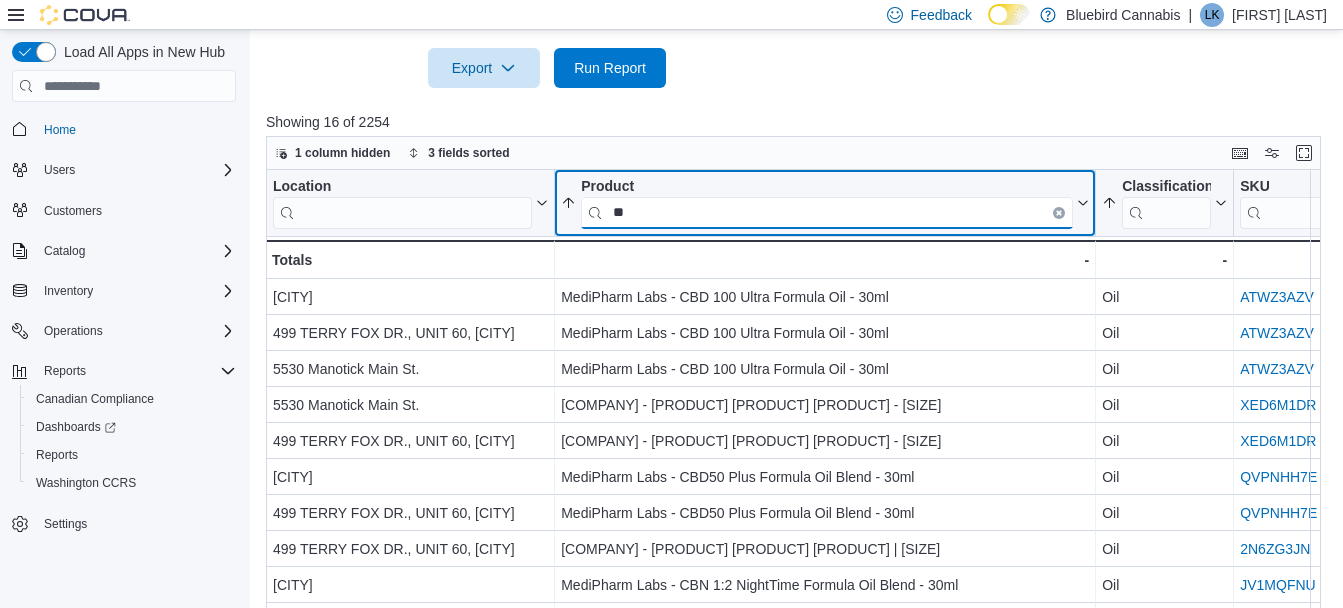 type on "*" 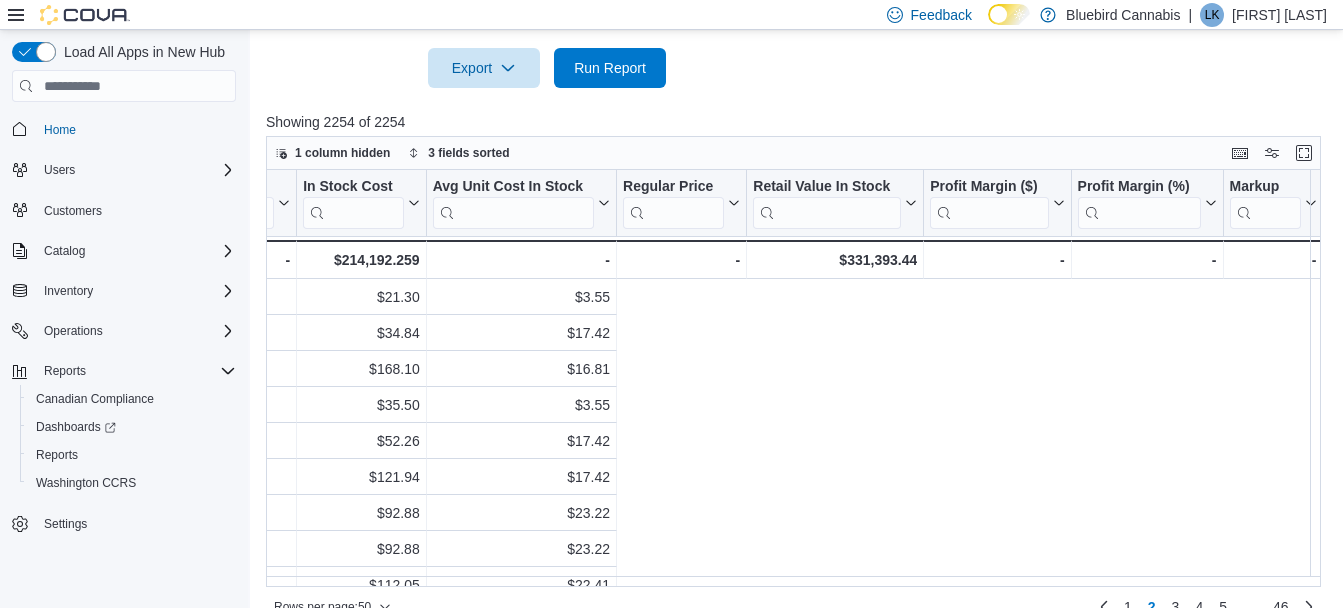 scroll, scrollTop: 0, scrollLeft: 0, axis: both 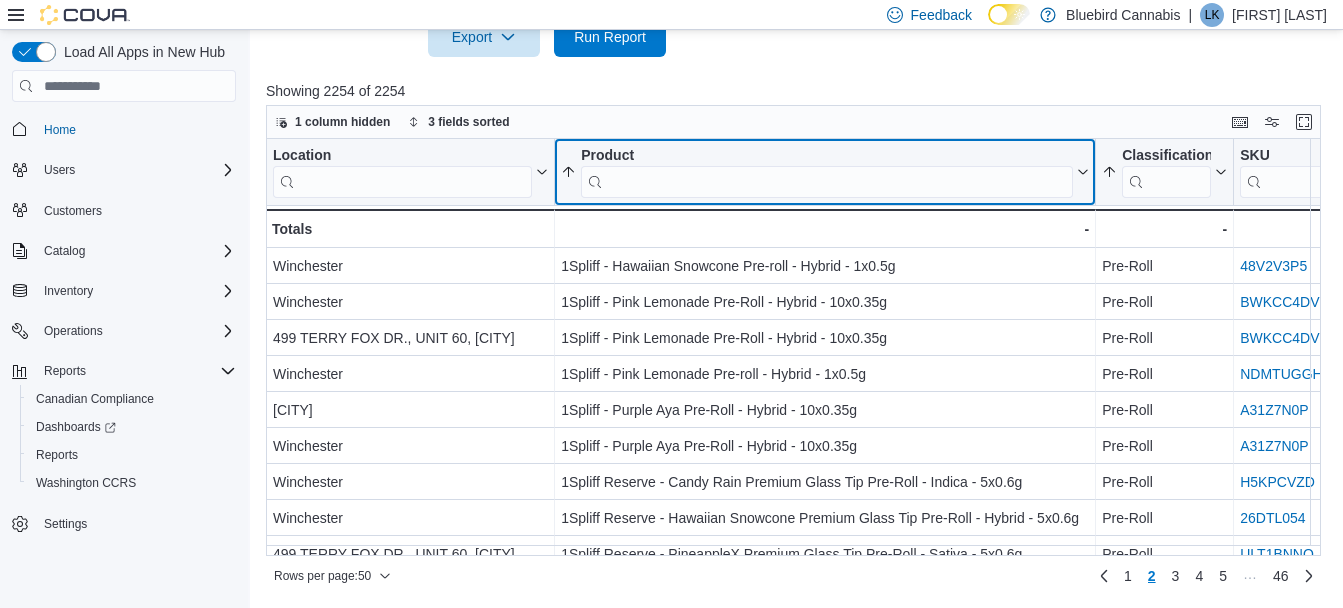 click at bounding box center [827, 182] 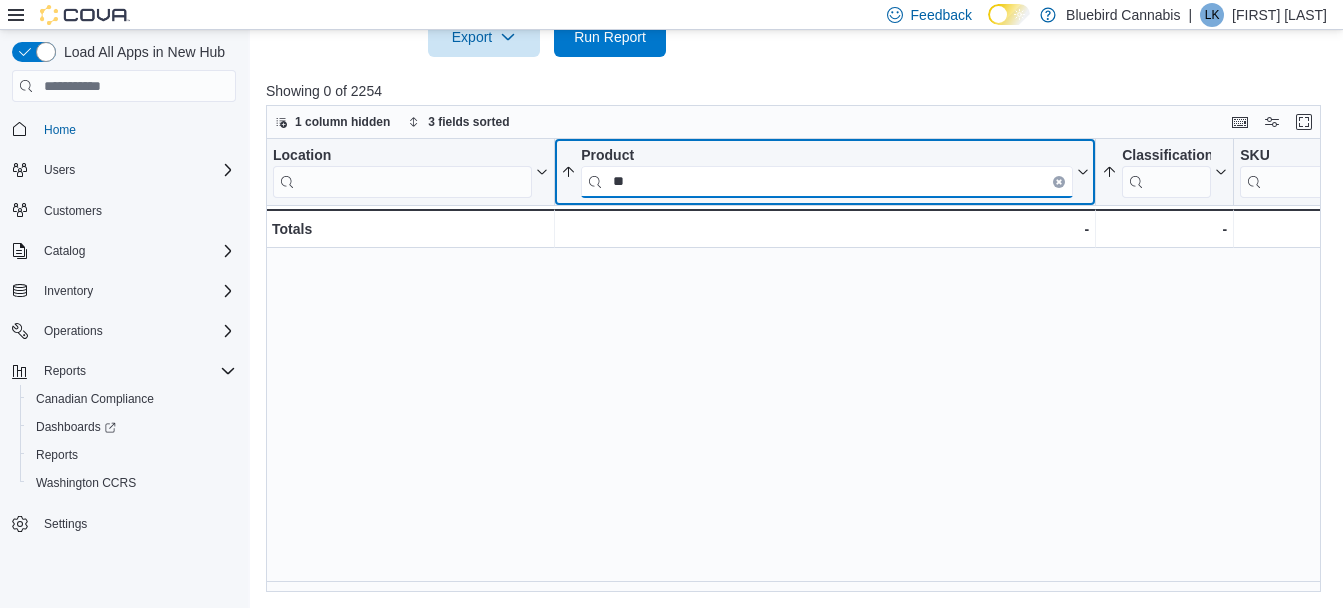 type on "*" 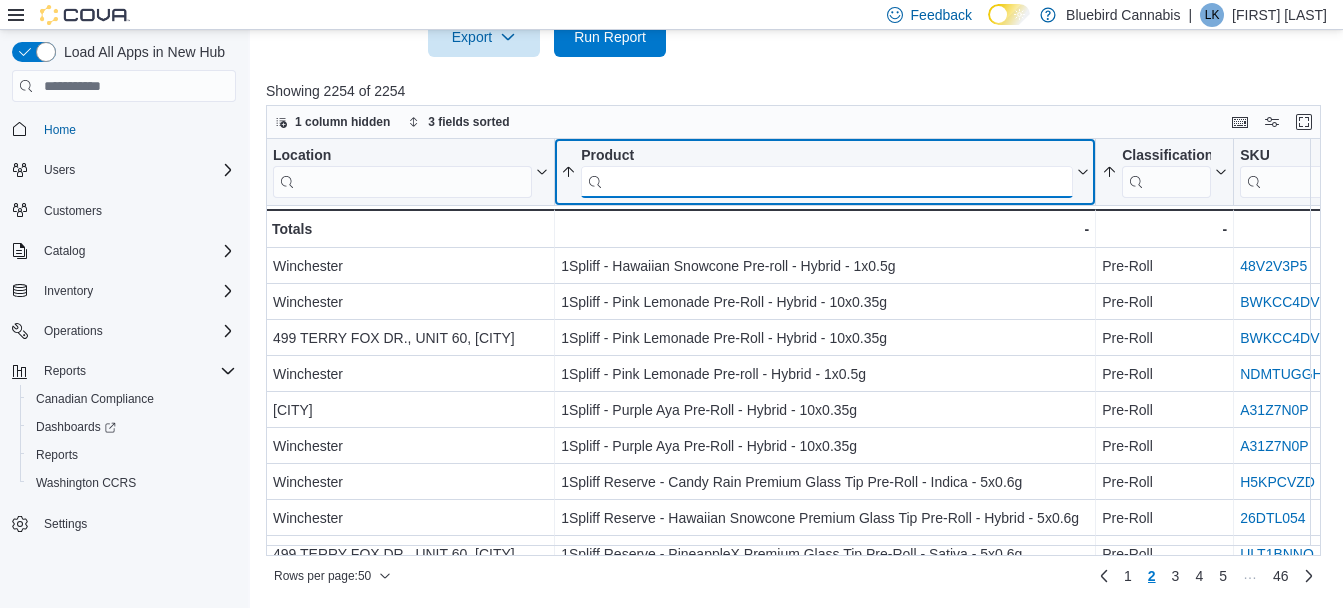 click at bounding box center (827, 182) 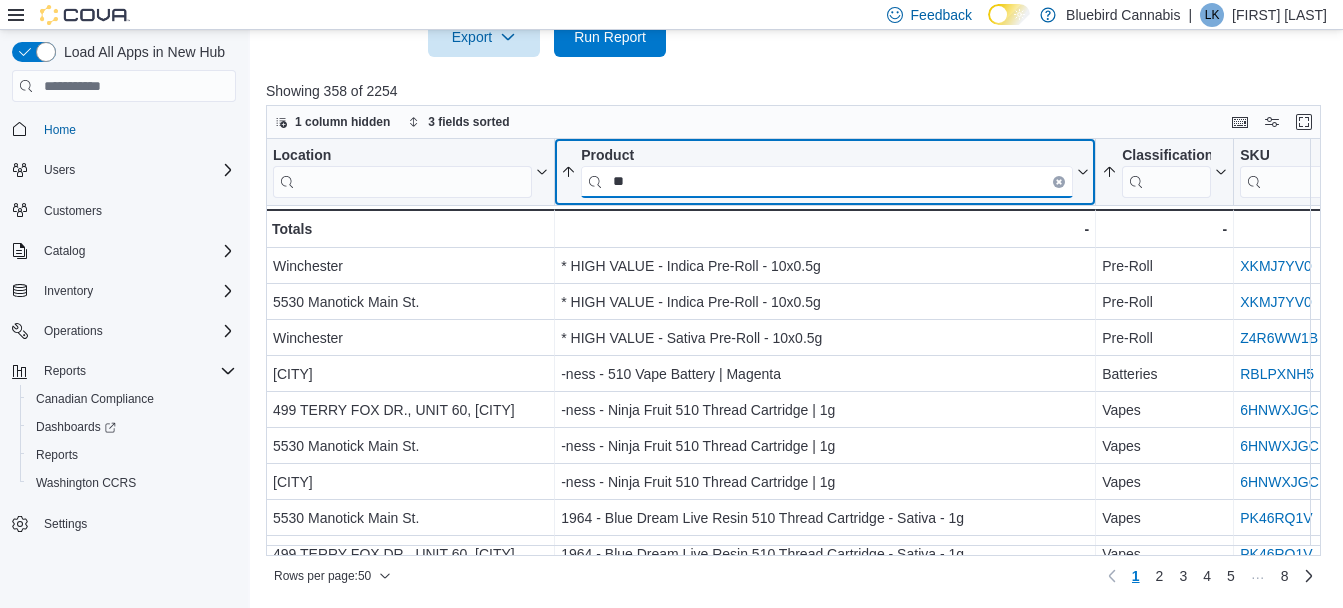 type on "*" 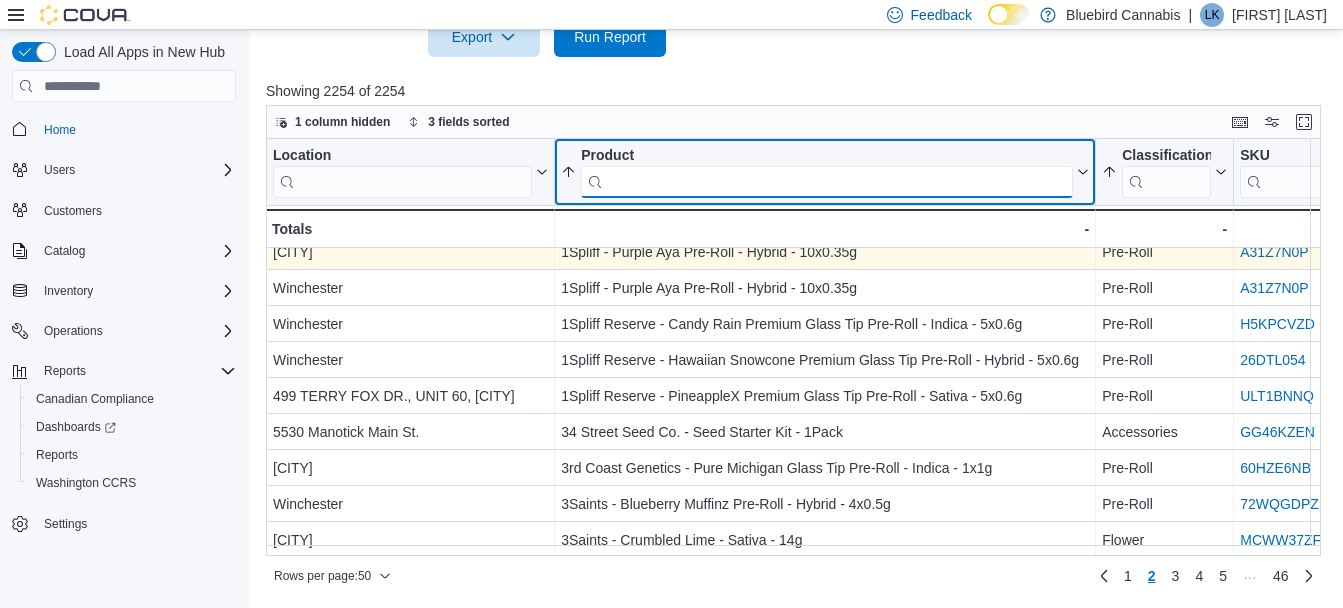scroll, scrollTop: 0, scrollLeft: 0, axis: both 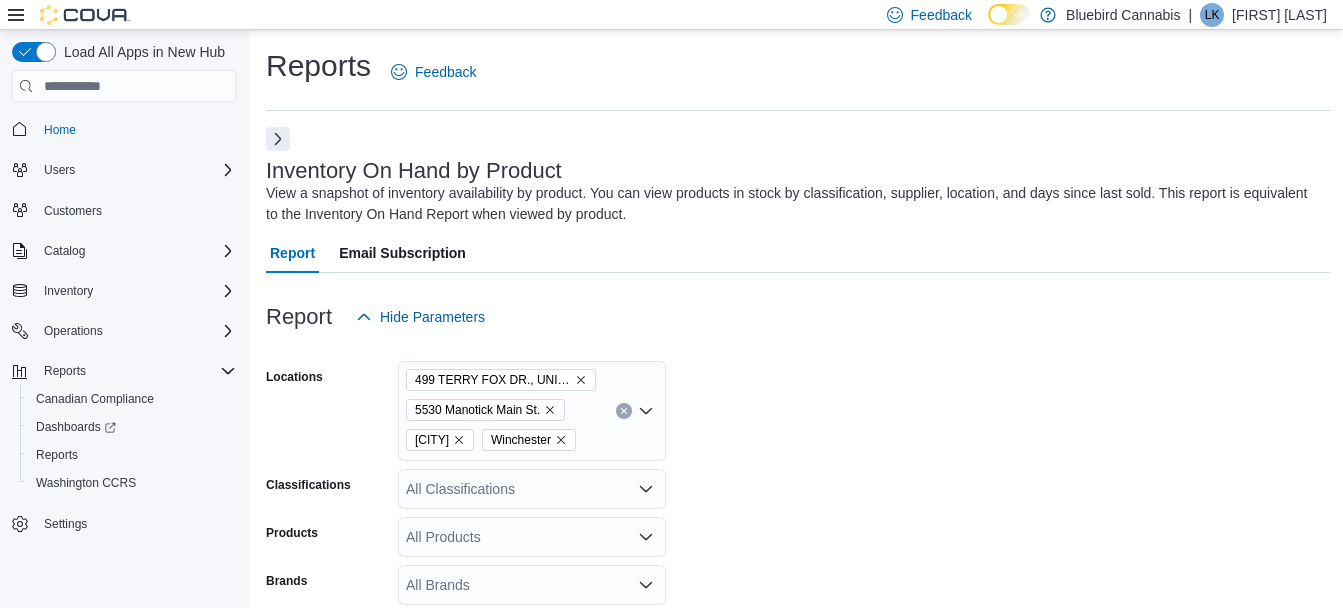 type 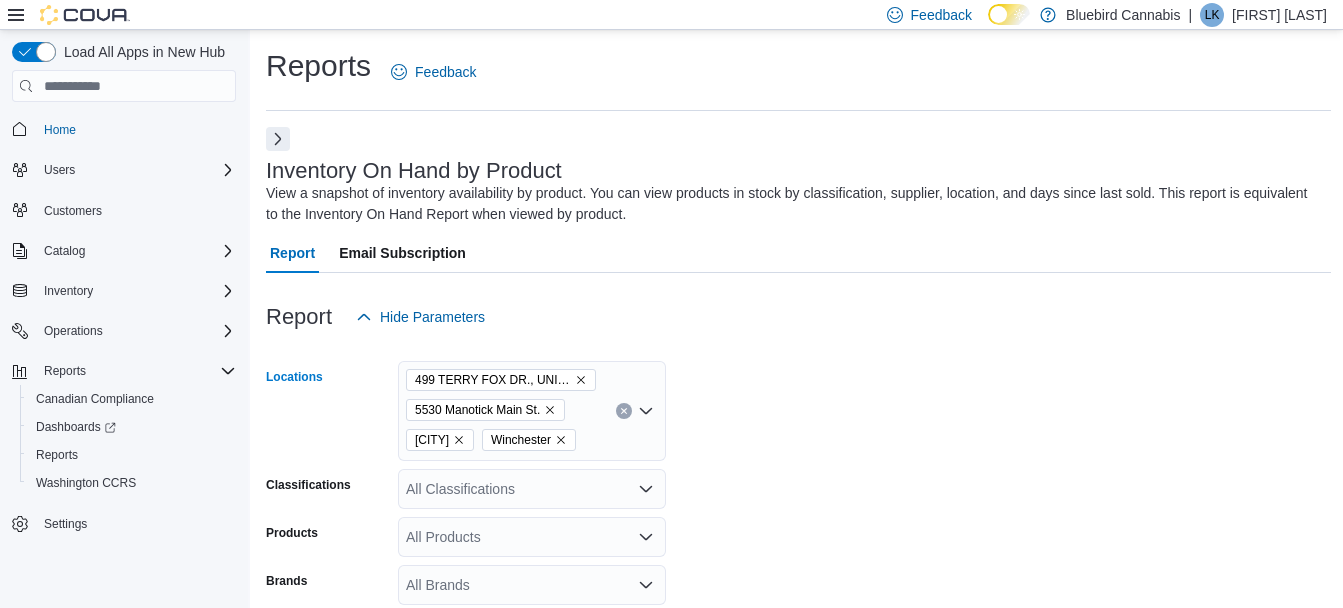 click 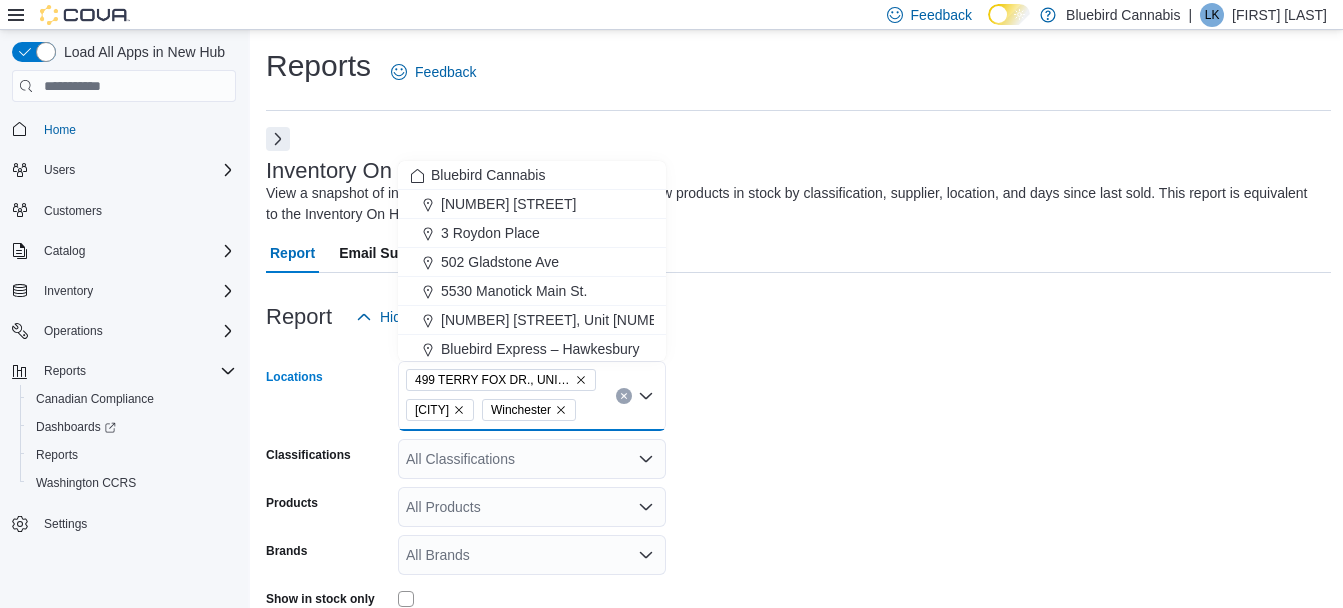 click 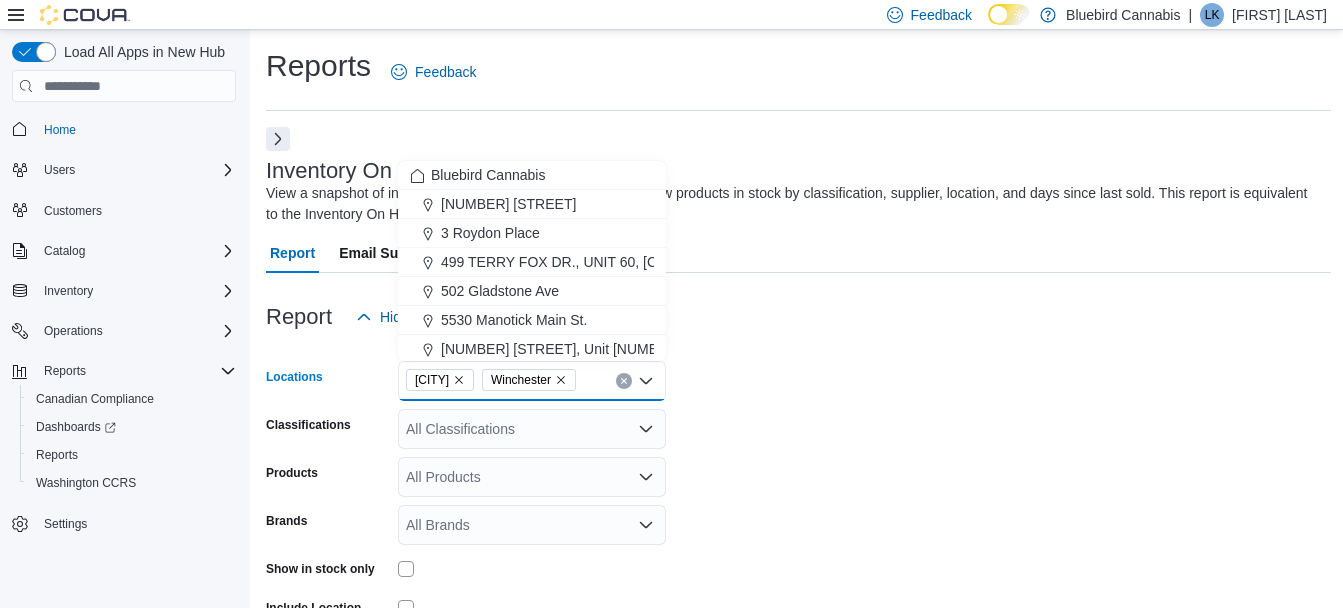 click 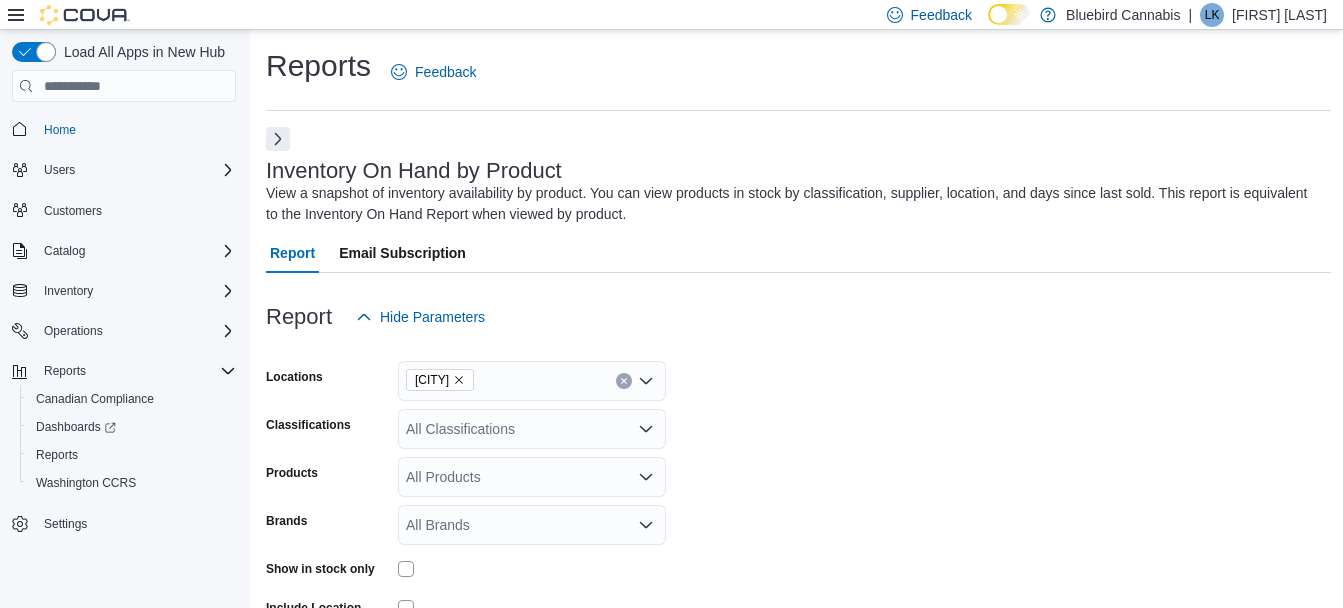 click at bounding box center (798, 349) 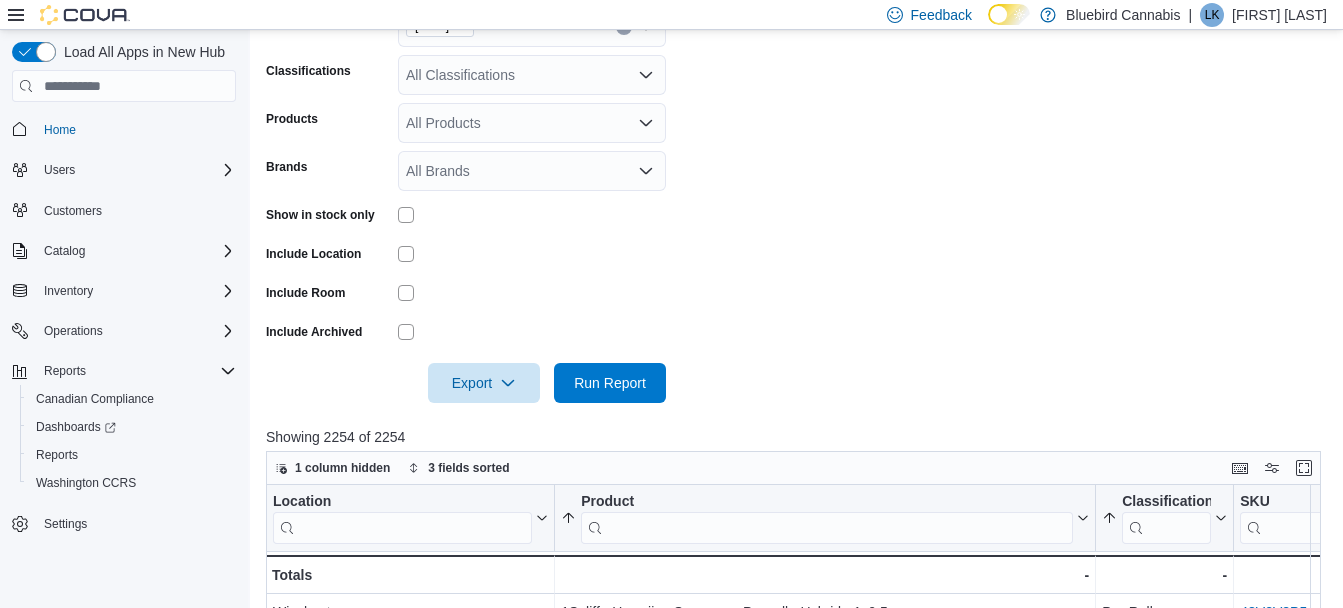 scroll, scrollTop: 356, scrollLeft: 0, axis: vertical 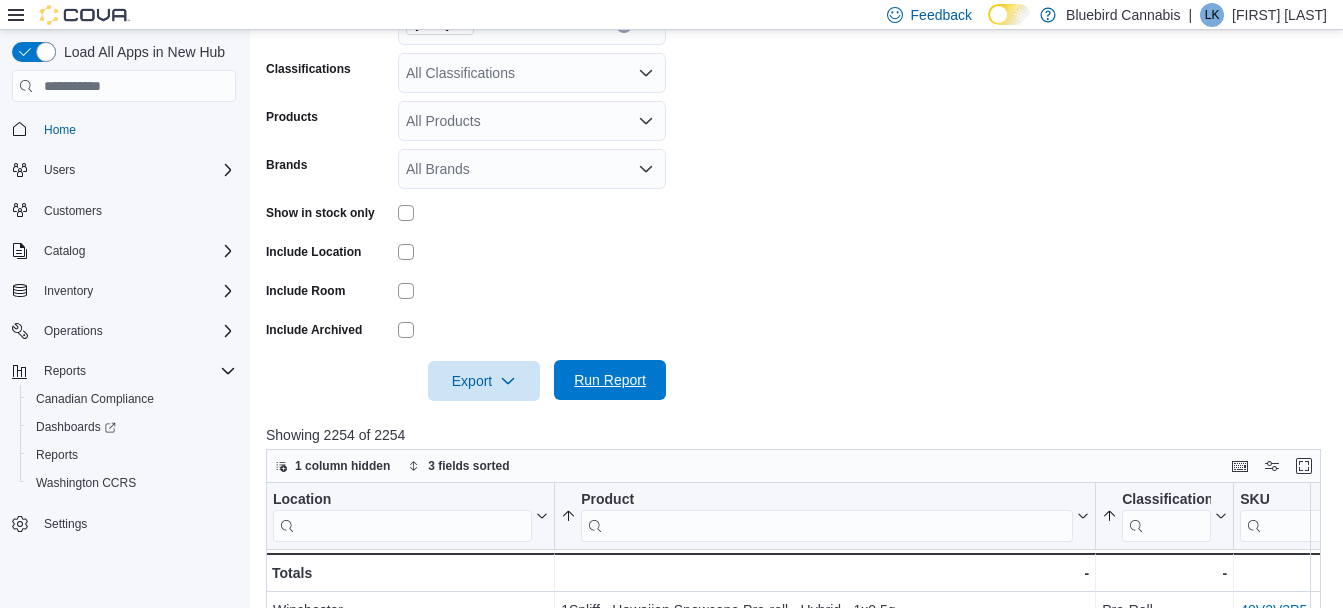 click on "Run Report" at bounding box center (610, 380) 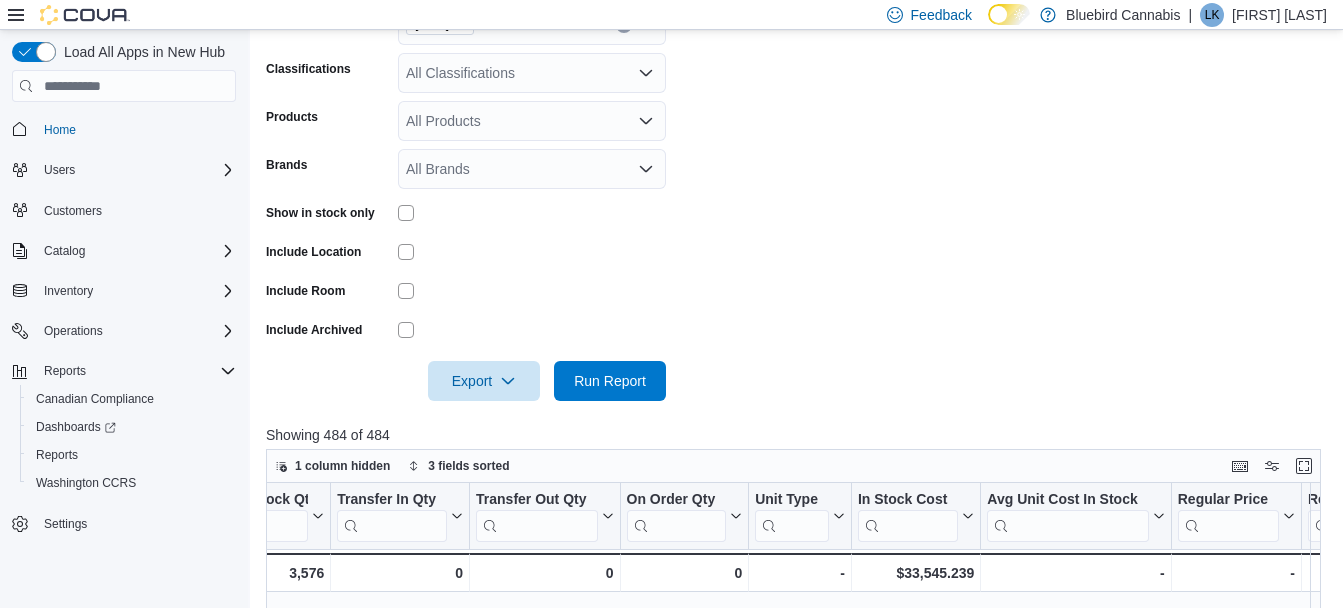 scroll, scrollTop: 380, scrollLeft: 961, axis: both 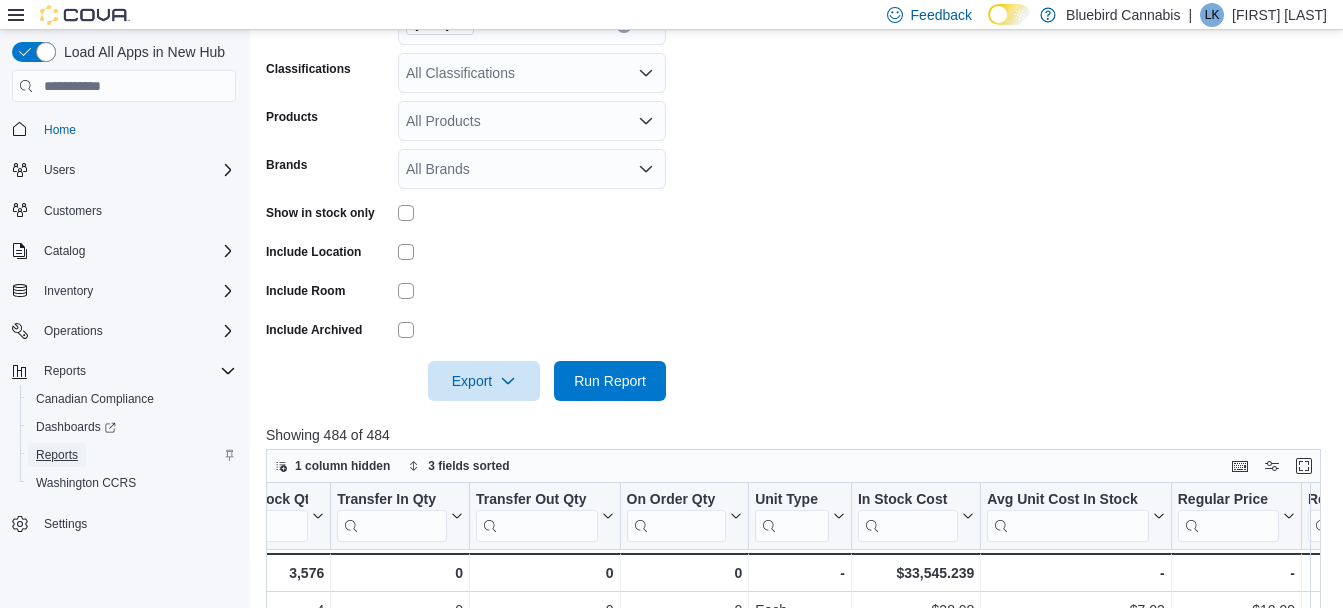 click on "Reports" at bounding box center [57, 455] 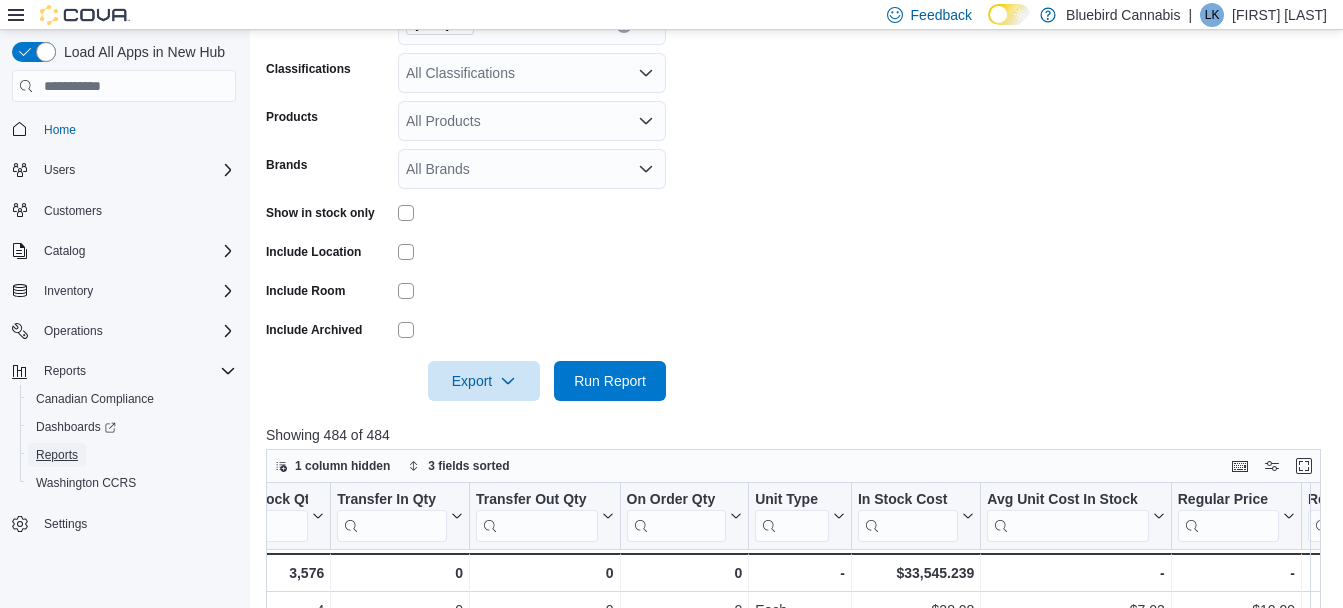 scroll, scrollTop: 0, scrollLeft: 0, axis: both 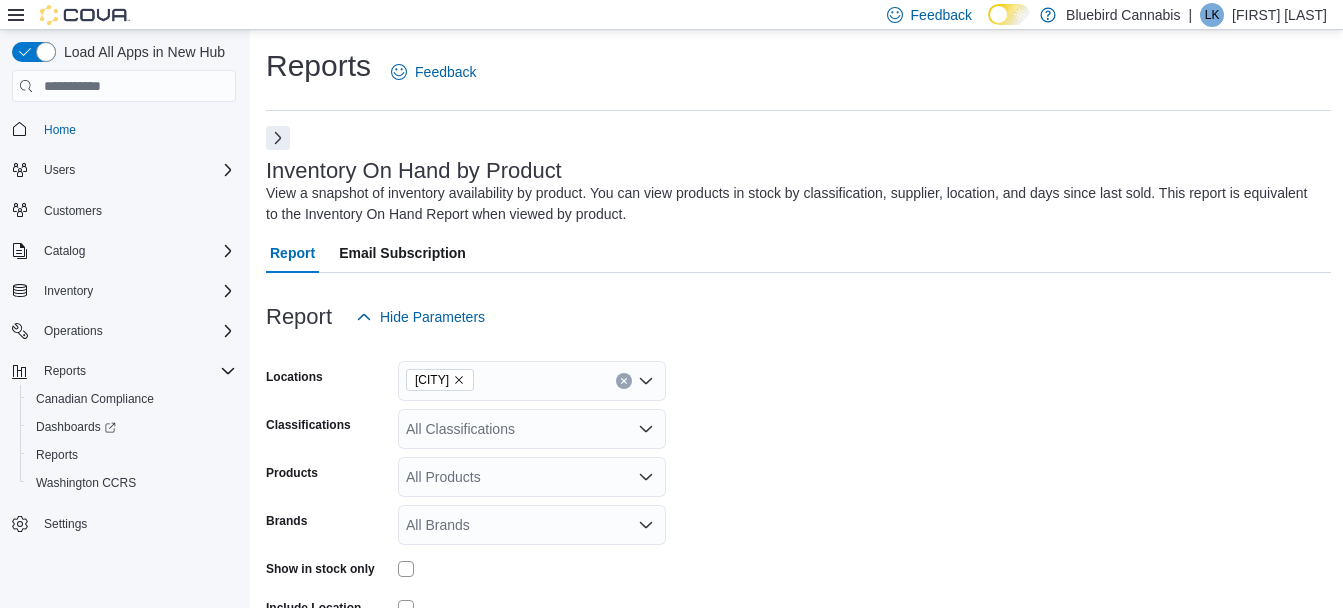 click at bounding box center (278, 138) 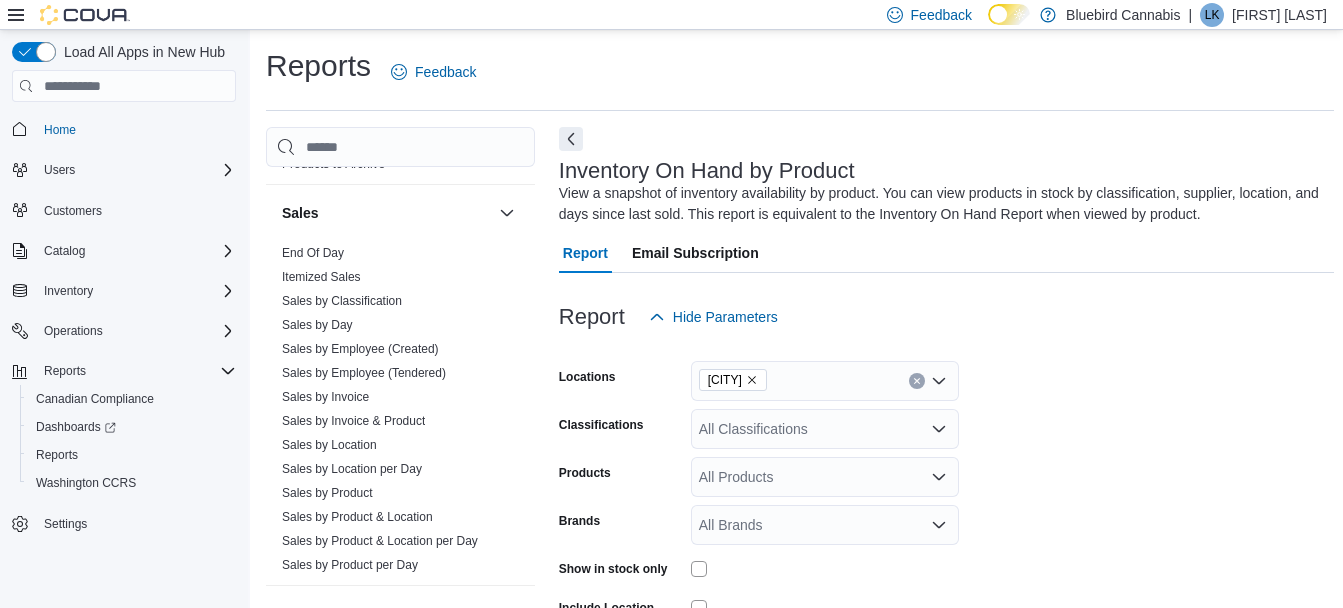 scroll, scrollTop: 1377, scrollLeft: 0, axis: vertical 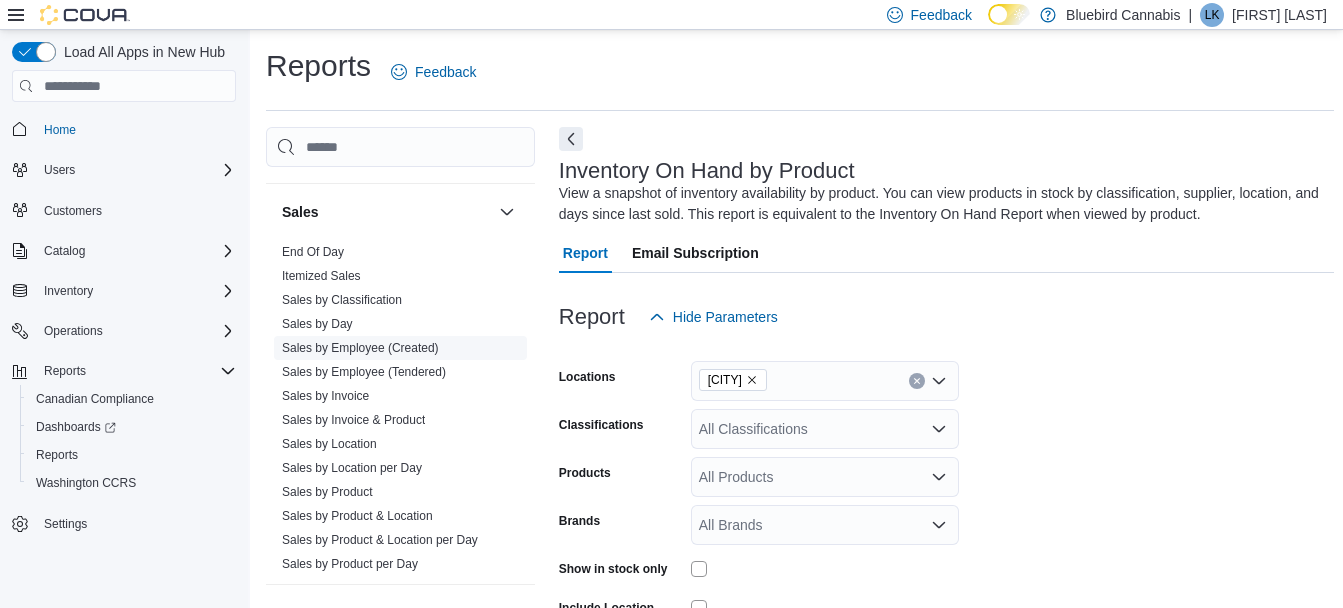 click on "Sales by Employee (Created)" at bounding box center (360, 348) 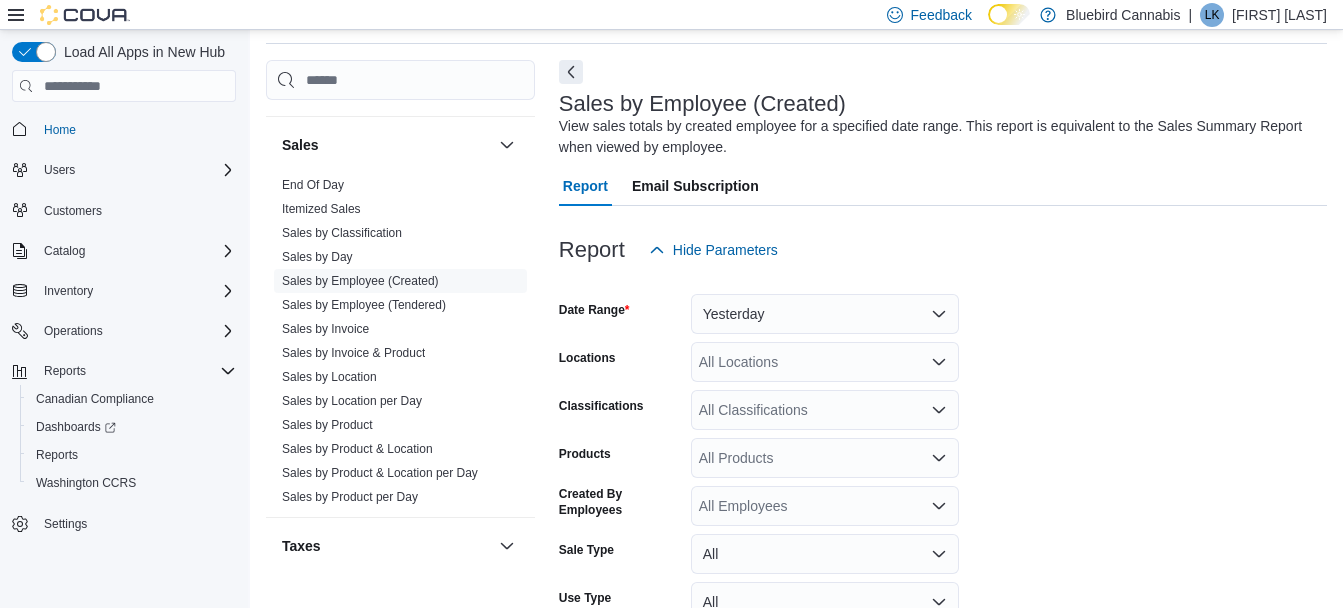 scroll, scrollTop: 225, scrollLeft: 0, axis: vertical 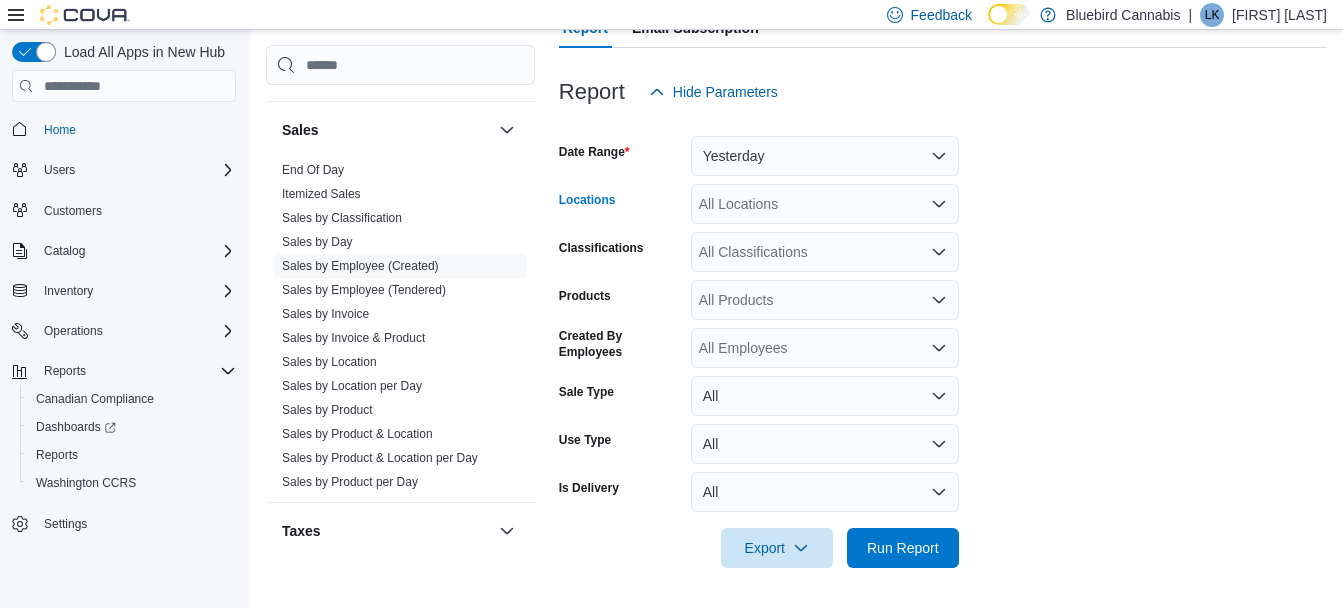 click on "All Locations" at bounding box center (825, 204) 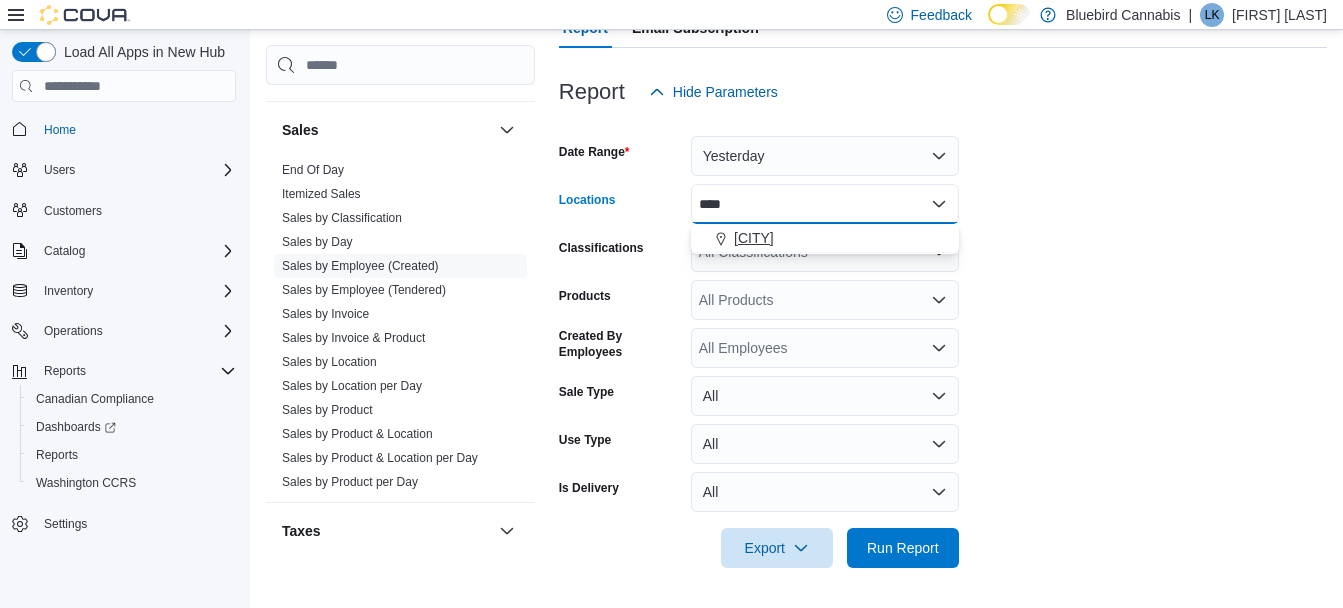 type on "****" 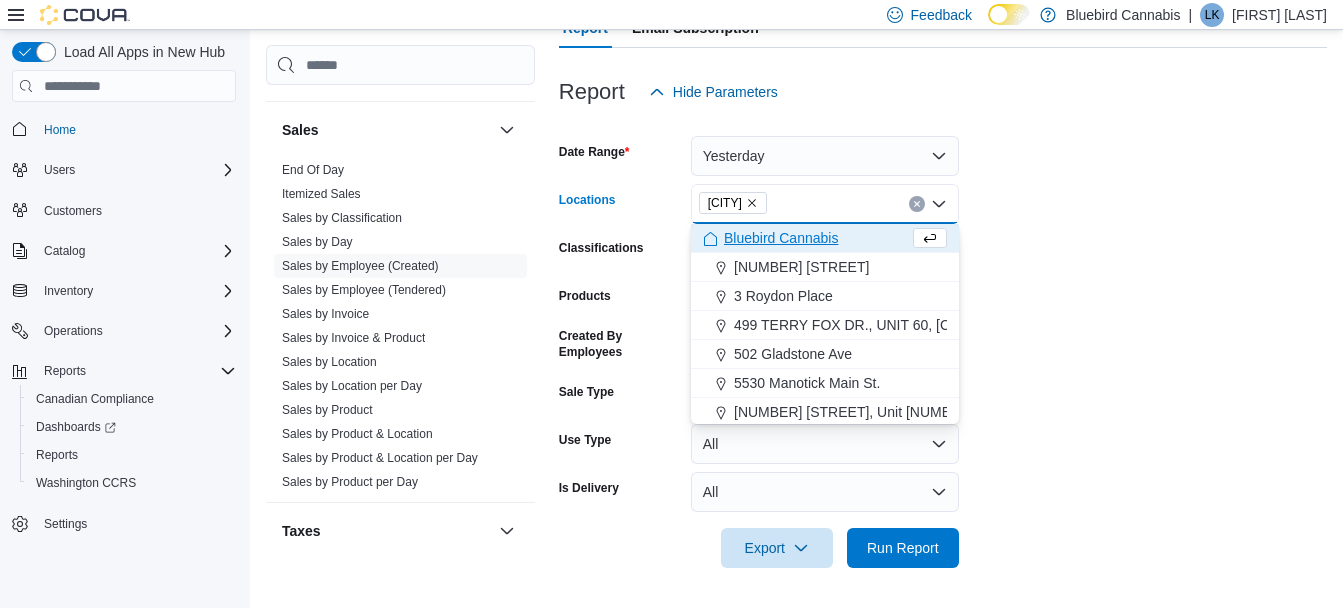 click on "Date Range Yesterday Locations [CITY] Combo box. Selected. [CITY]. Press Backspace to delete [CITY]. Combo box input. All Locations. Type some text or, to display a list of choices, press Down Arrow. To exit the list of choices, press Escape. Classifications All Classifications Products All Products Created By Employees All Employees Sale Type All Use Type All Is Delivery All Export  Run Report" at bounding box center (943, 340) 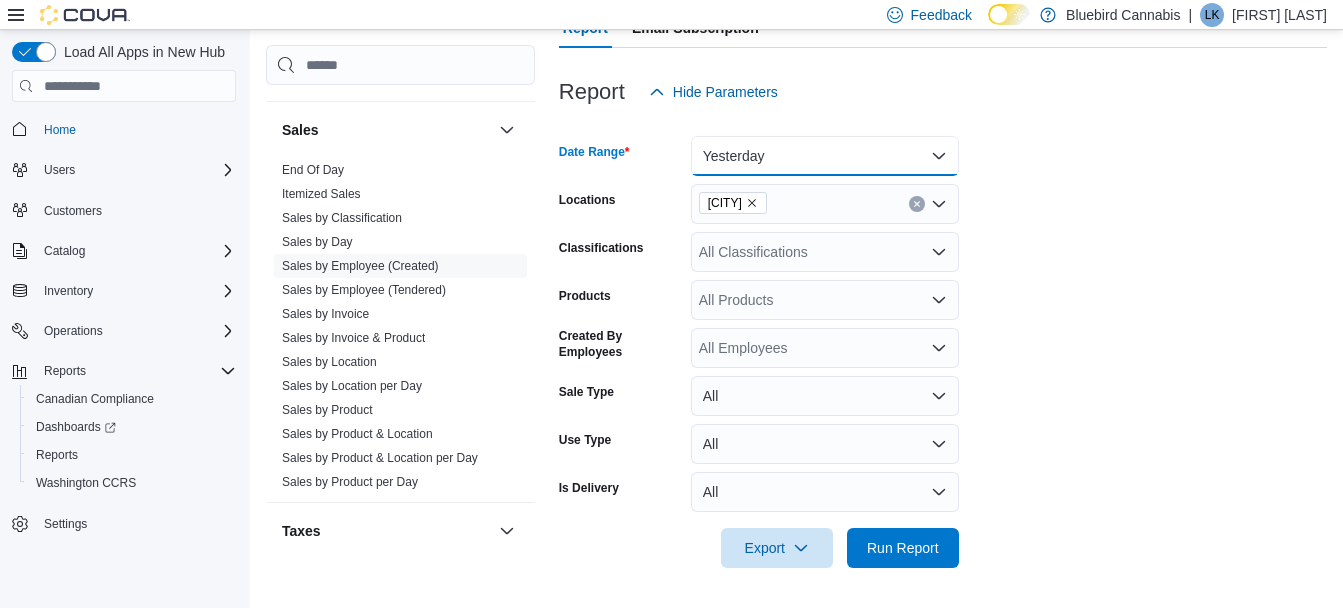 click on "Yesterday" at bounding box center (825, 156) 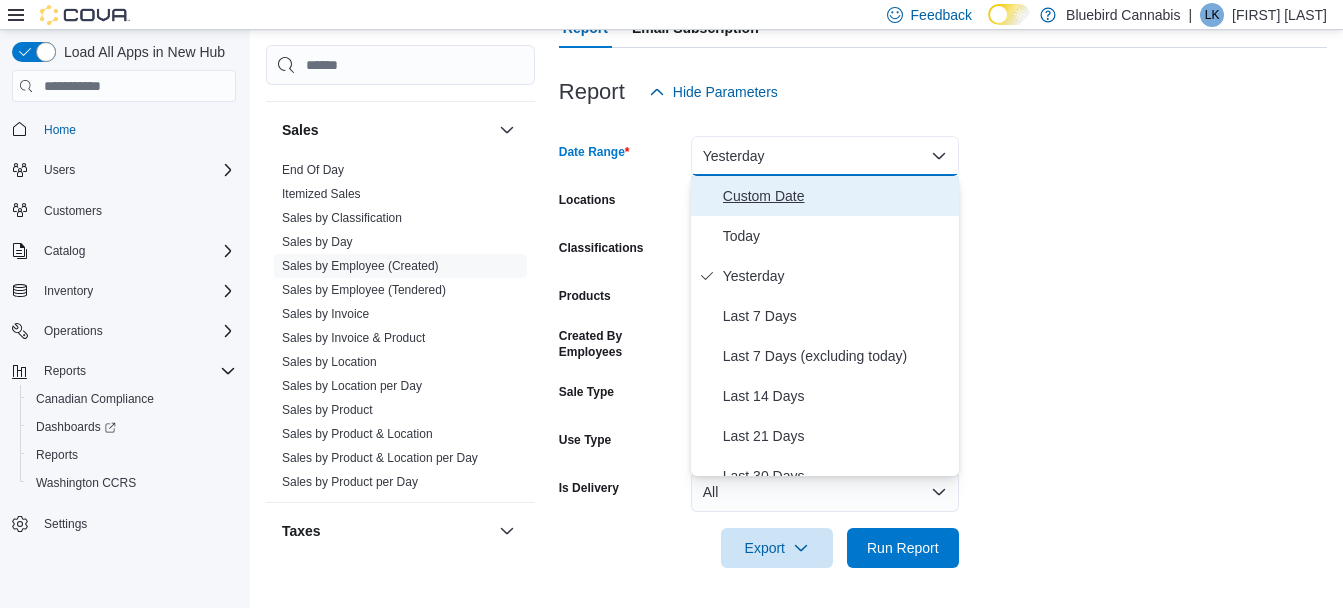 click on "Custom Date" at bounding box center (837, 196) 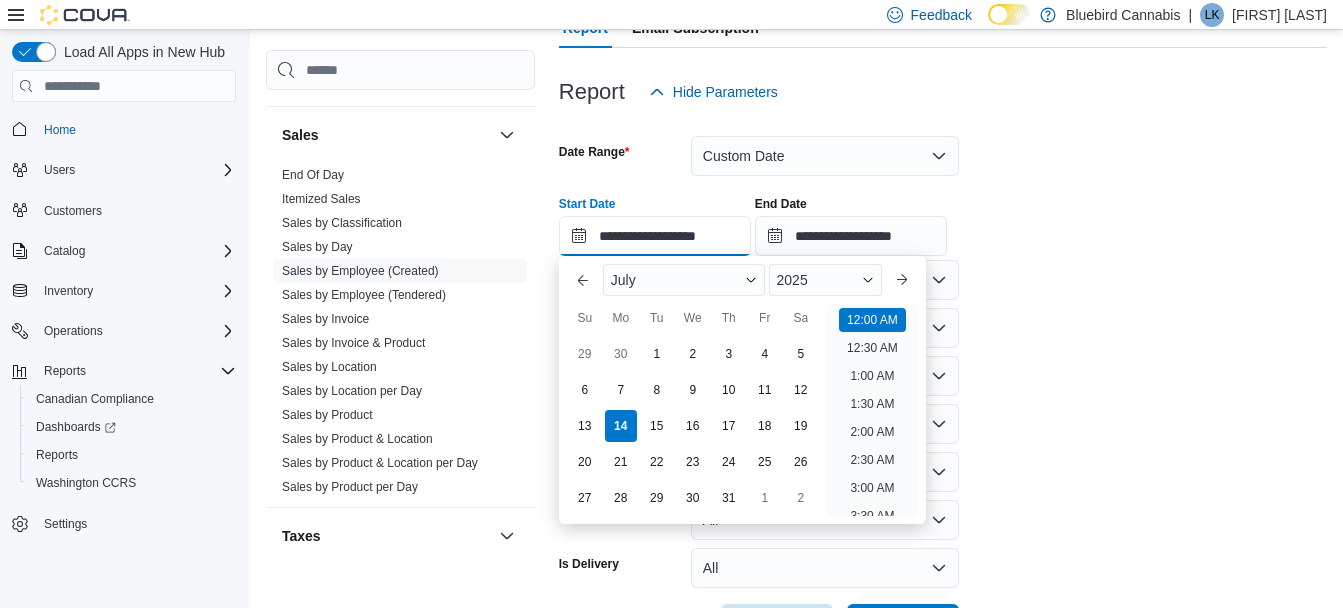 click on "**********" at bounding box center (655, 236) 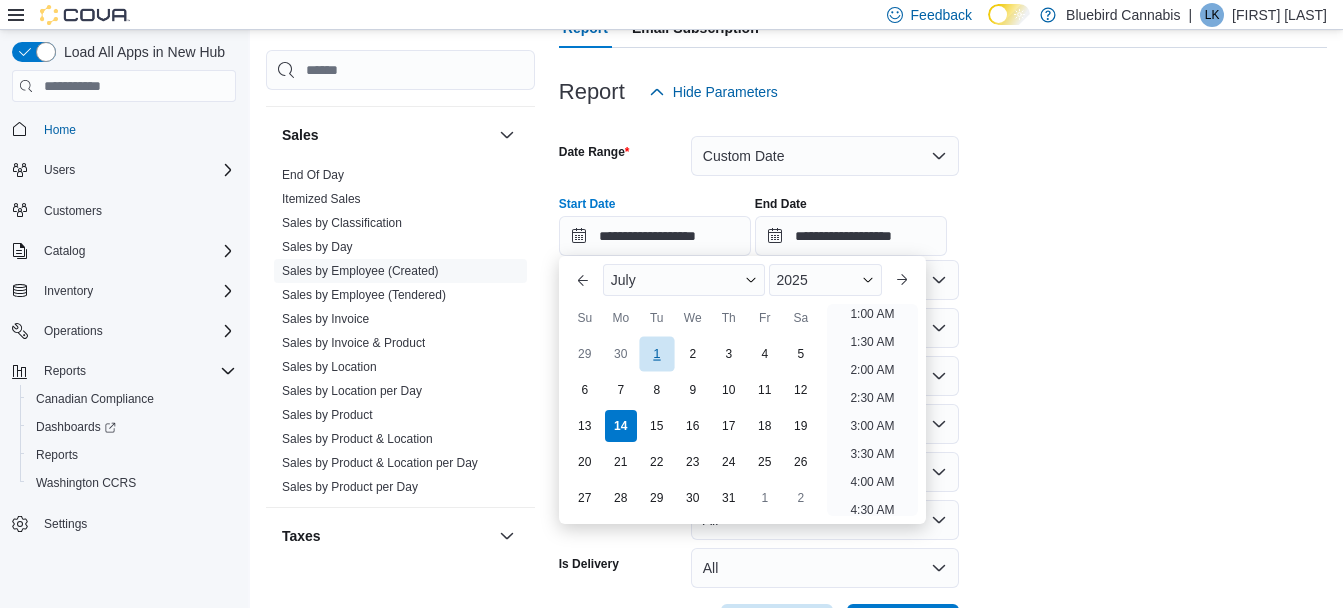click on "1" at bounding box center (656, 354) 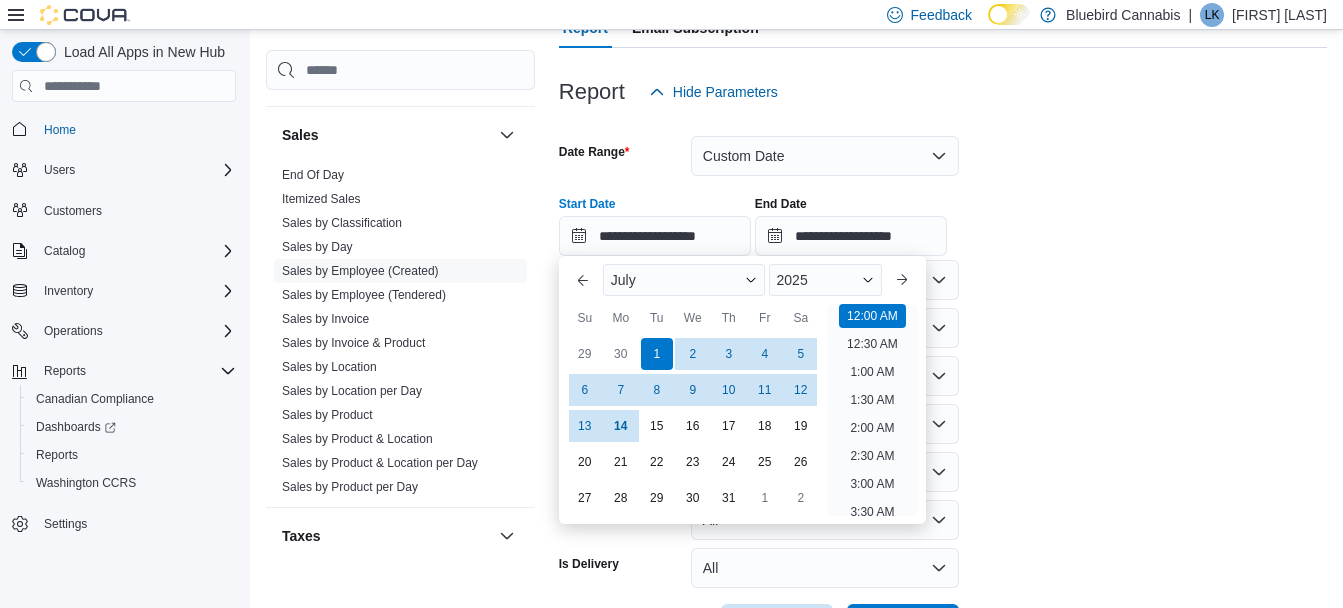 click on "**********" at bounding box center (943, 218) 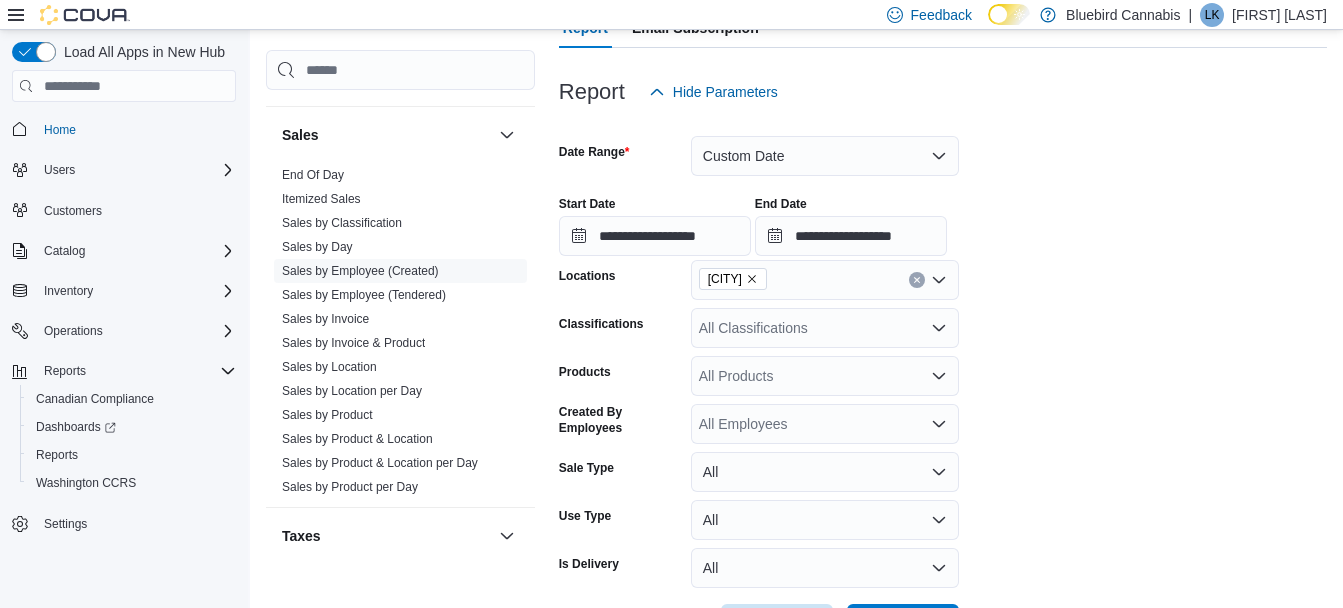 scroll, scrollTop: 301, scrollLeft: 0, axis: vertical 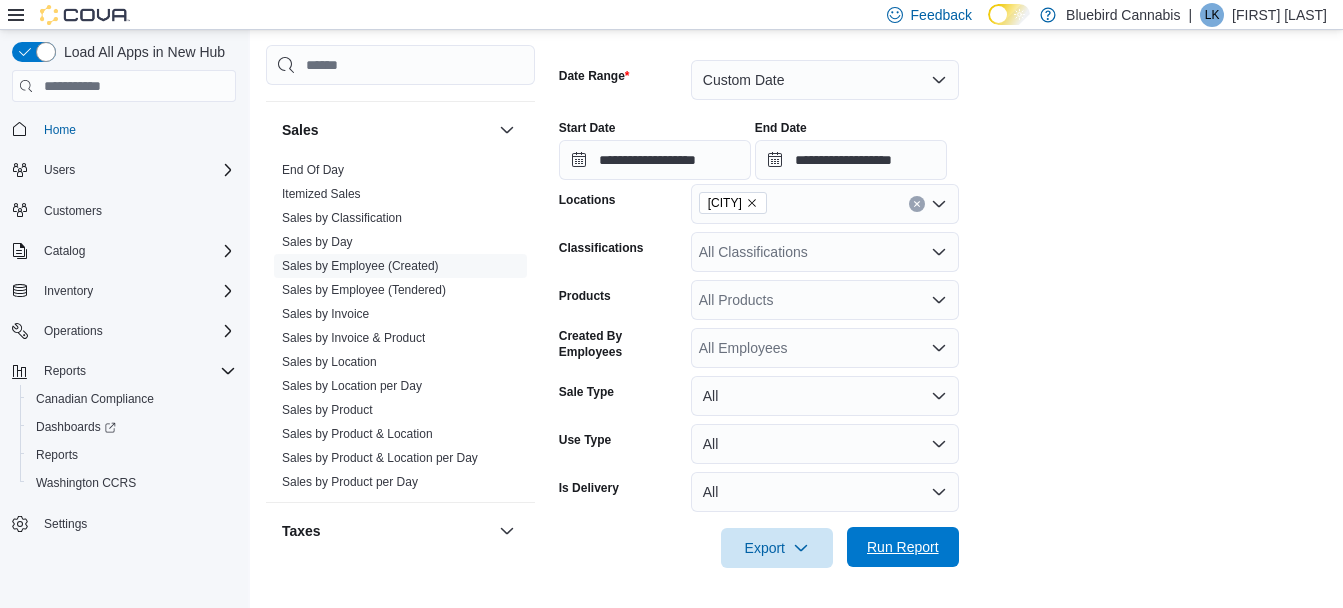 click on "Run Report" at bounding box center [903, 547] 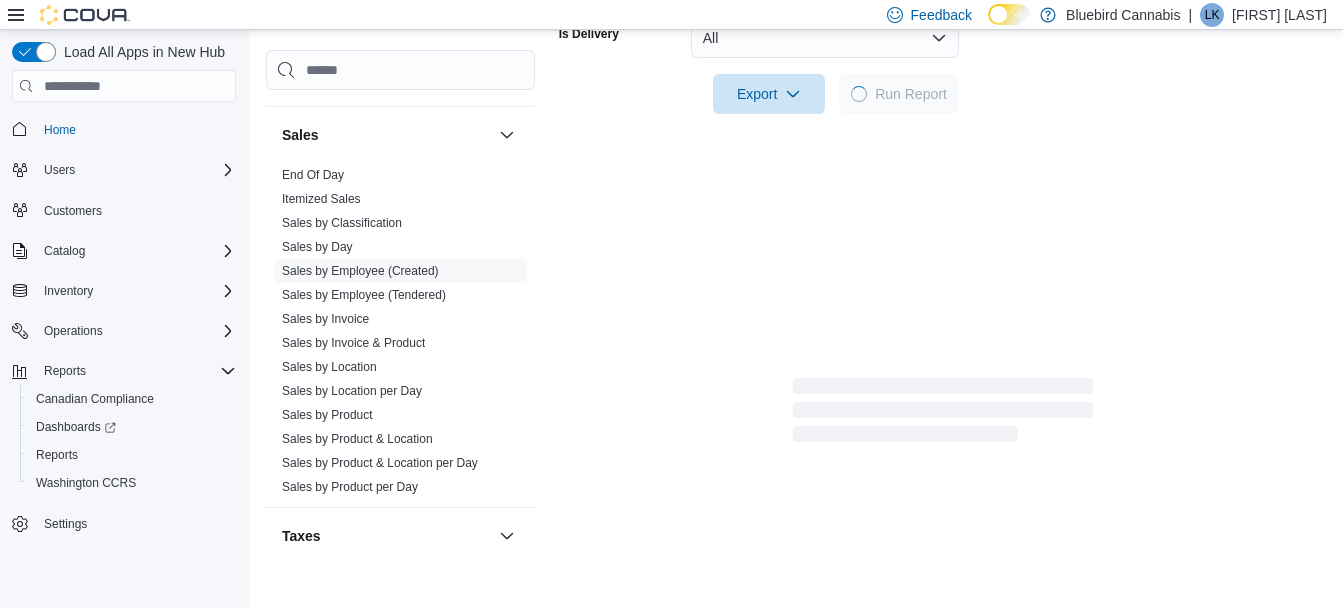 scroll, scrollTop: 756, scrollLeft: 0, axis: vertical 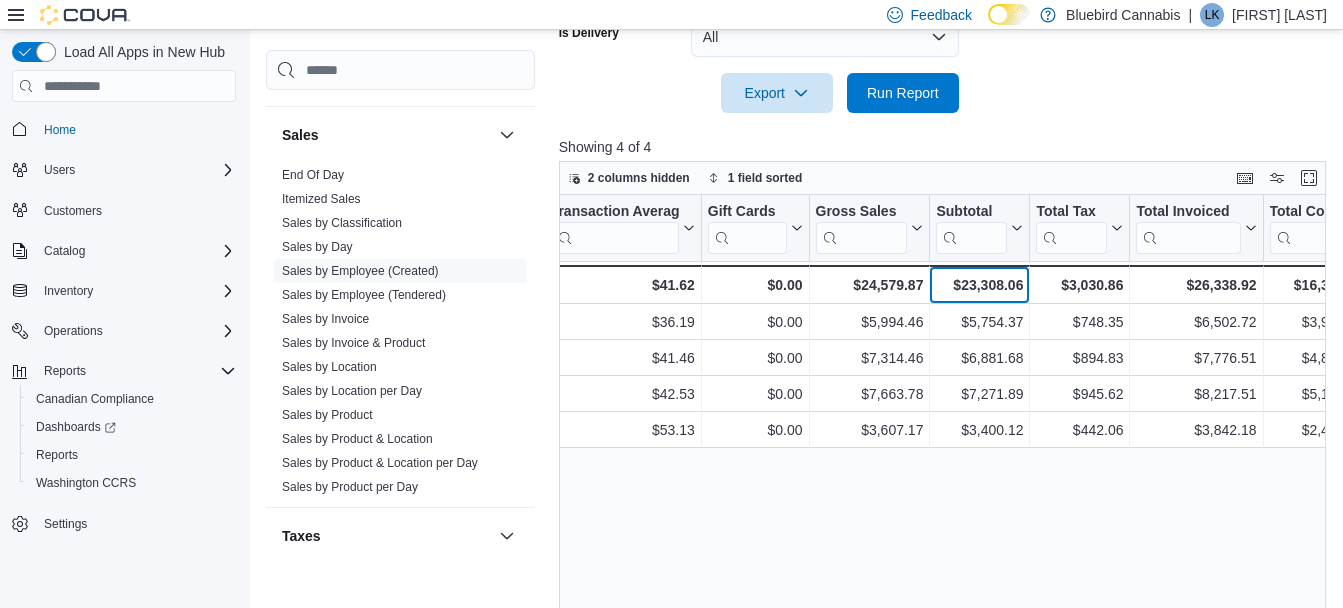 click on "$23,308.06" at bounding box center [979, 285] 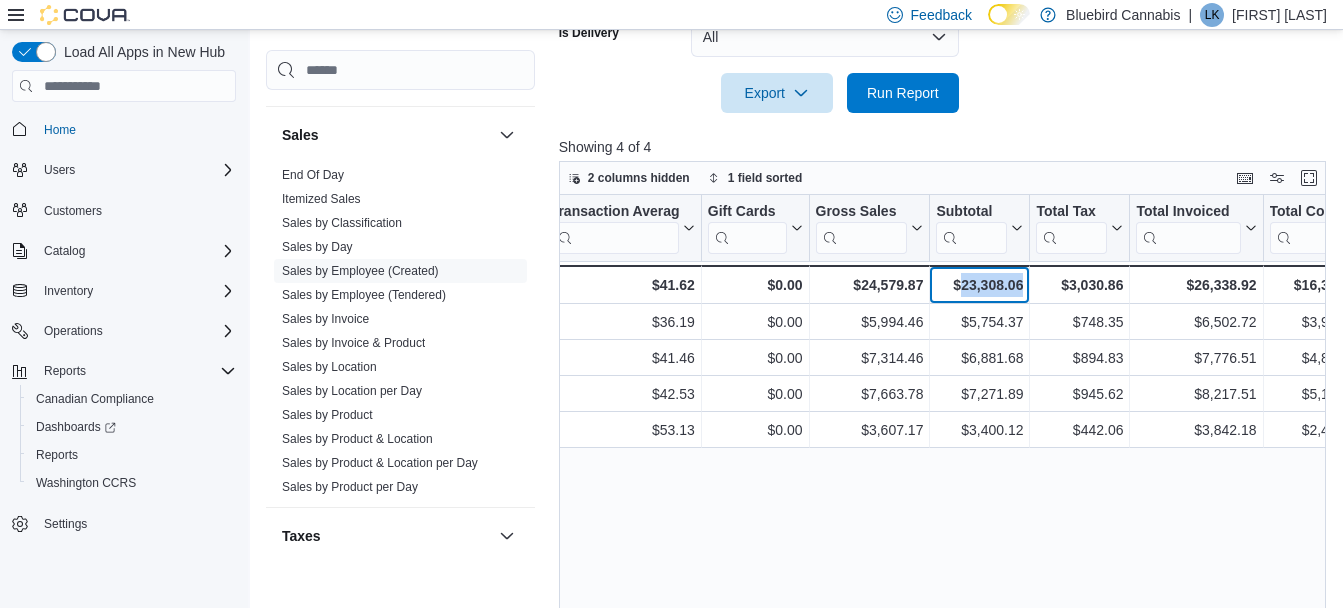 click on "$23,308.06" at bounding box center (979, 285) 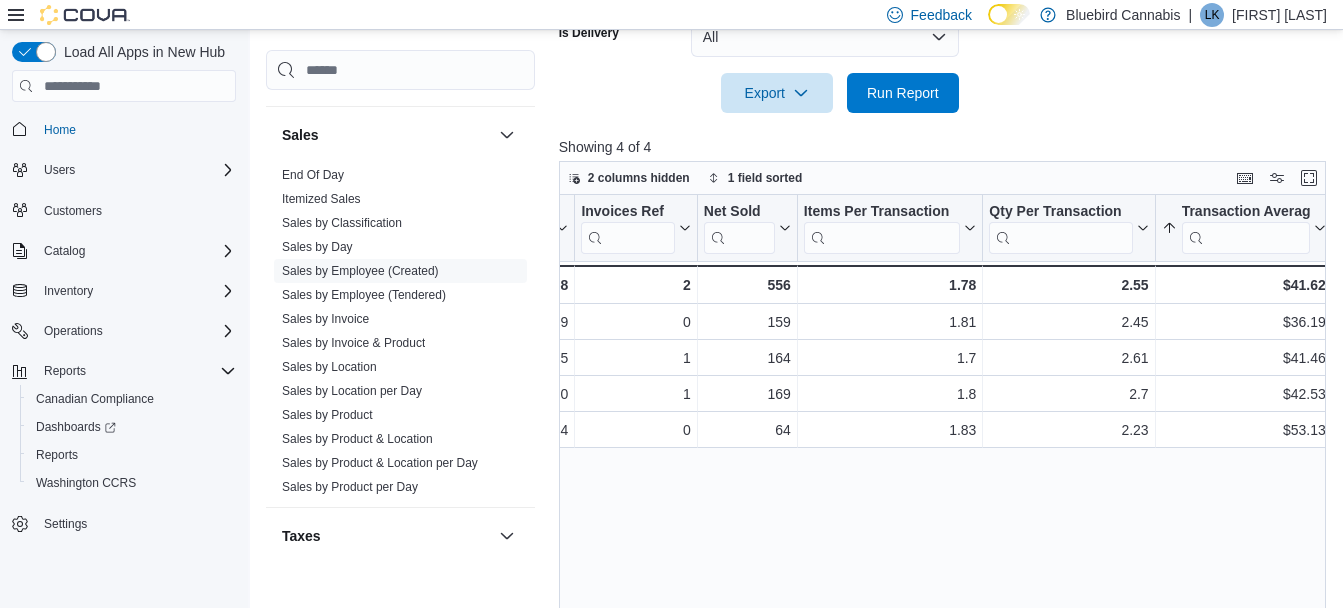scroll, scrollTop: 0, scrollLeft: 0, axis: both 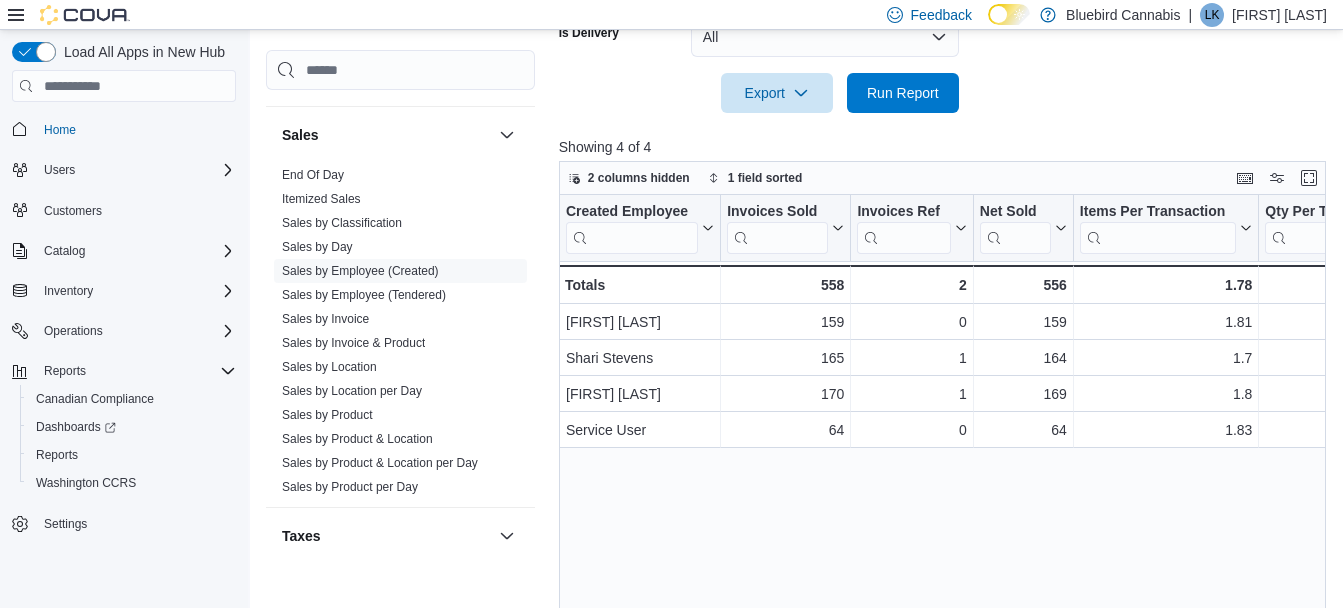 click on "Created Employee Click to view column header actions Invoices Sold Click to view column header actions Invoices Ref Click to view column header actions Net Sold Click to view column header actions Items Per Transaction Click to view column header actions Qty Per Transaction Click to view column header actions Transaction Average Sorted ascending . Click to view column header actions Gift Cards Click to view column header actions Gross Sales Click to view column header actions Subtotal Click to view column header actions Total Tax Click to view column header actions Total Invoiced Click to view column header actions Total Cost Click to view column header actions Gross Profit Click to view column header actions Gross Margin Click to view column header actions Total Discount Click to view column header actions Cashback Click to view column header actions Loyalty Redemptions Click to view column header actions Cash Click to view column header actions Debit Click to view column header actions Debit Sale MasterCard" at bounding box center [946, 421] 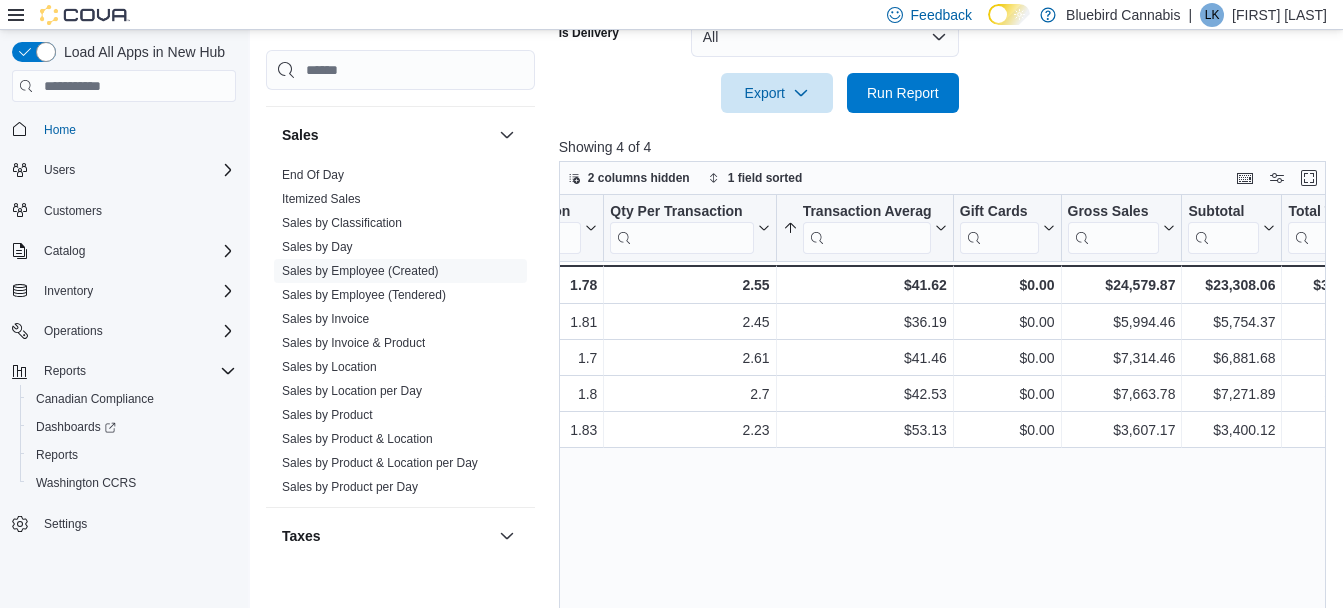 scroll, scrollTop: 0, scrollLeft: 656, axis: horizontal 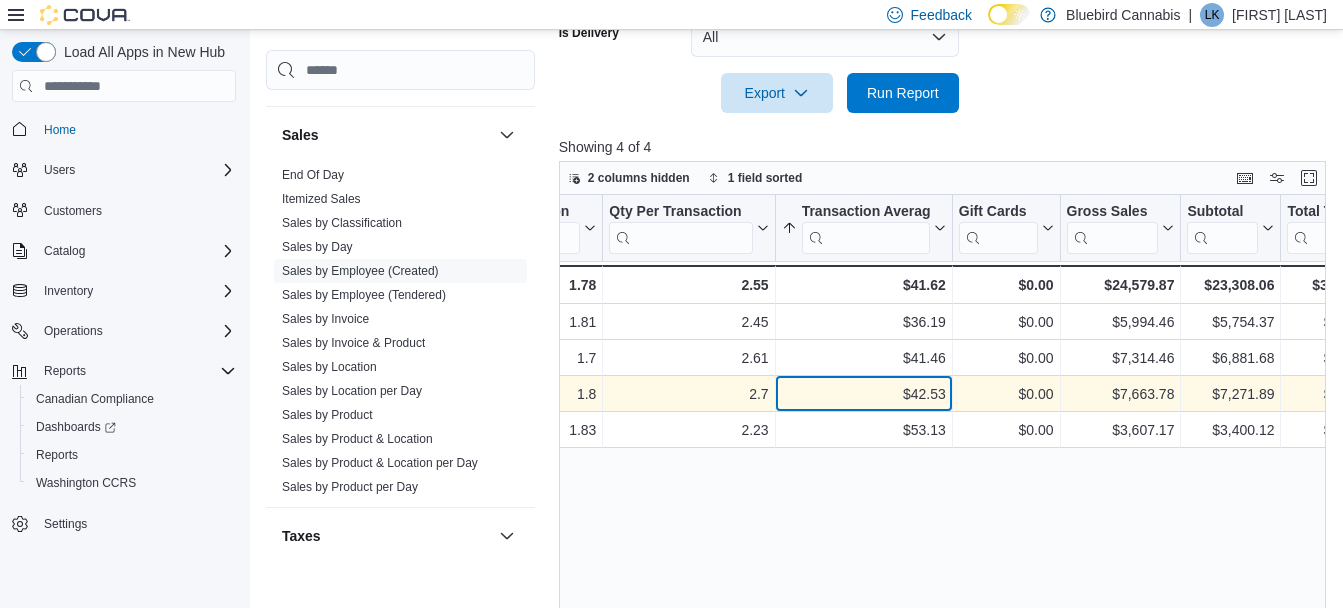 click on "$42.53" at bounding box center [863, 395] 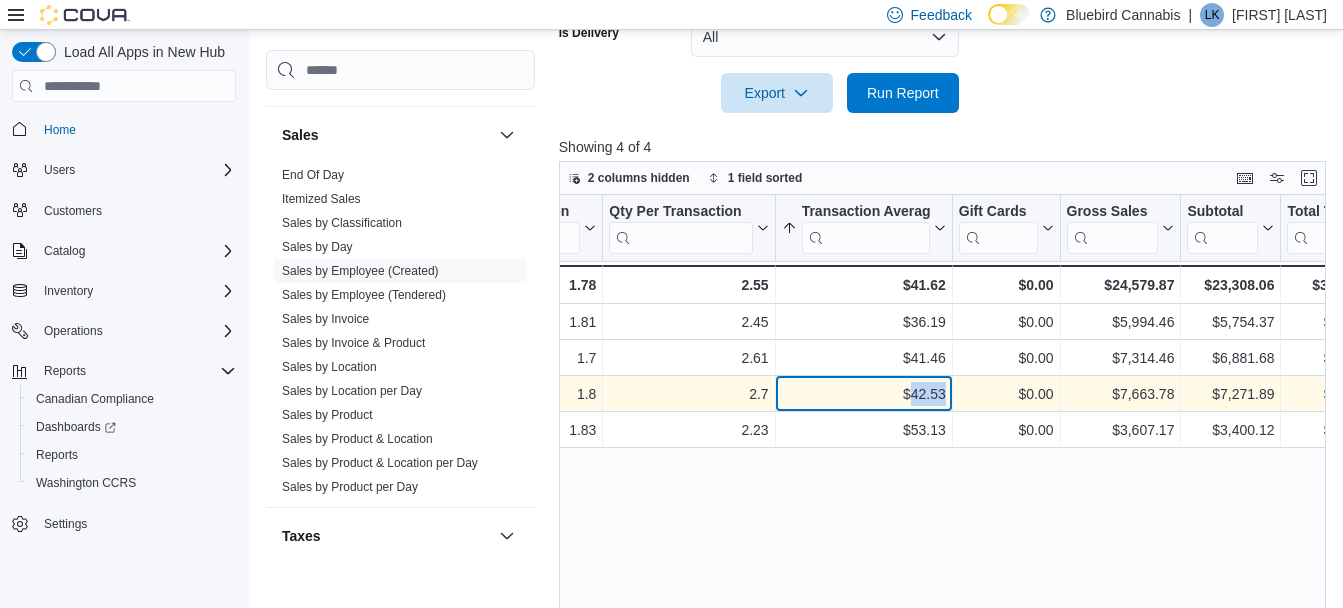 click on "$42.53" at bounding box center [863, 395] 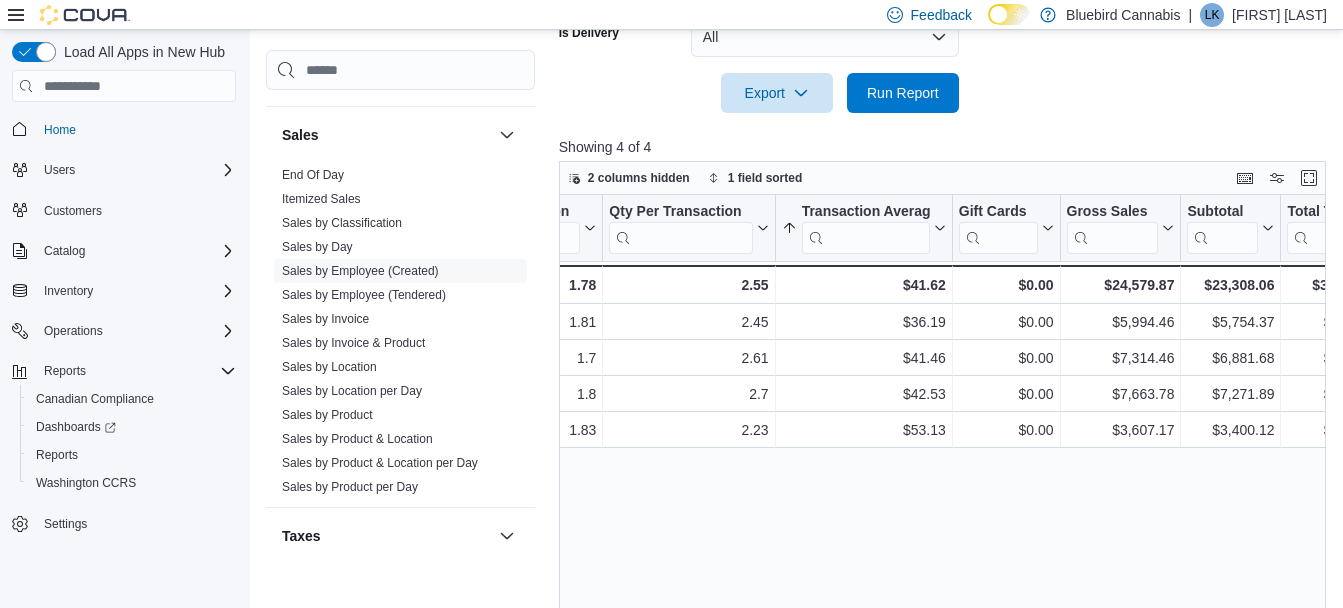 drag, startPoint x: 923, startPoint y: 393, endPoint x: 955, endPoint y: 548, distance: 158.26875 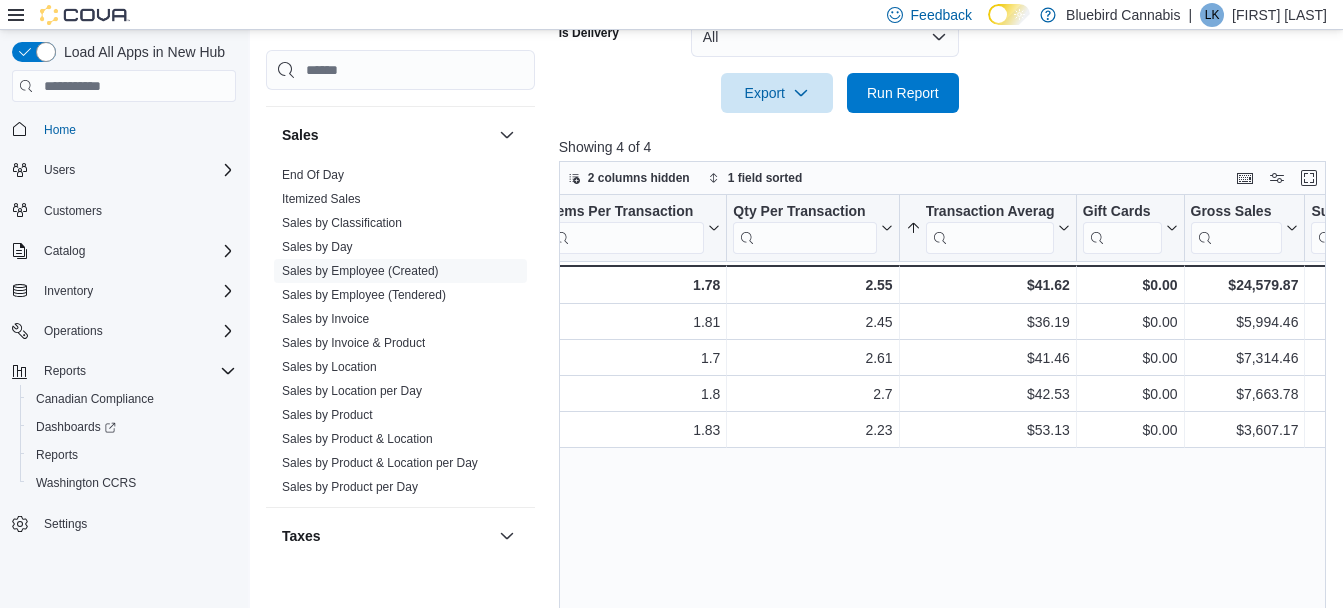 scroll, scrollTop: 0, scrollLeft: 743, axis: horizontal 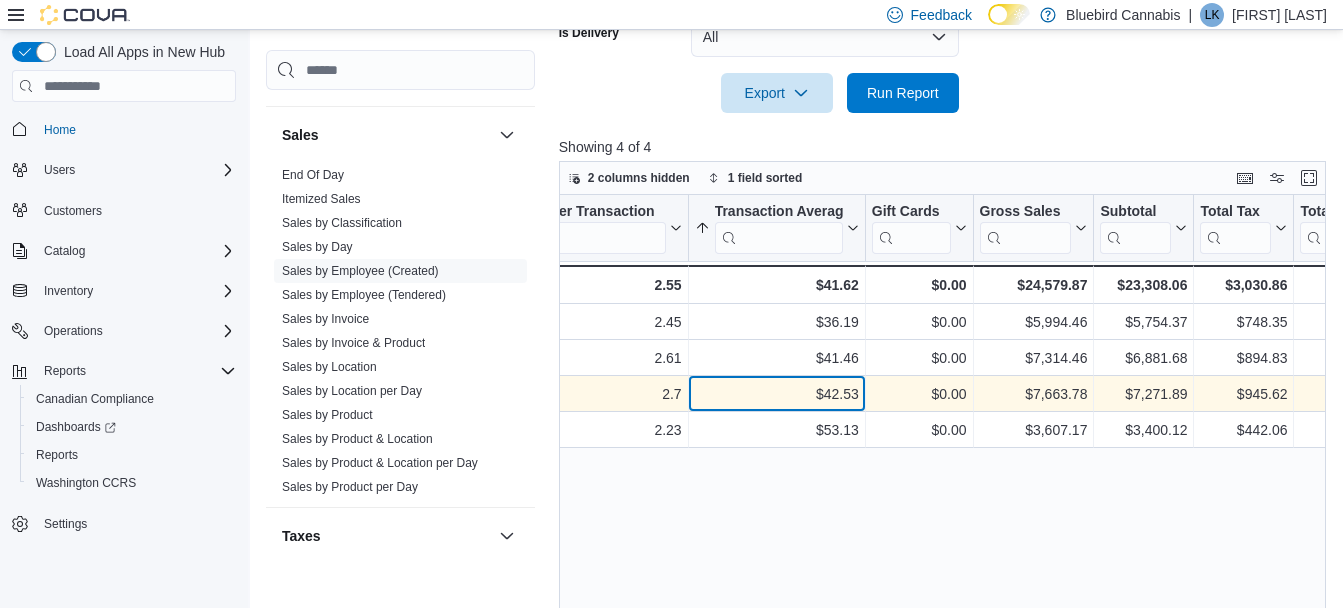 click on "$42.53" at bounding box center [776, 395] 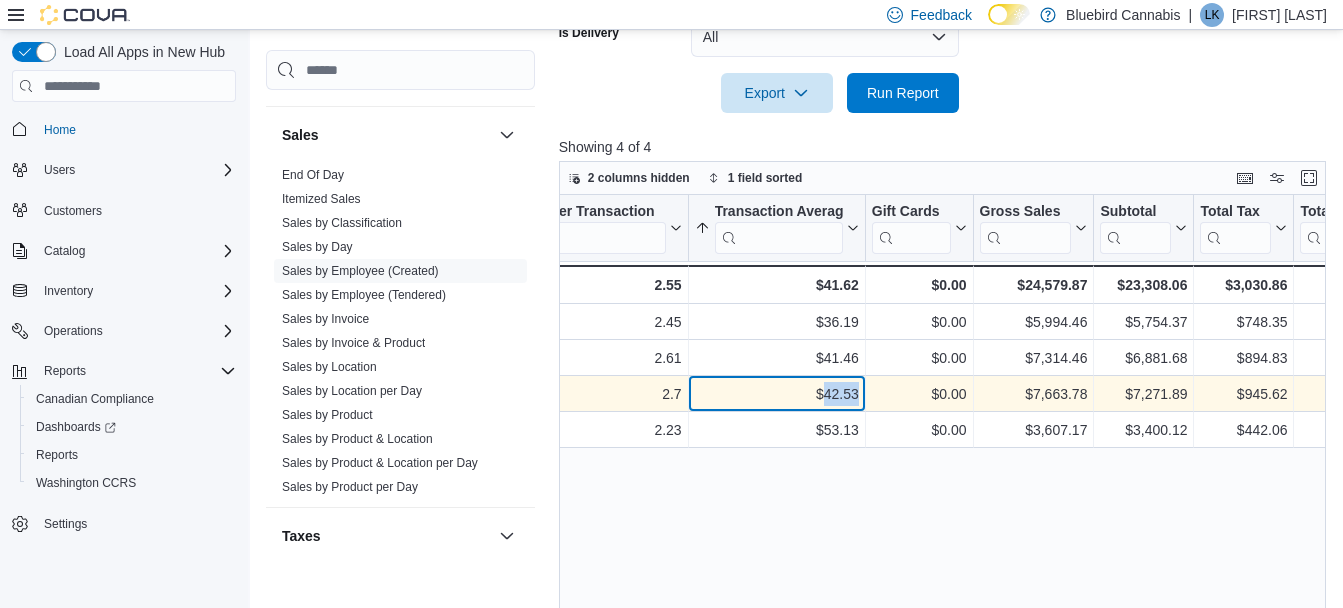 click on "$42.53" at bounding box center (776, 395) 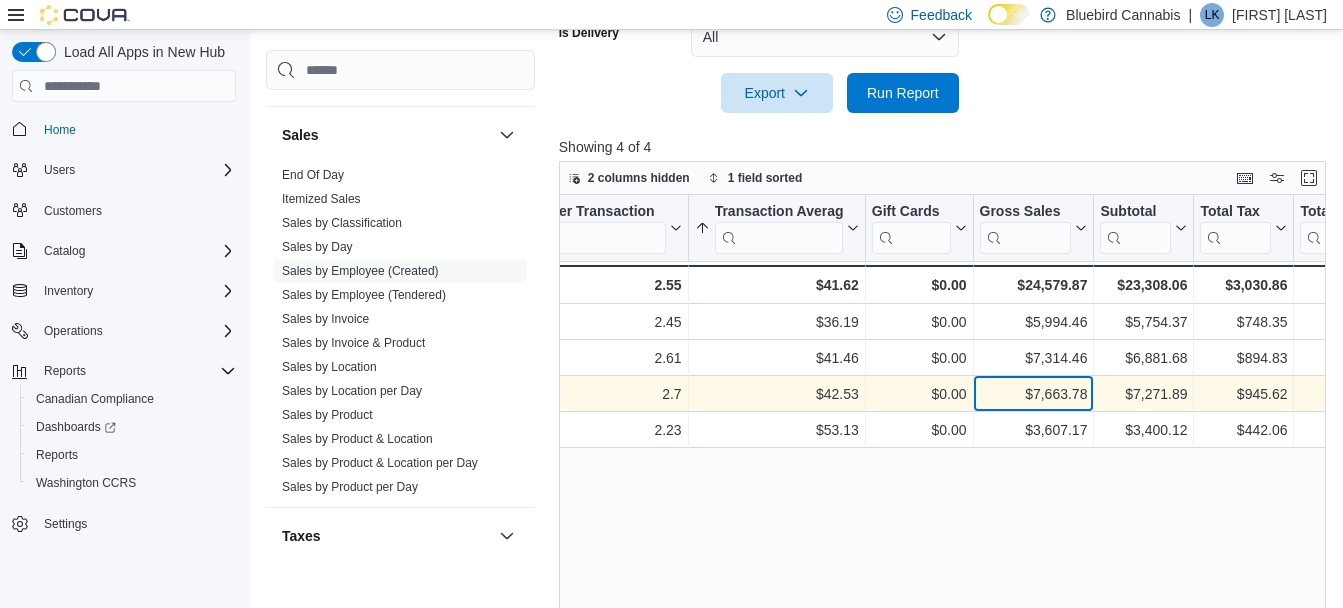 drag, startPoint x: 839, startPoint y: 391, endPoint x: 986, endPoint y: 378, distance: 147.57372 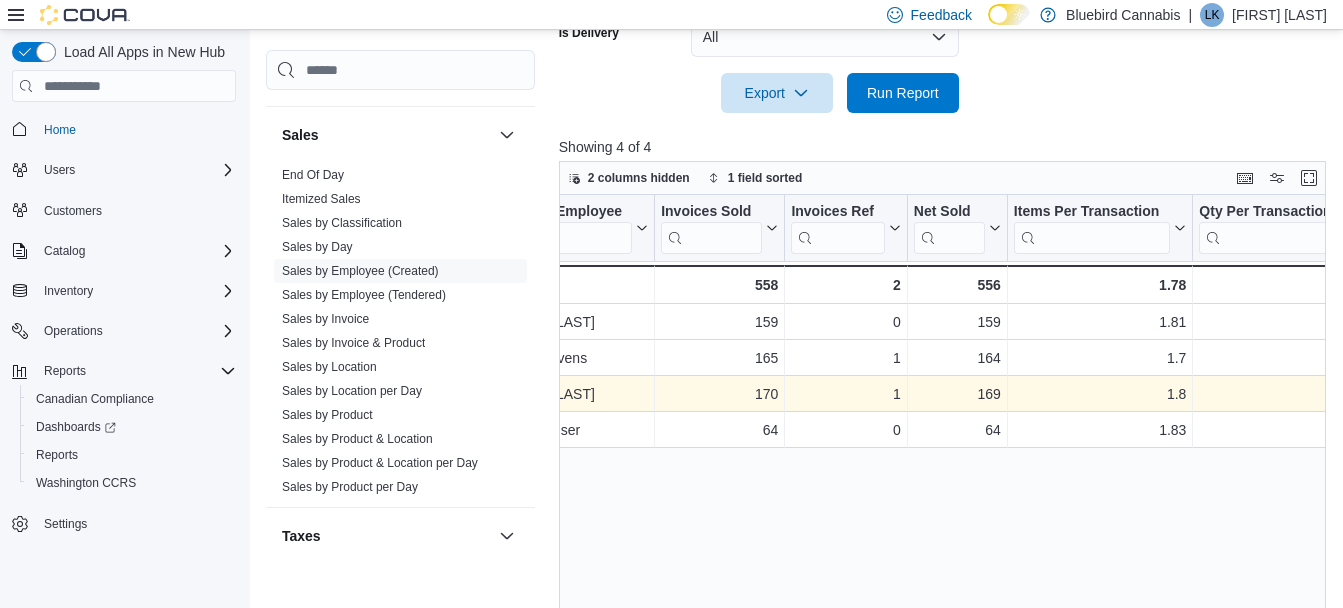 scroll, scrollTop: 0, scrollLeft: 0, axis: both 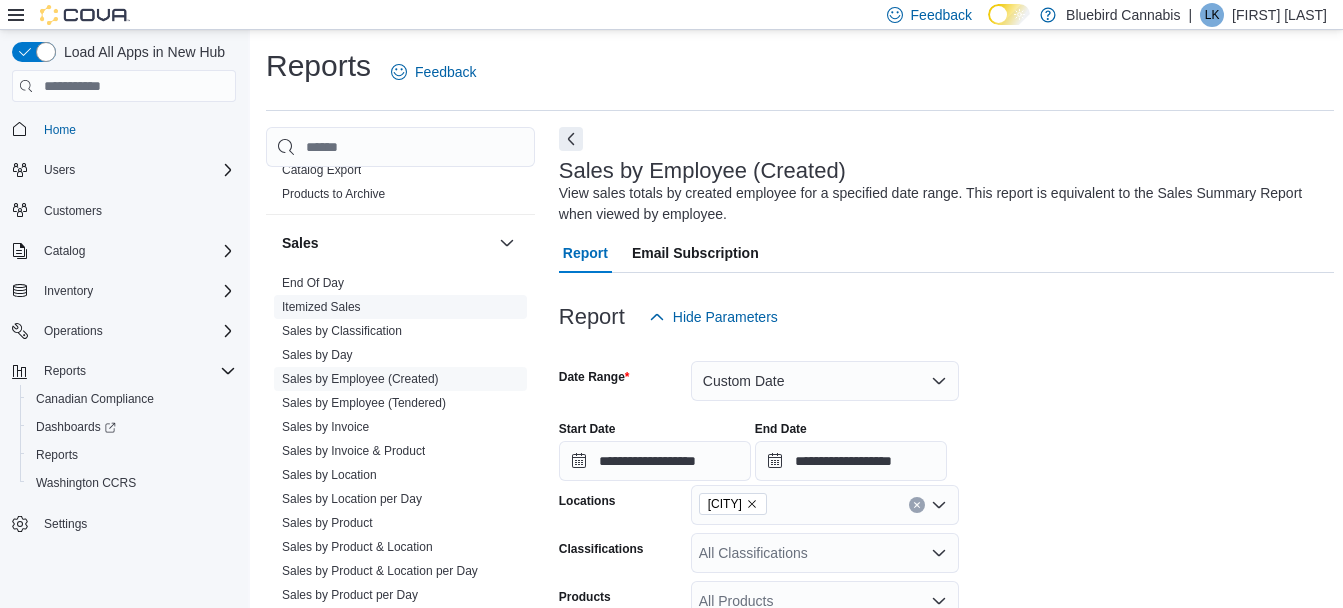 click on "Itemized Sales" at bounding box center [321, 307] 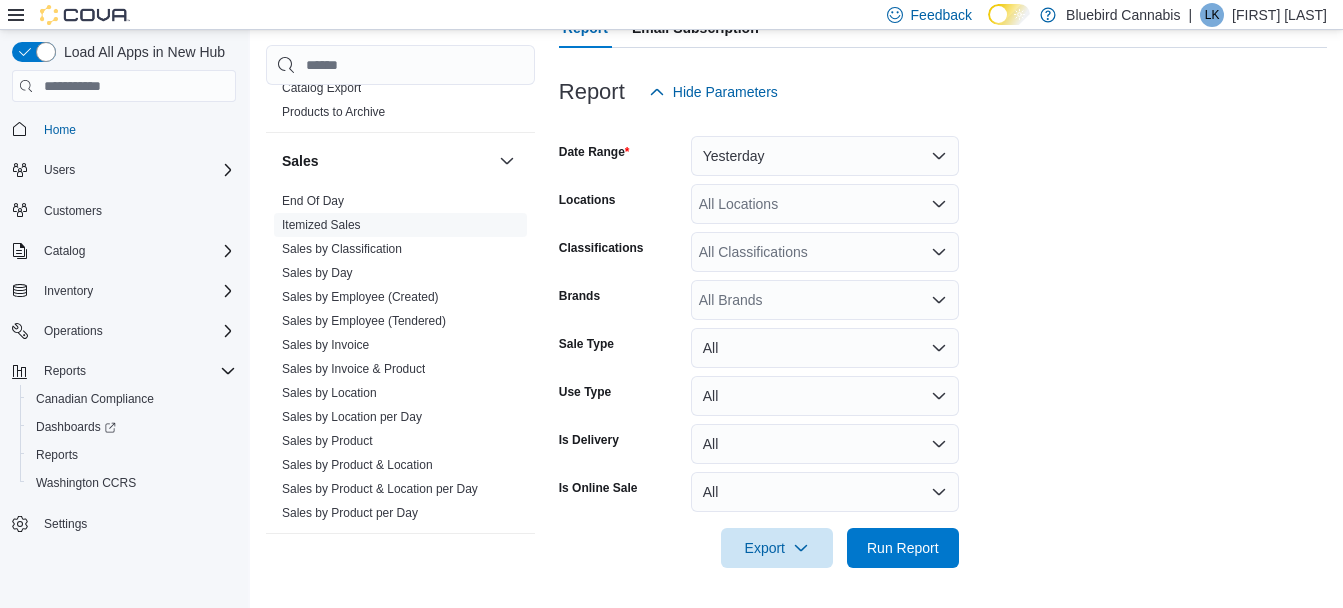 scroll, scrollTop: 0, scrollLeft: 0, axis: both 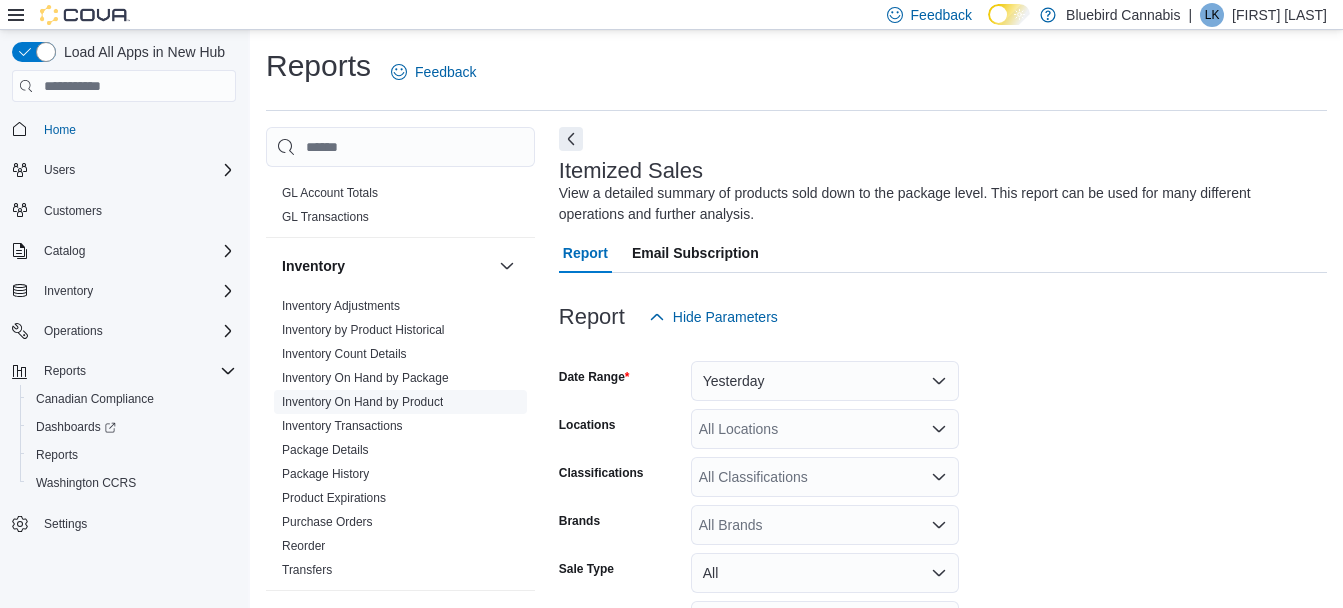 click on "Inventory On Hand by Product" at bounding box center (362, 402) 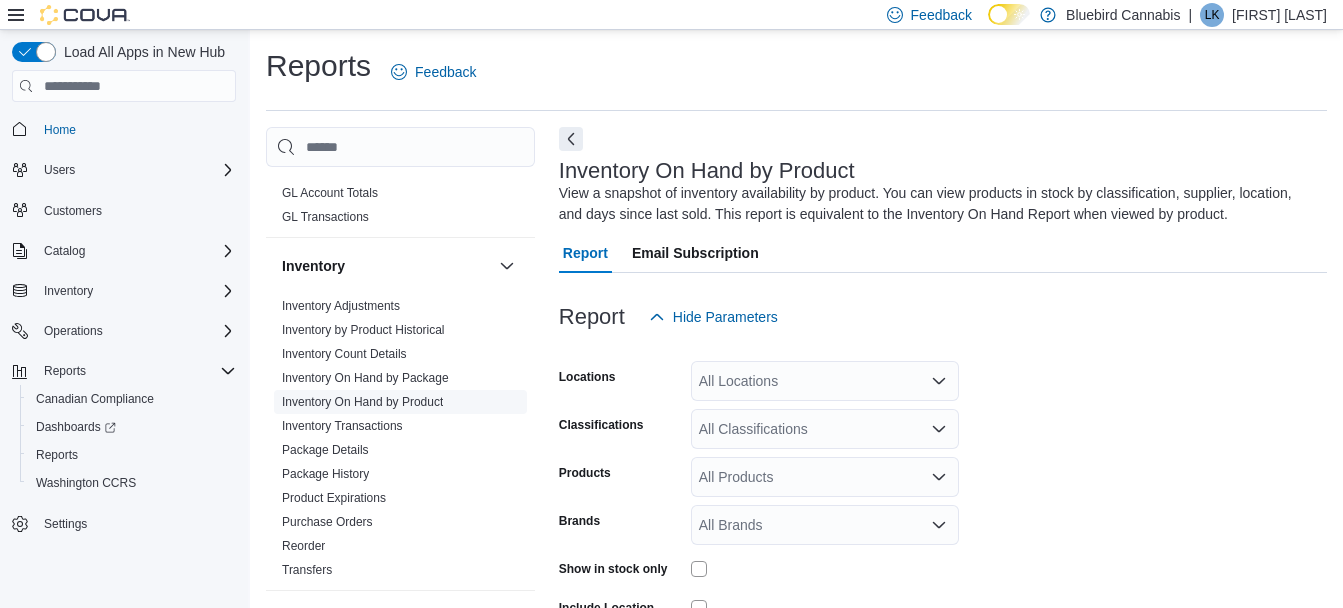 scroll, scrollTop: 67, scrollLeft: 0, axis: vertical 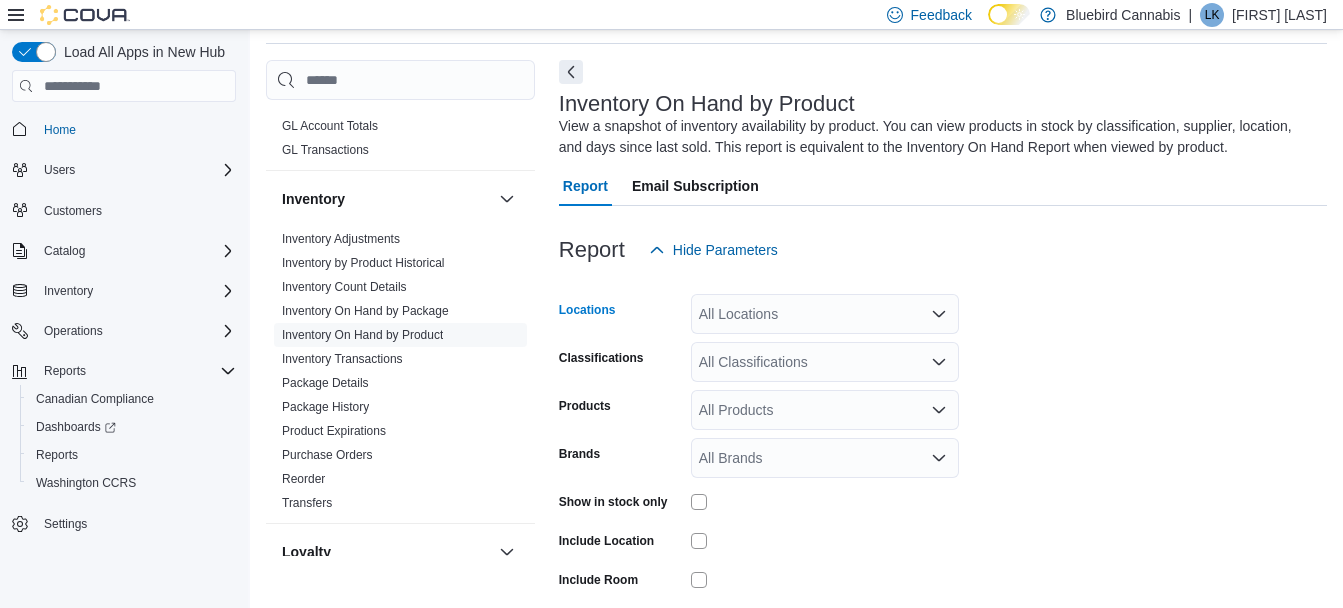 click on "All Locations" at bounding box center (825, 314) 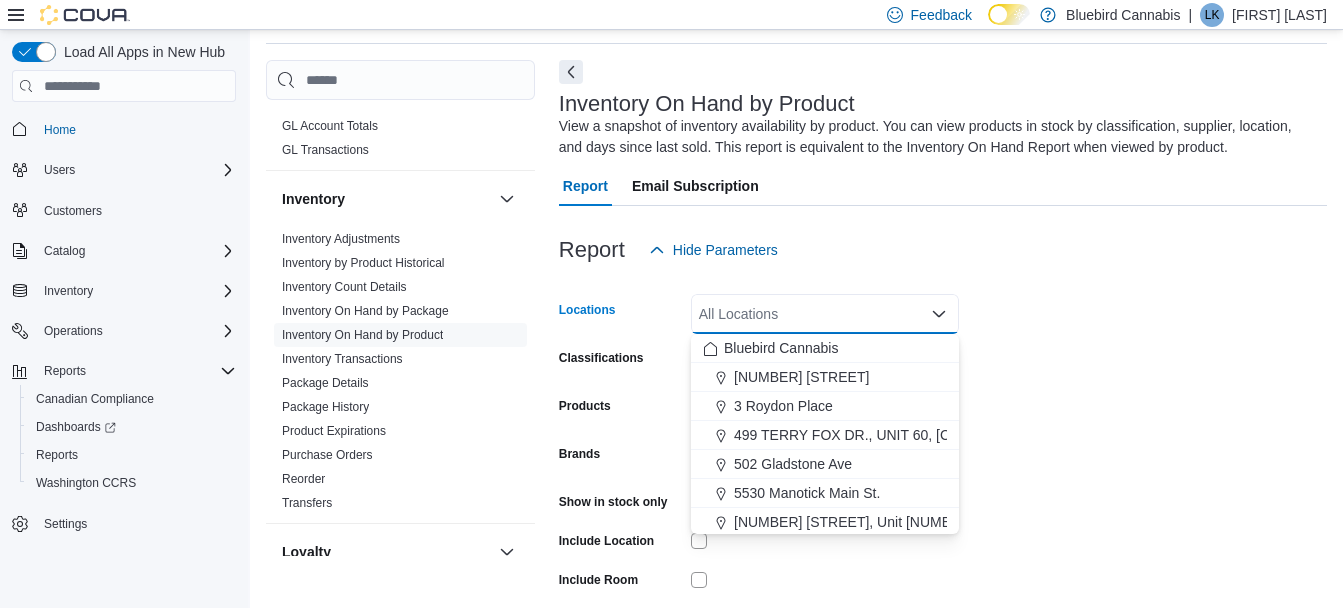 click on "Report Hide Parameters" at bounding box center [943, 250] 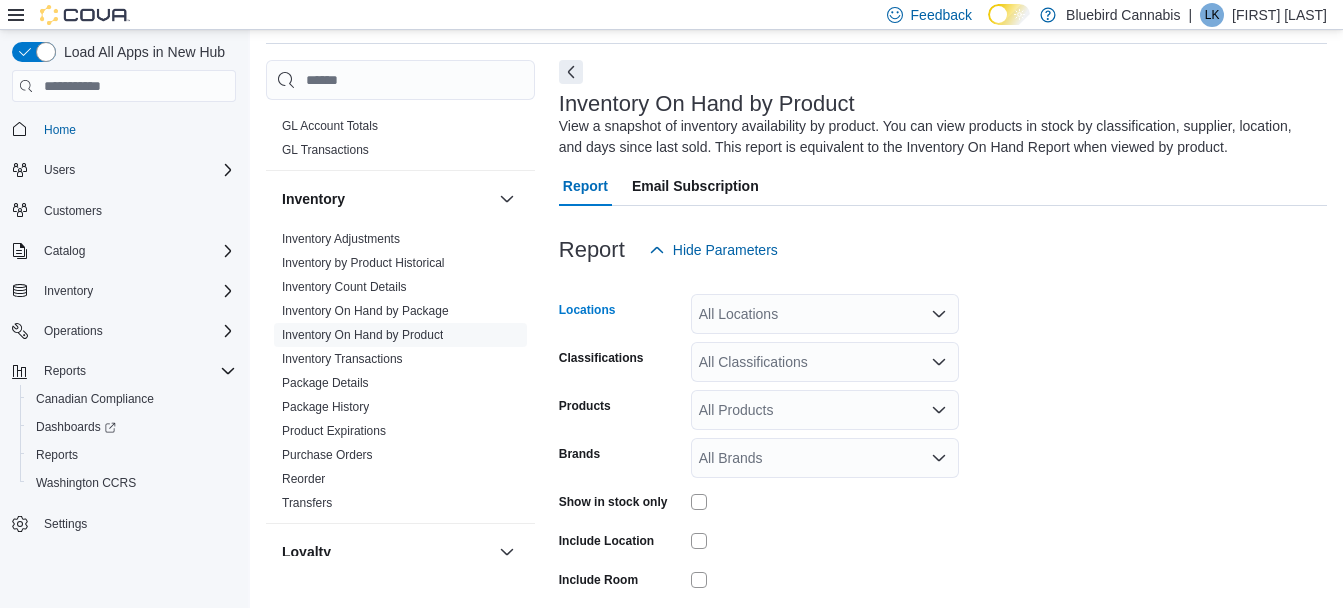 click on "All Locations" at bounding box center [825, 314] 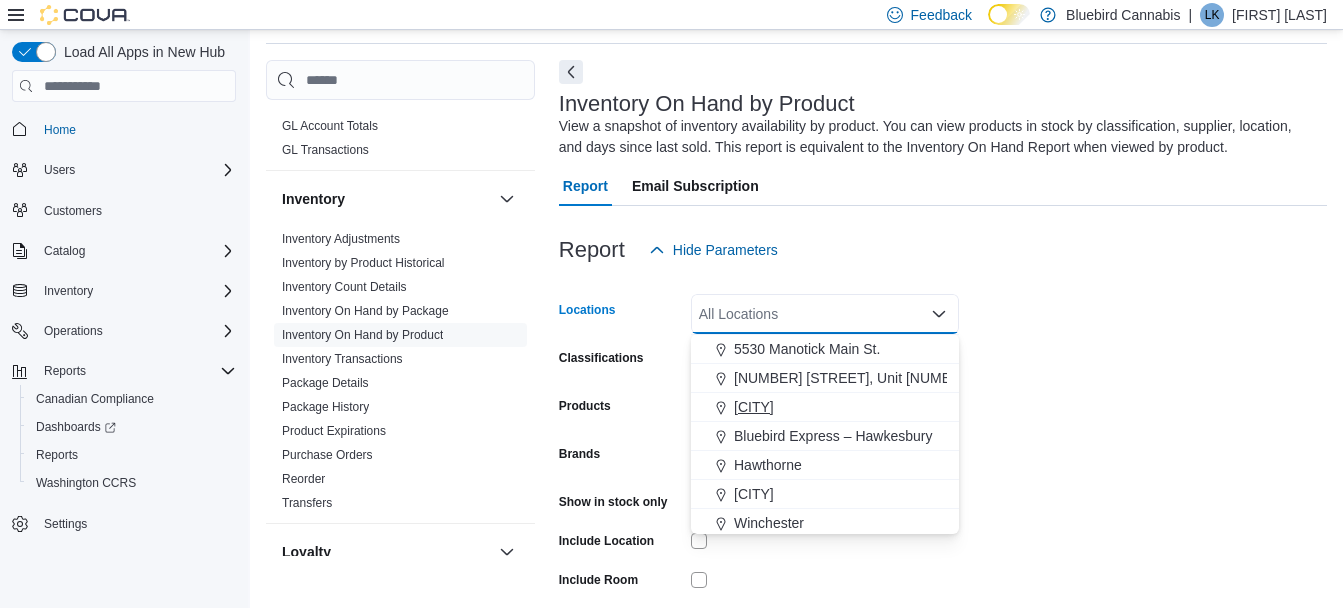click on "[CITY]" at bounding box center (825, 407) 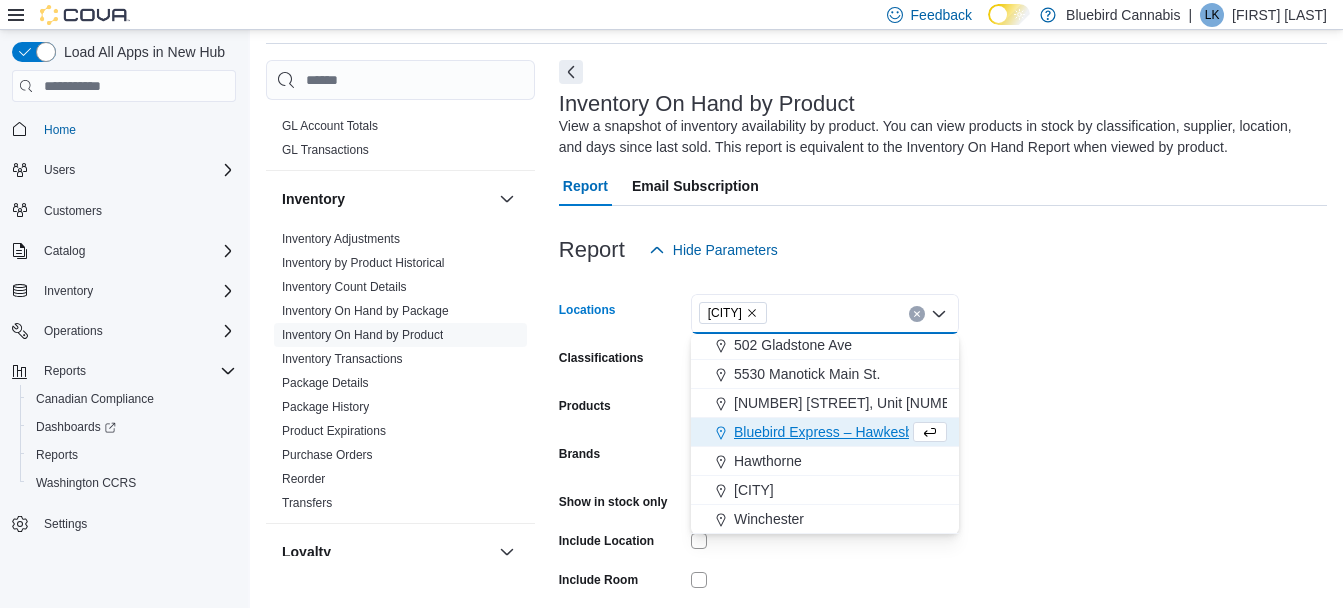 scroll, scrollTop: 119, scrollLeft: 0, axis: vertical 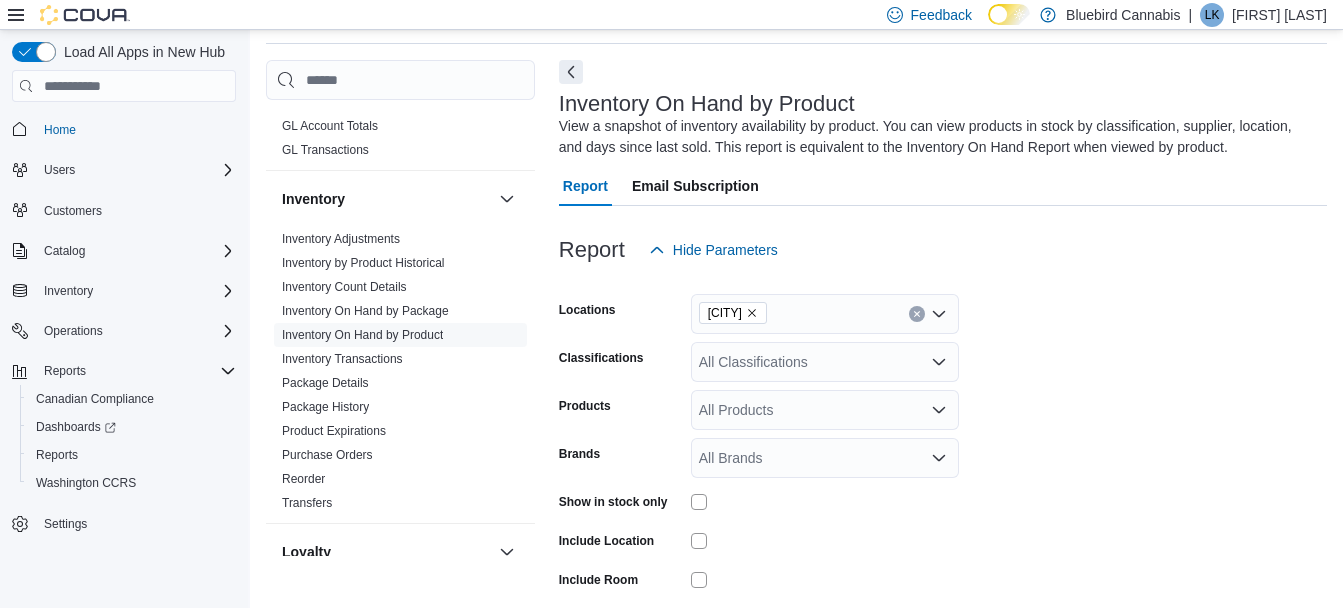 click on "Report Email Subscription" at bounding box center (943, 186) 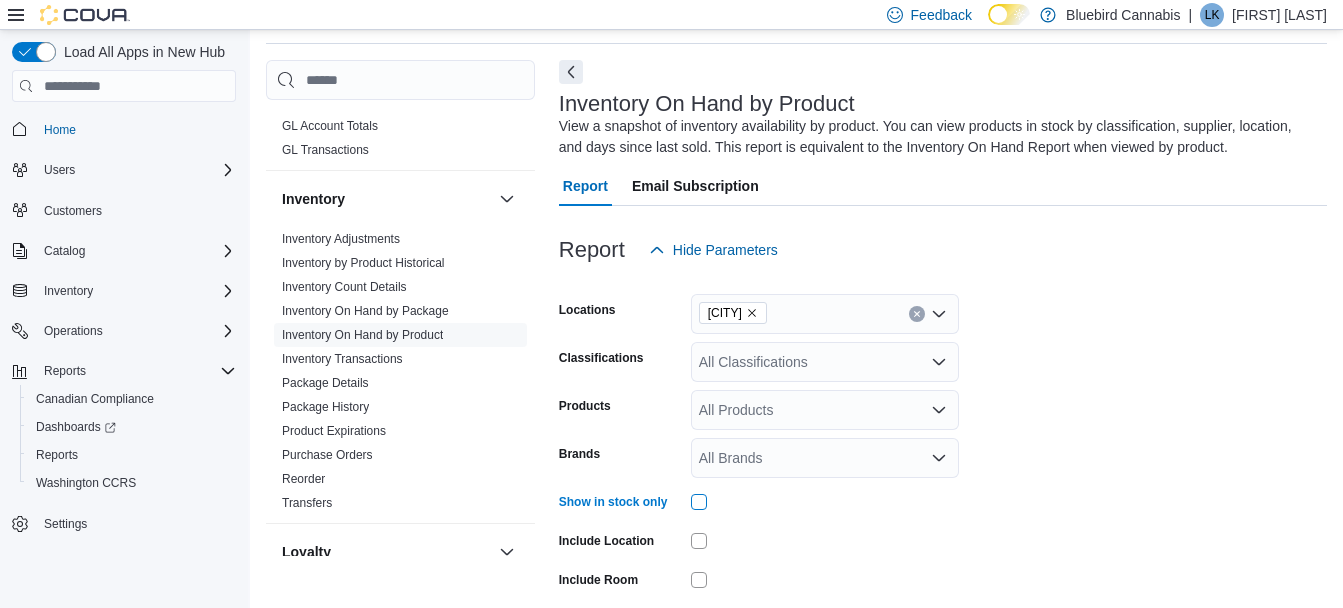 scroll, scrollTop: 189, scrollLeft: 0, axis: vertical 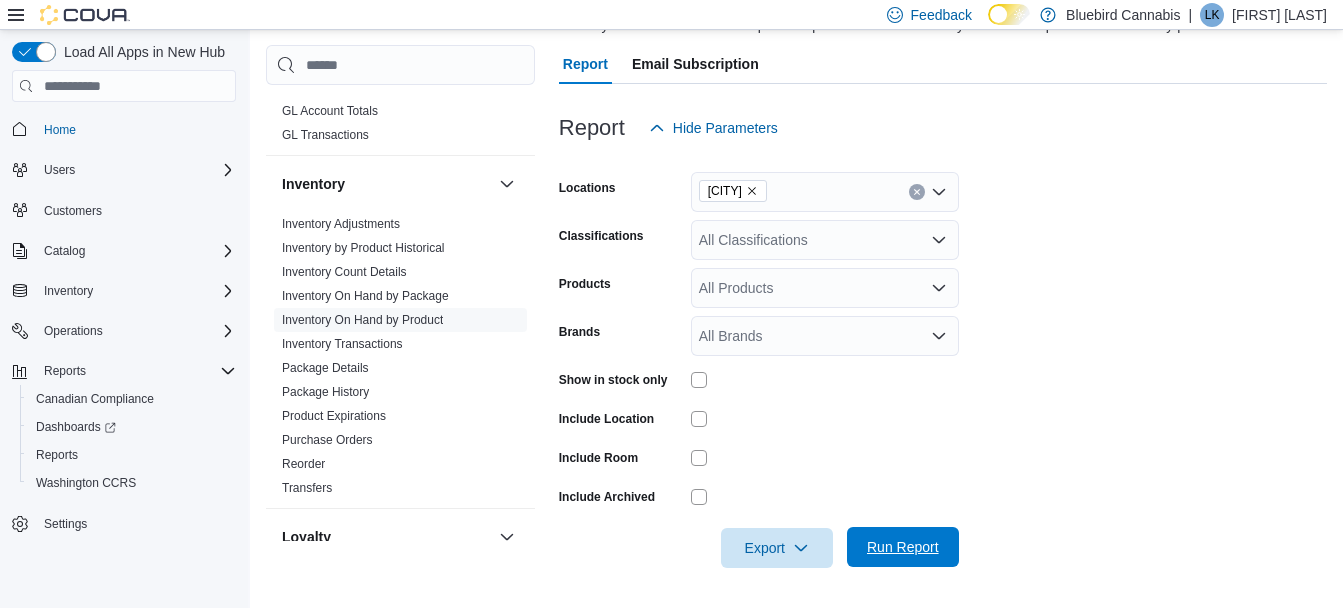 click on "Run Report" at bounding box center [903, 547] 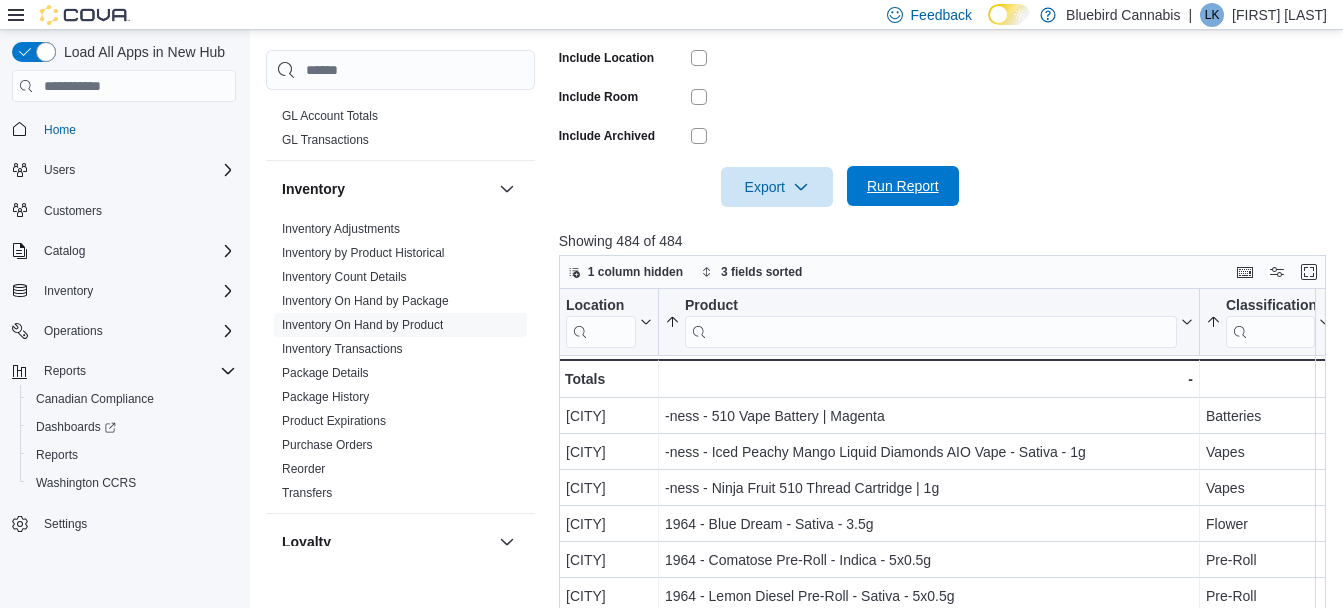 scroll, scrollTop: 560, scrollLeft: 0, axis: vertical 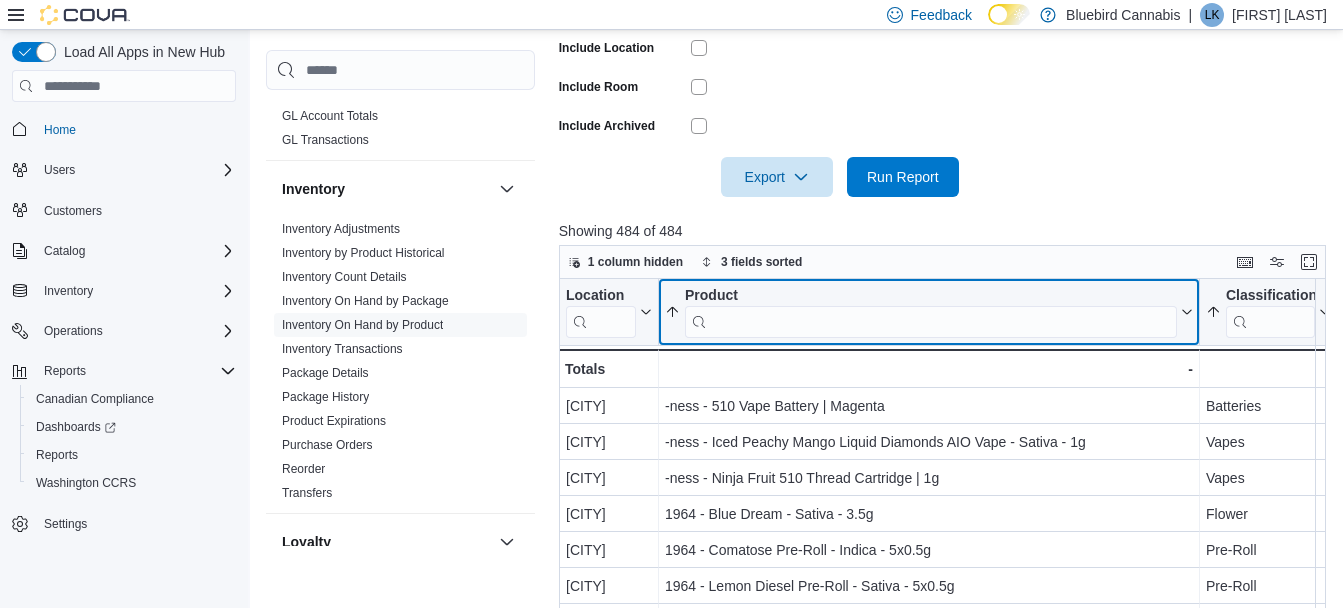 click at bounding box center (931, 322) 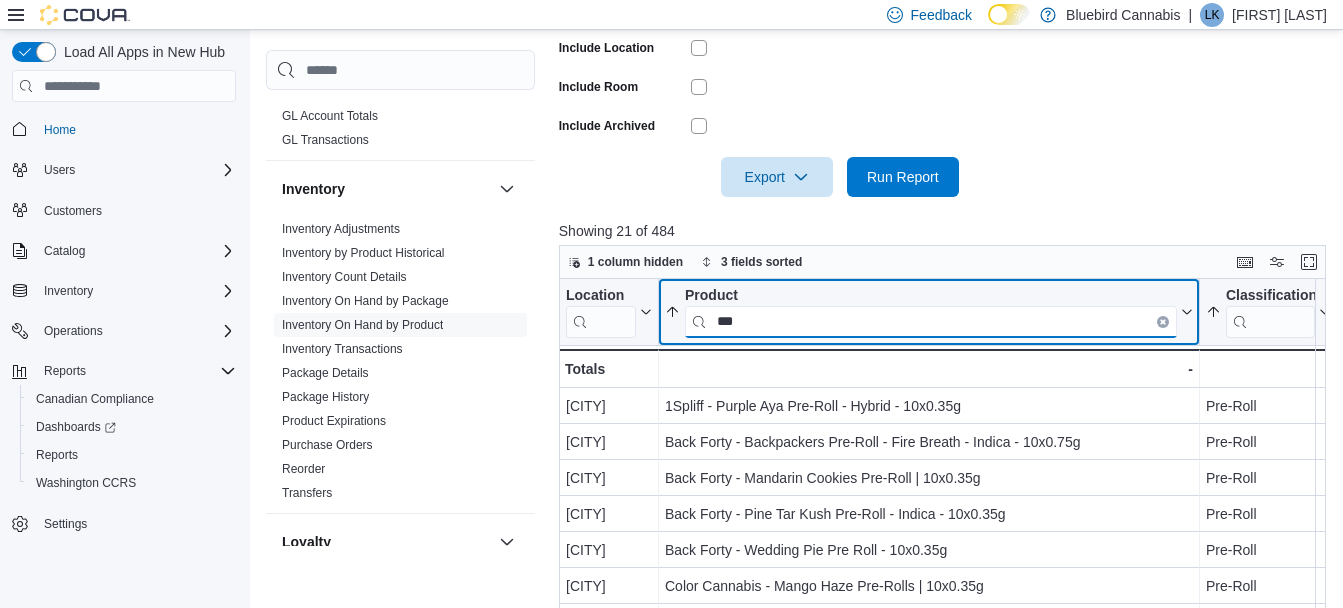 type on "***" 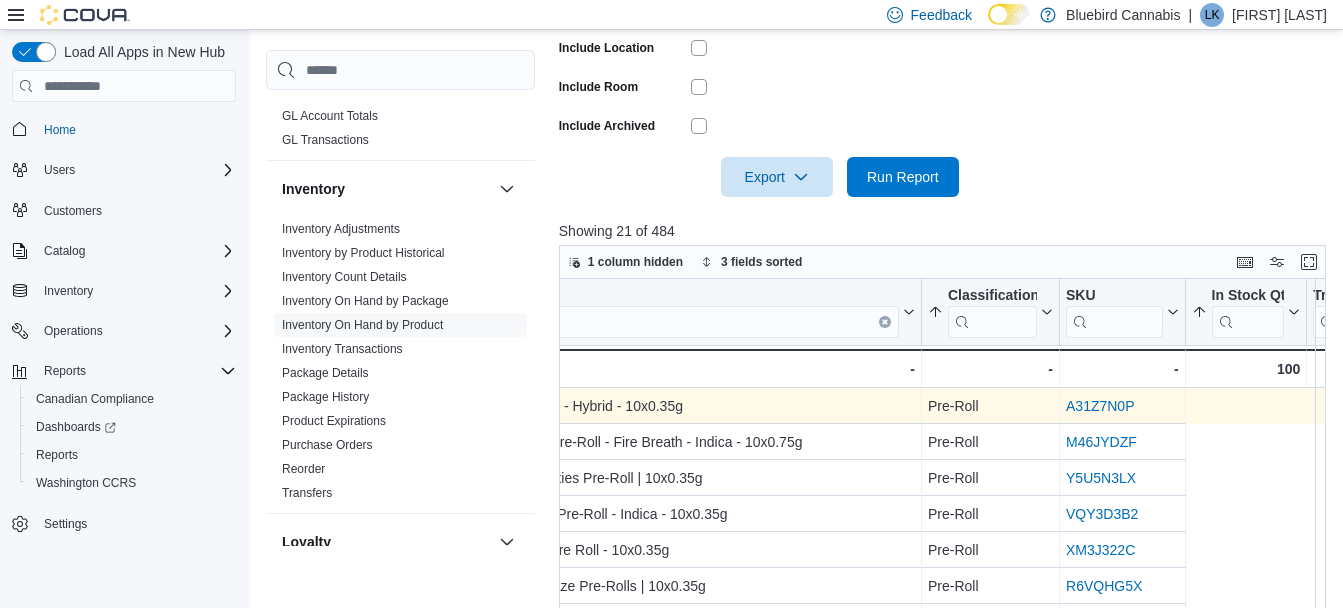 scroll, scrollTop: 0, scrollLeft: 0, axis: both 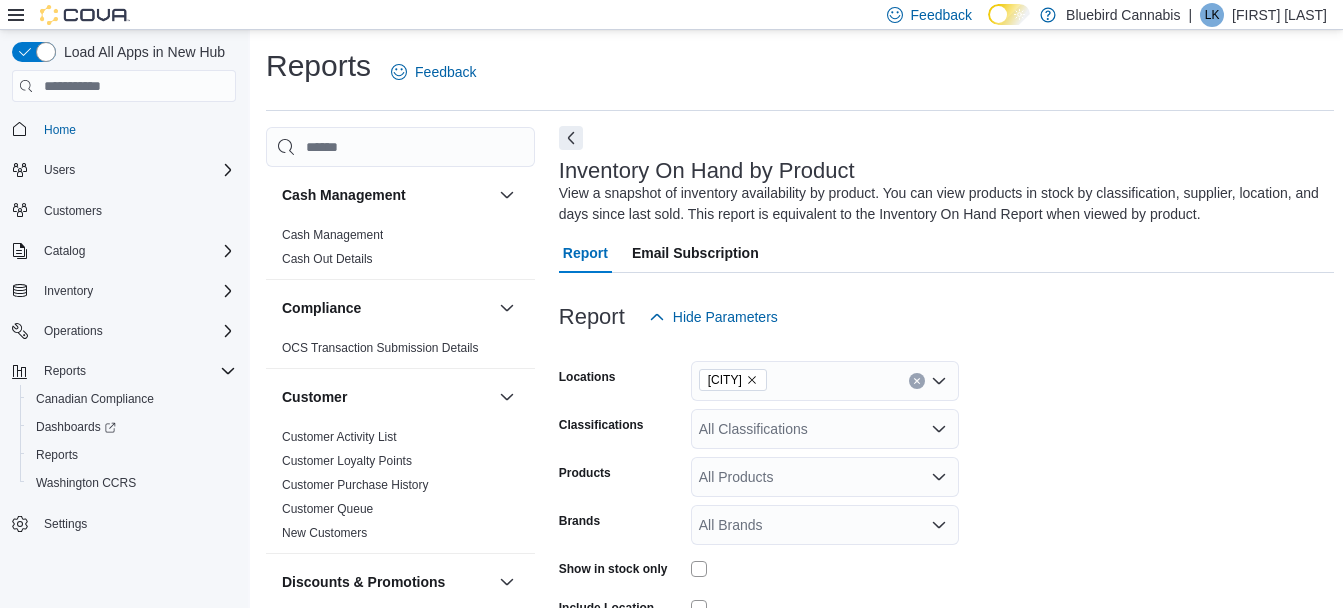 click at bounding box center (571, 138) 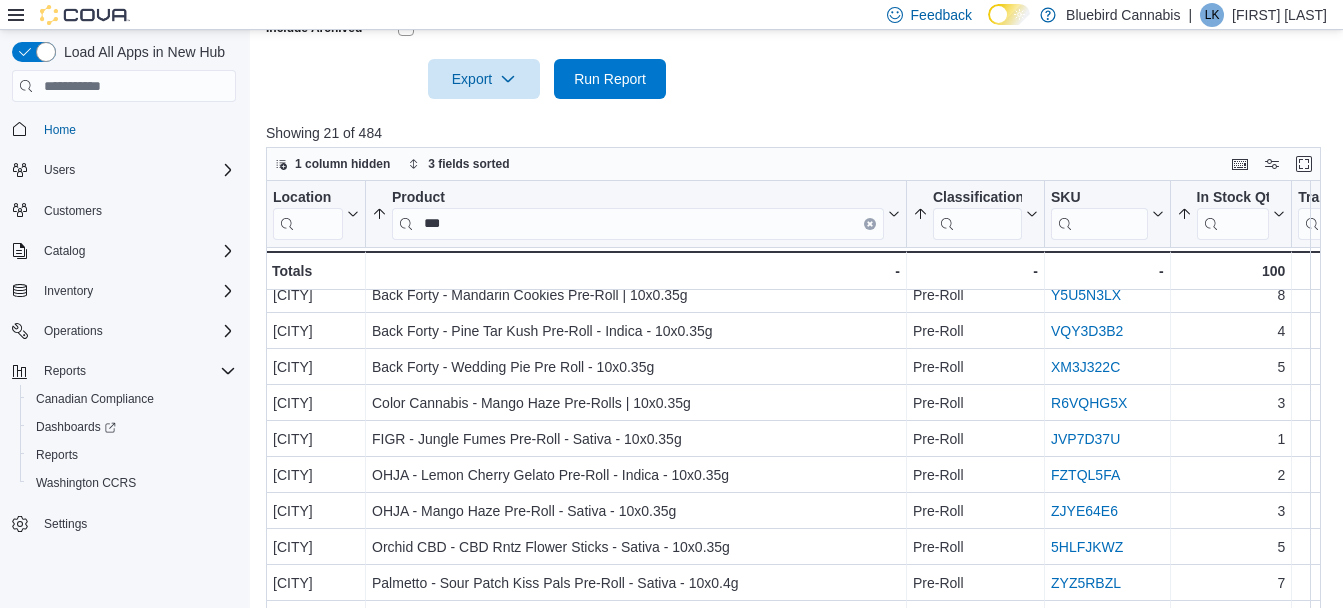 scroll, scrollTop: 700, scrollLeft: 0, axis: vertical 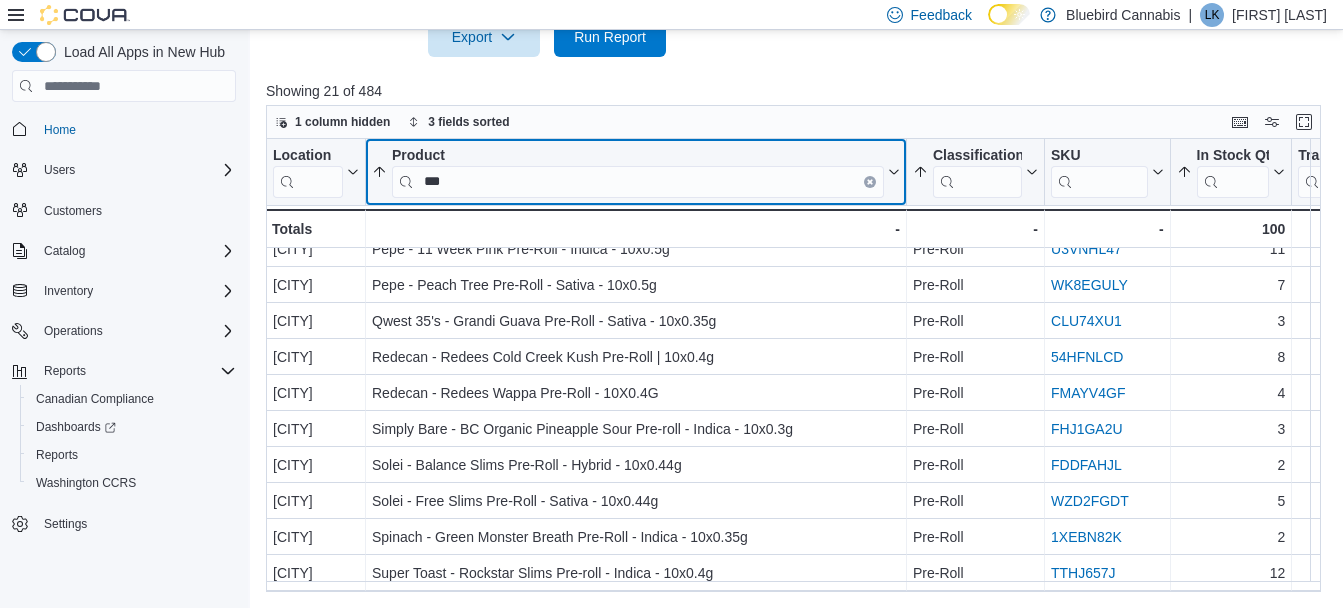click 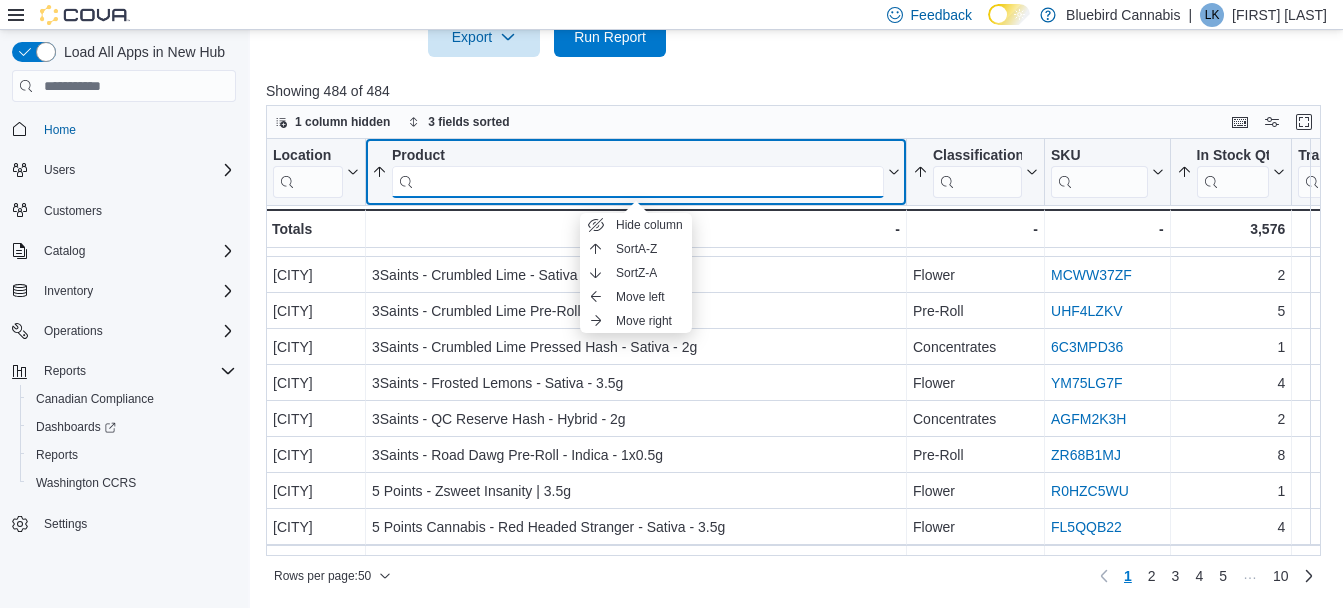 click at bounding box center [638, 182] 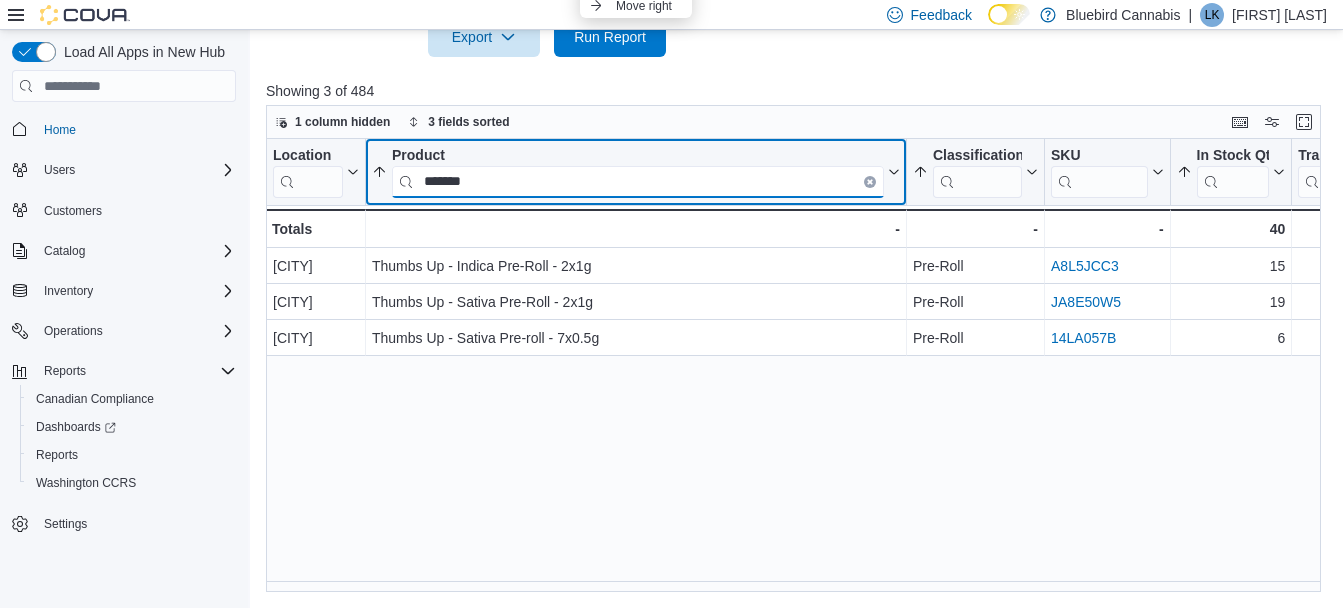 scroll, scrollTop: 0, scrollLeft: 0, axis: both 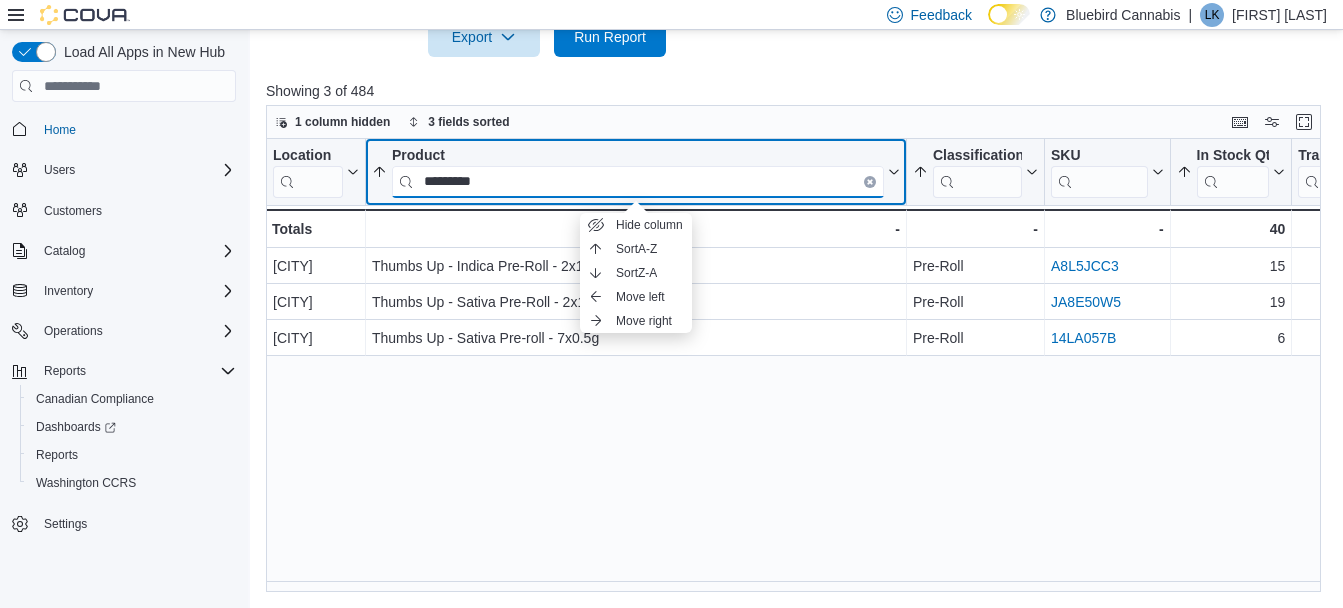type on "*********" 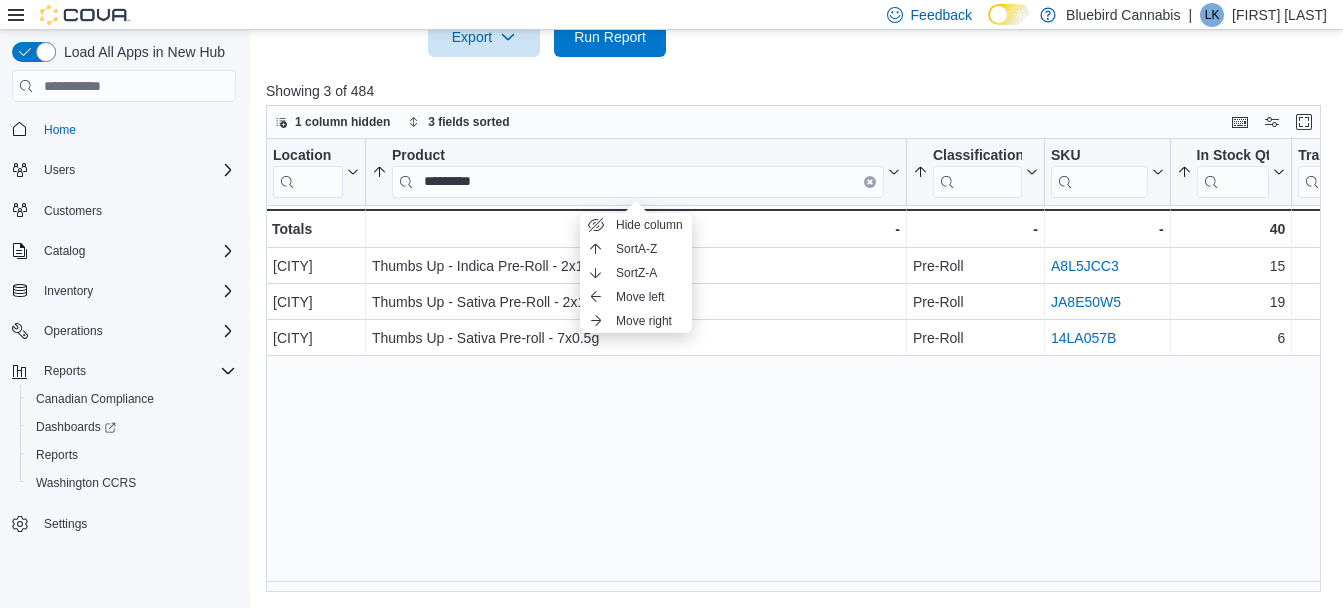 click on "Location Click to view column header actions Product ********* Sorted by Classification, ascending , then sorted by In Stock Qty, ascending , then sorted by Product, ascending . Click to view column header actions Classification Sorted by Classification, ascending , then sorted by In Stock Qty, ascending , then sorted by Product, ascending . Click to view column header actions SKU Click to view column header actions In Stock Qty Sorted by Classification, ascending , then sorted by In Stock Qty, ascending , then sorted by Product, ascending . Click to view column header actions Transfer In Qty Click to view column header actions Transfer Out Qty Click to view column header actions On Order Qty Click to view column header actions Unit Type Click to view column header actions In Stock Cost Click to view column header actions Avg Unit Cost In Stock Click to view column header actions Regular Price Click to view column header actions Retail Value In Stock Click to view column header actions Profit Margin ($) Brand" at bounding box center (798, 365) 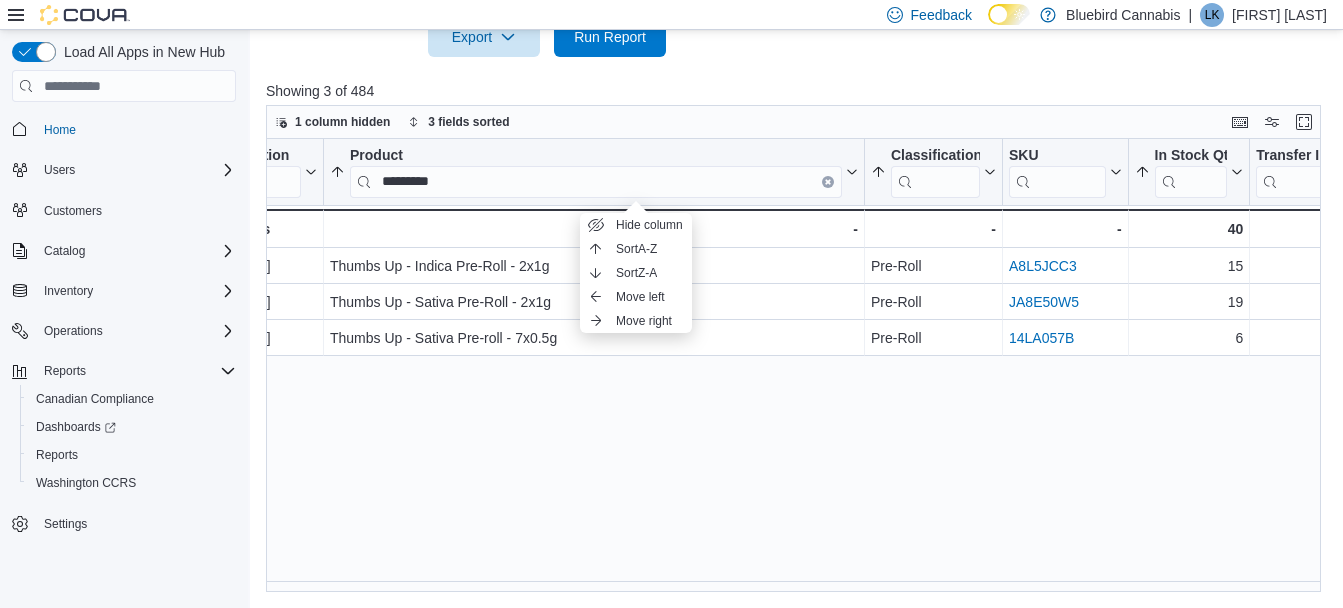 scroll, scrollTop: 0, scrollLeft: 43, axis: horizontal 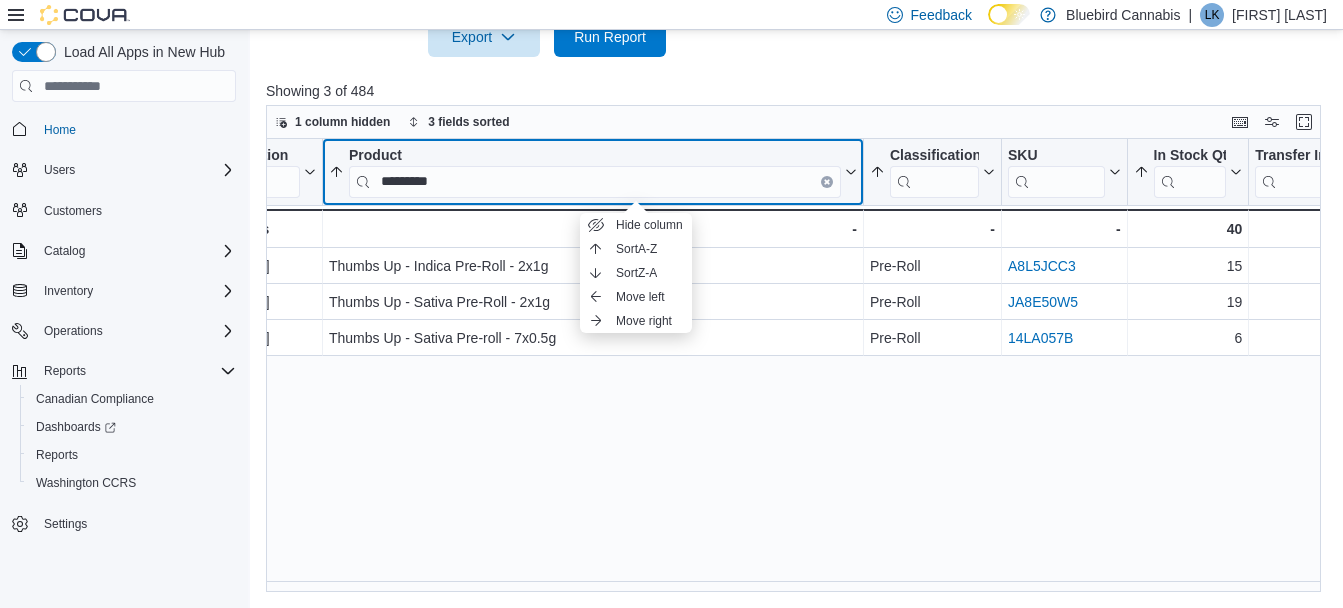 click on "Product *********" at bounding box center [593, 172] 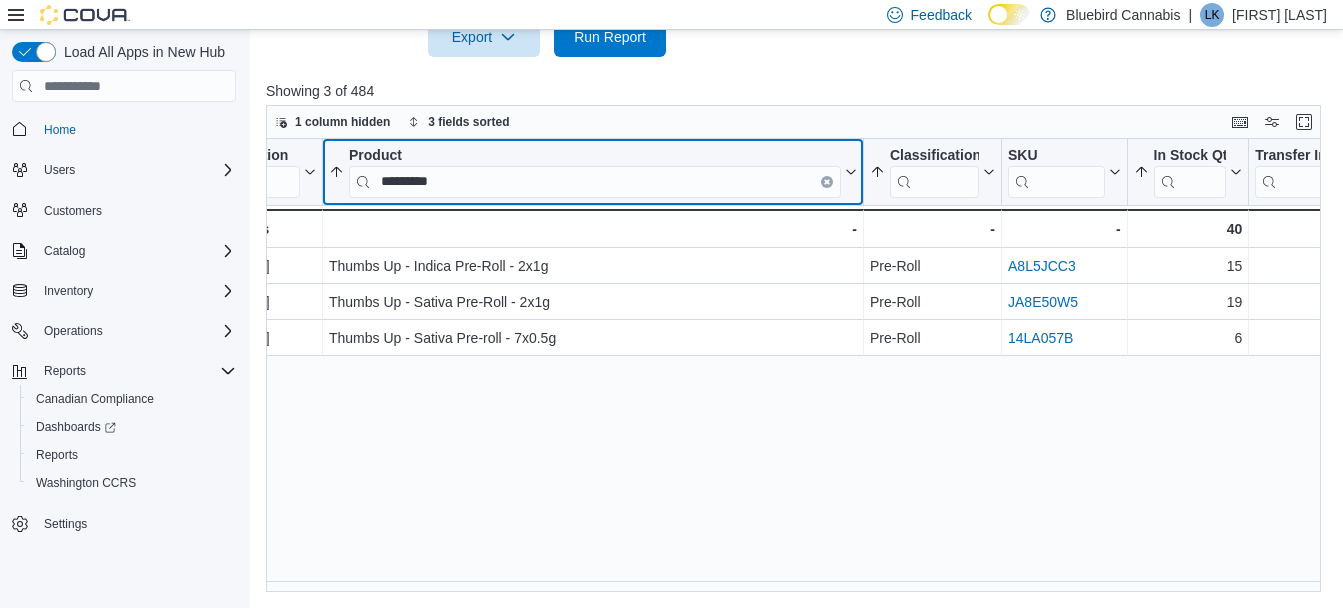 click 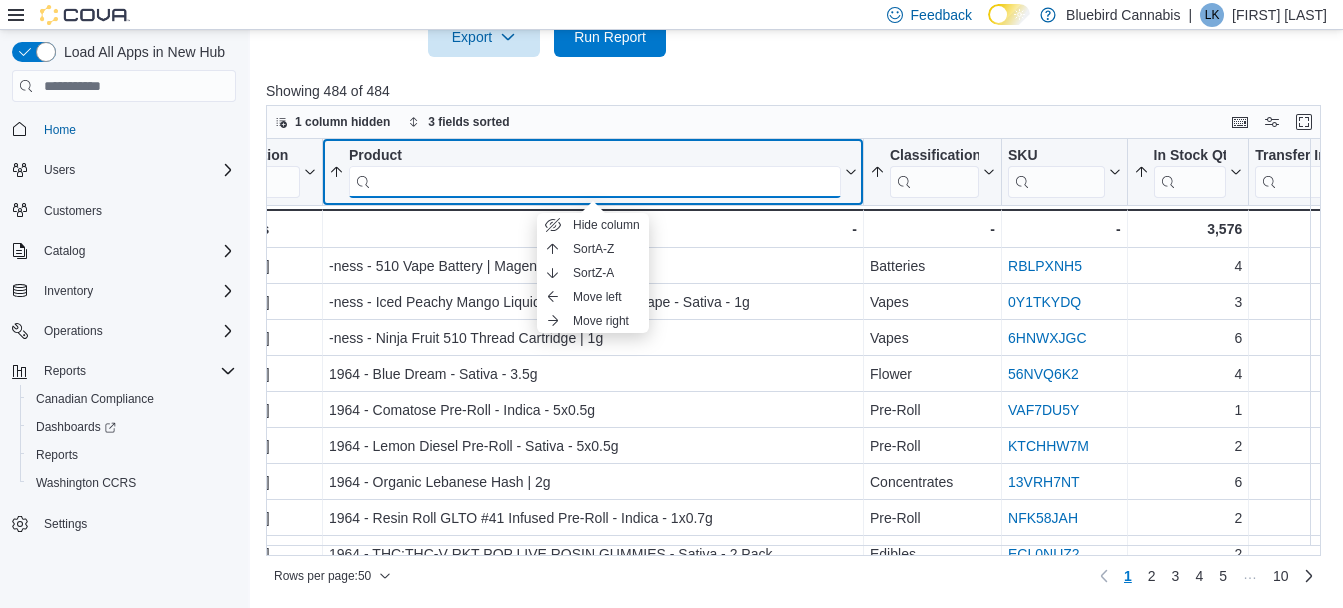 click at bounding box center [595, 182] 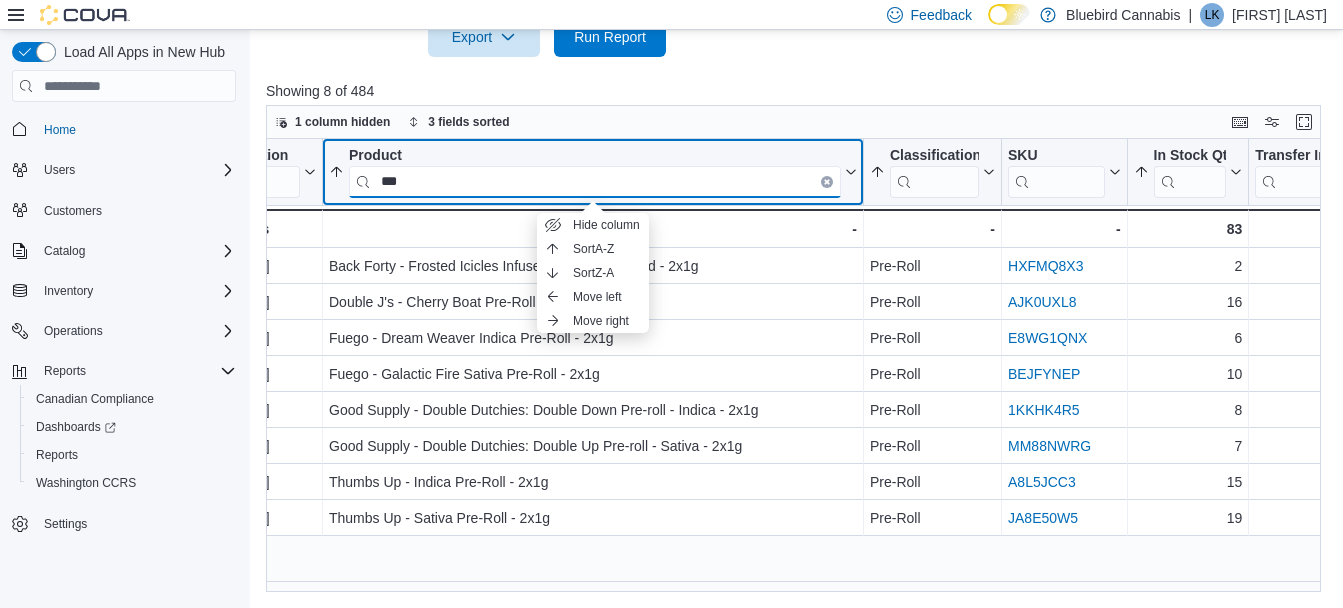 type on "***" 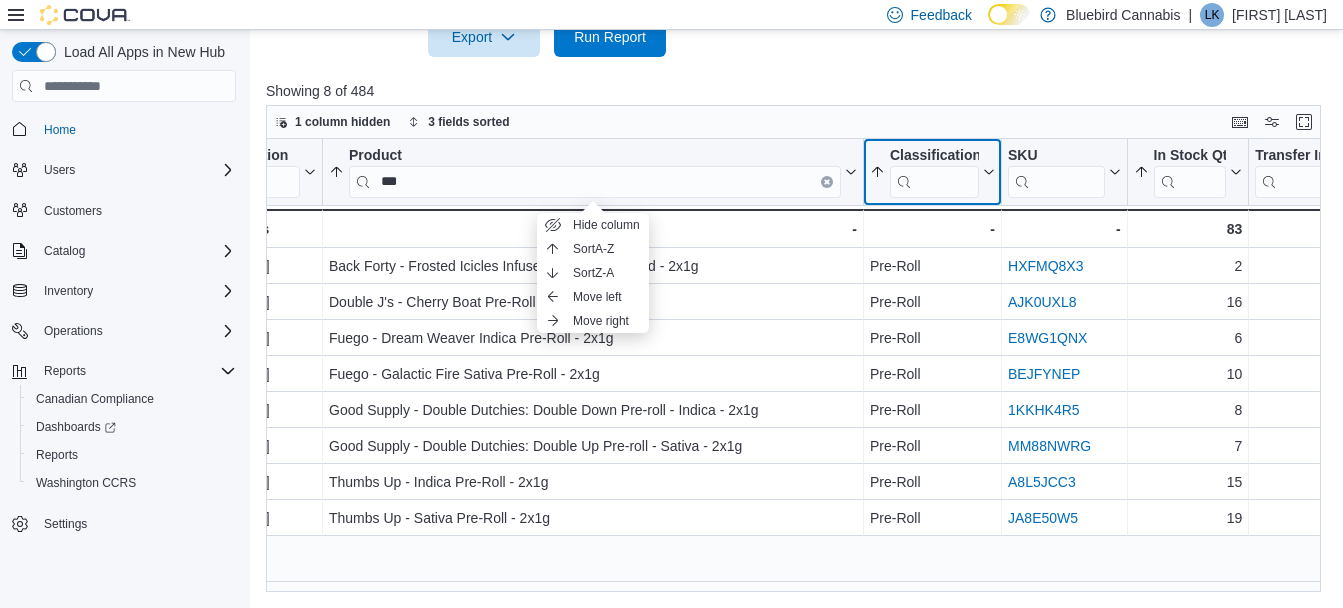 click at bounding box center (934, 182) 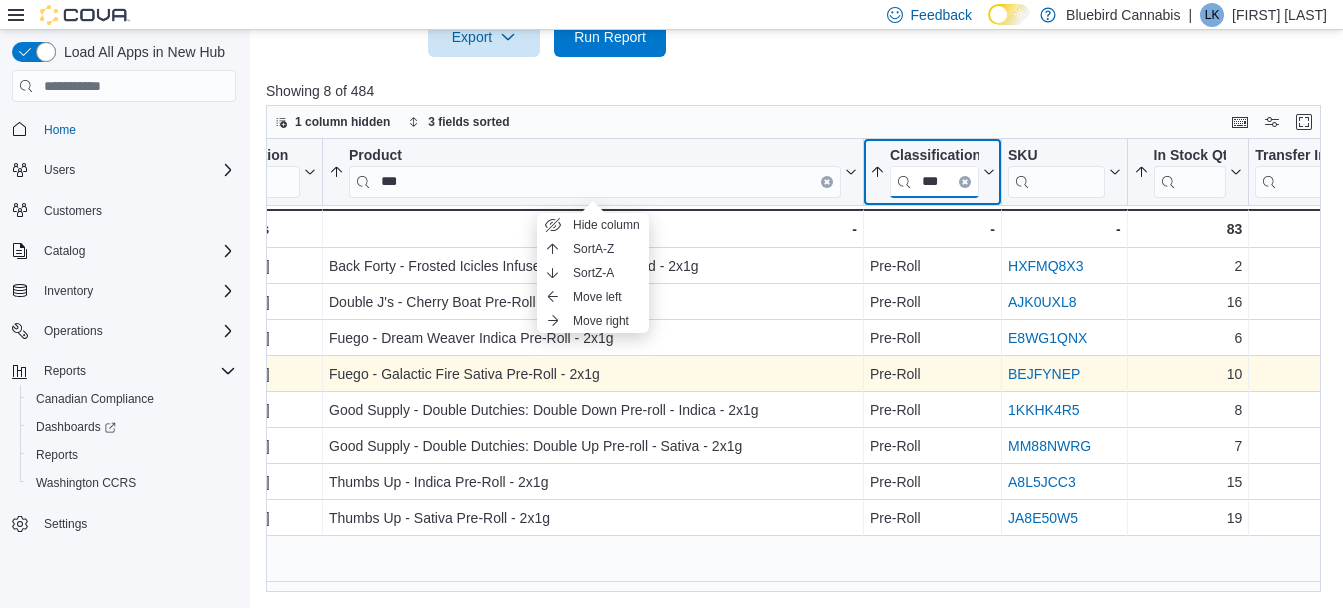 scroll, scrollTop: 0, scrollLeft: 0, axis: both 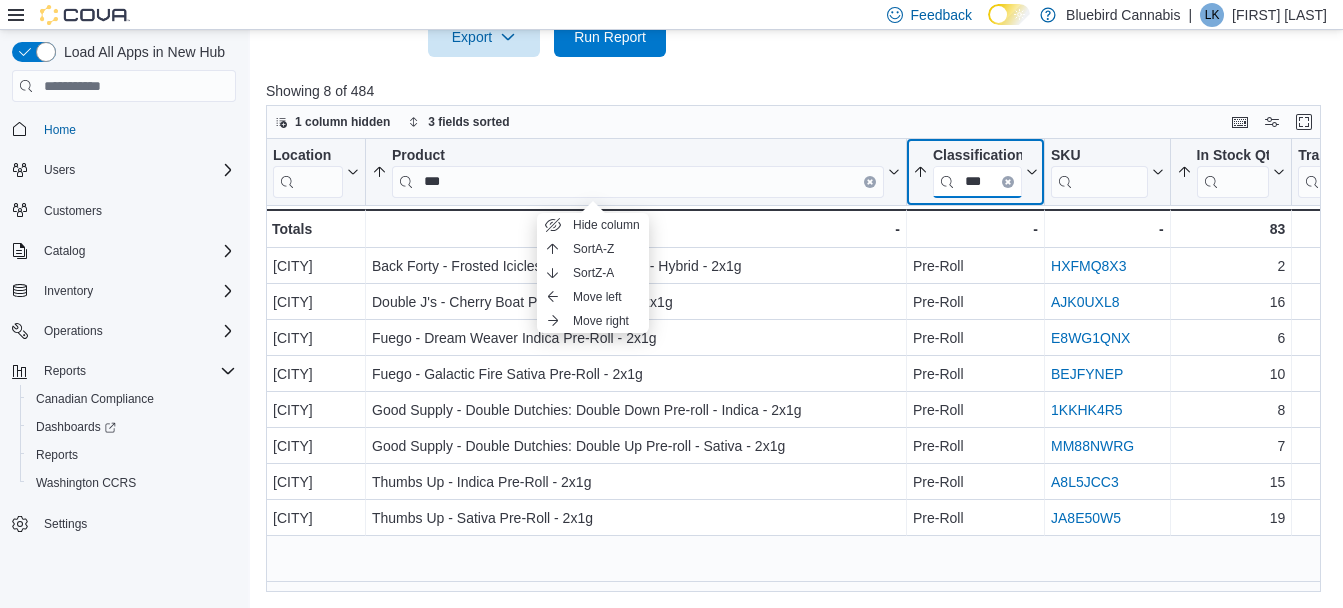 type on "***" 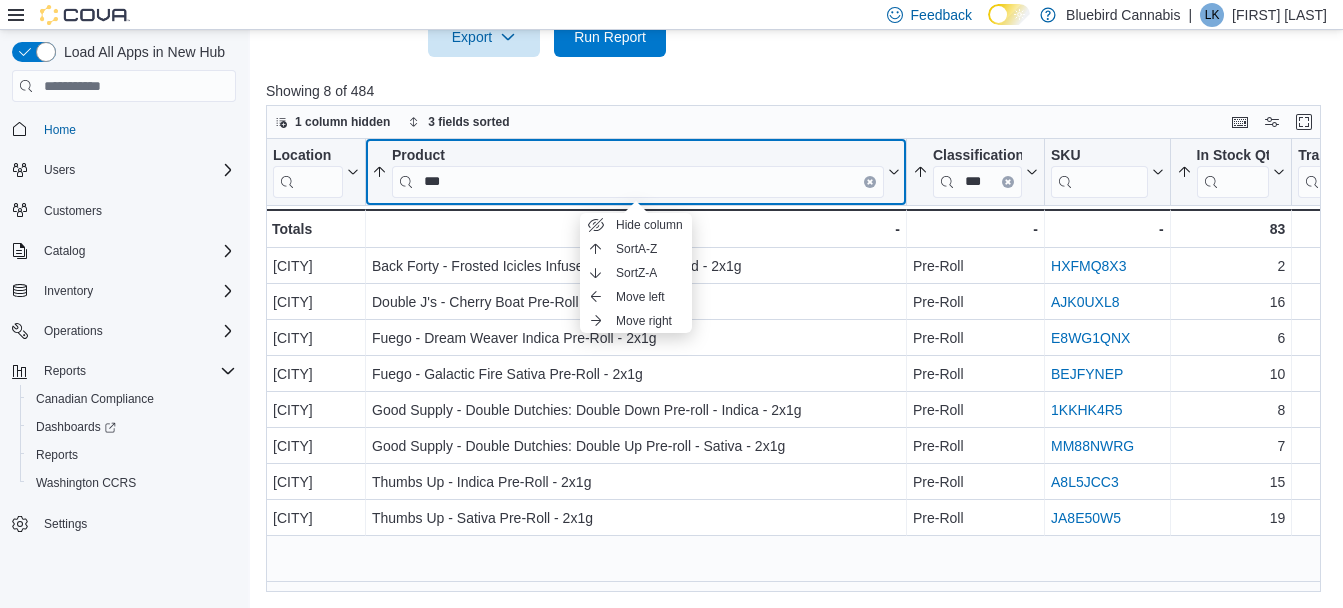 click on "Product ***" at bounding box center (636, 172) 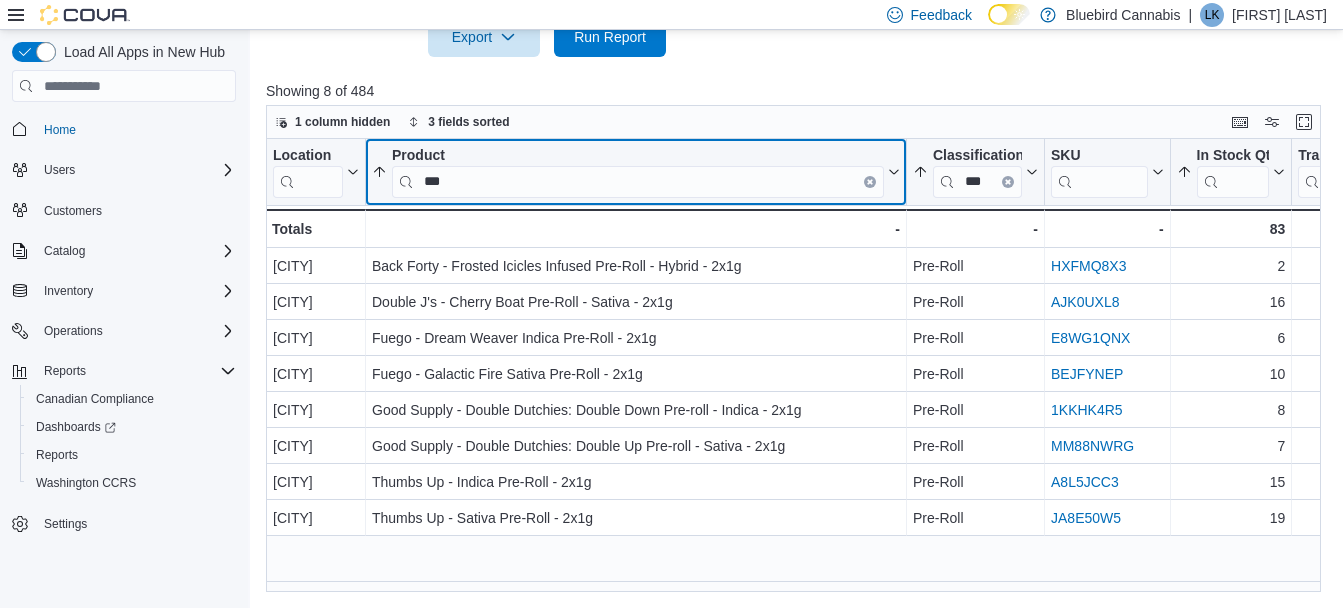 click 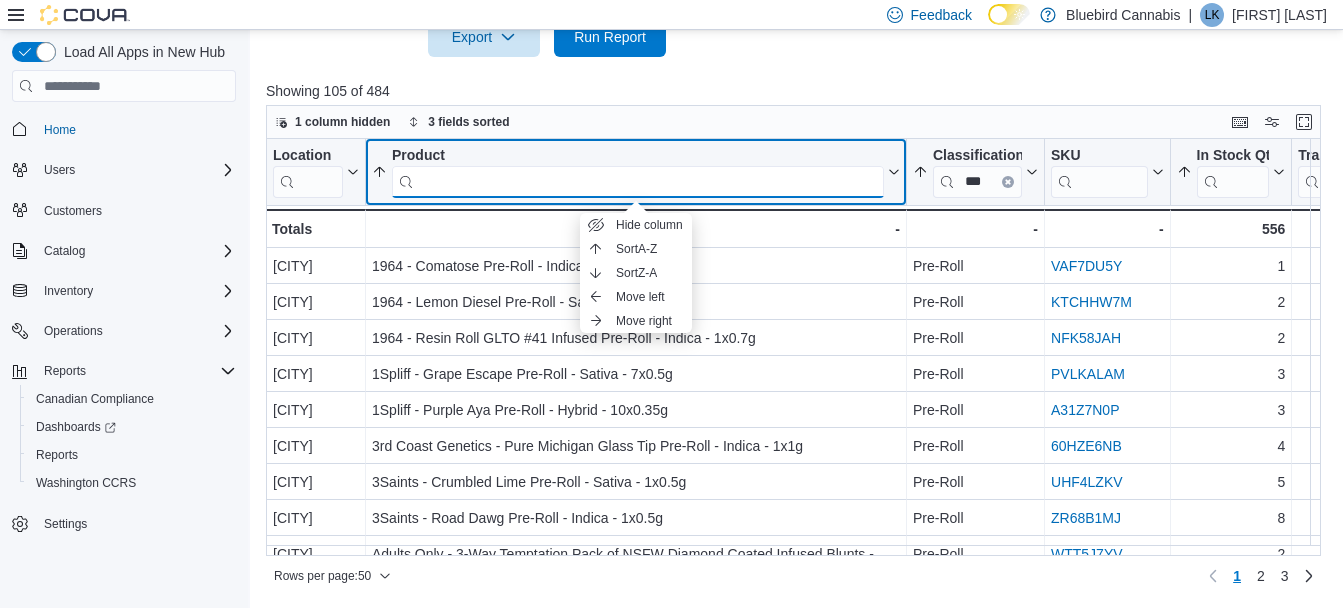 click at bounding box center (638, 182) 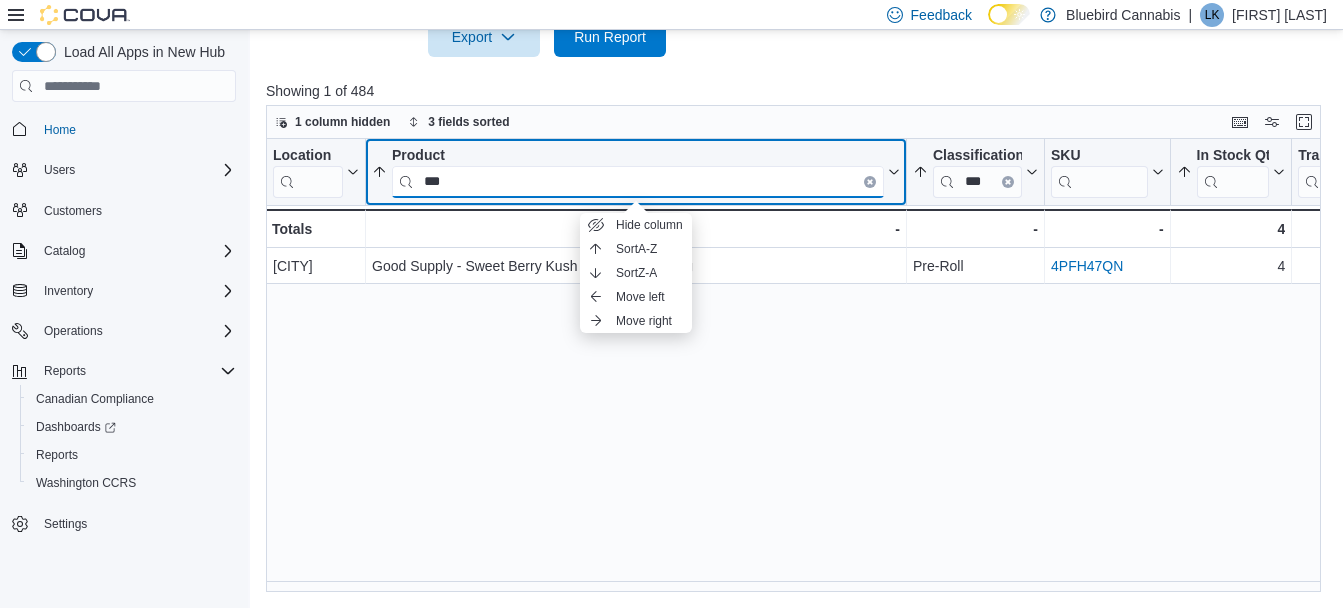 type on "***" 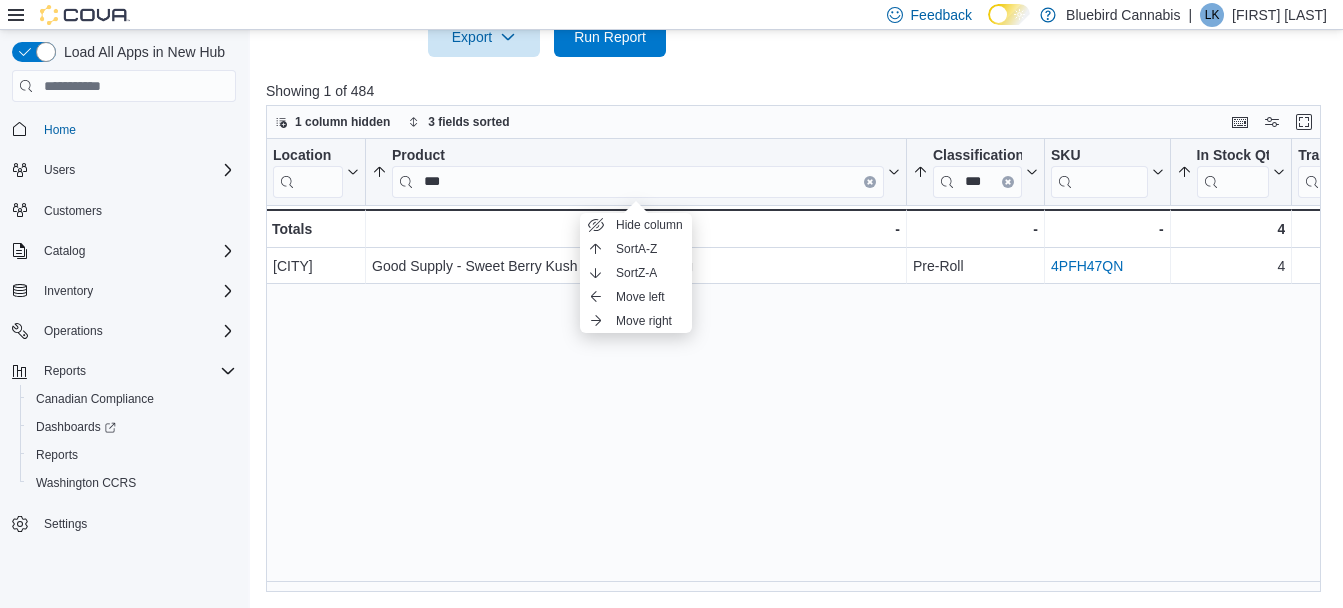 click on "Location Click to view column header actions Product *** Sorted by Classification, ascending , then sorted by In Stock Qty, ascending , then sorted by Product, ascending . Click to view column header actions Classification *** Sorted by Classification, ascending , then sorted by In Stock Qty, ascending , then sorted by Product, ascending . Click to view column header actions SKU Click to view column header actions In Stock Qty Sorted by Classification, ascending , then sorted by In Stock Qty, ascending , then sorted by Product, ascending . Click to view column header actions Transfer In Qty Click to view column header actions Transfer Out Qty Click to view column header actions On Order Qty Click to view column header actions Unit Type Click to view column header actions In Stock Cost Click to view column header actions Avg Unit Cost In Stock Click to view column header actions Regular Price Click to view column header actions Retail Value In Stock Click to view column header actions Profit Margin ($) Markup" at bounding box center (798, 365) 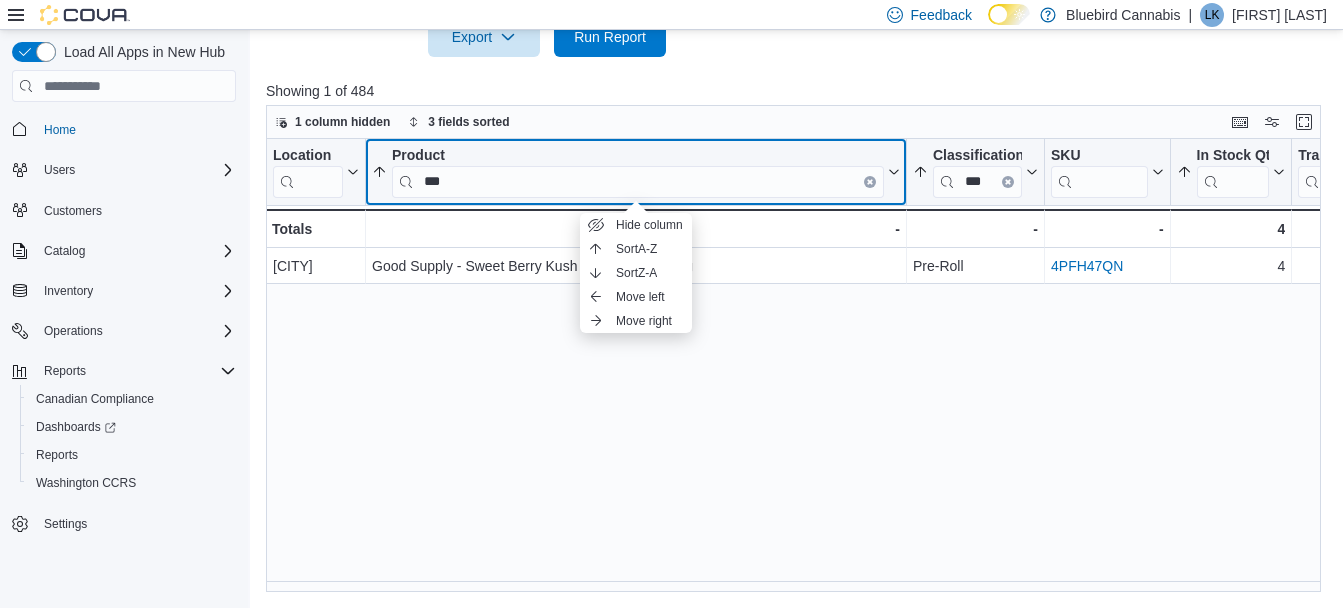 click at bounding box center [870, 182] 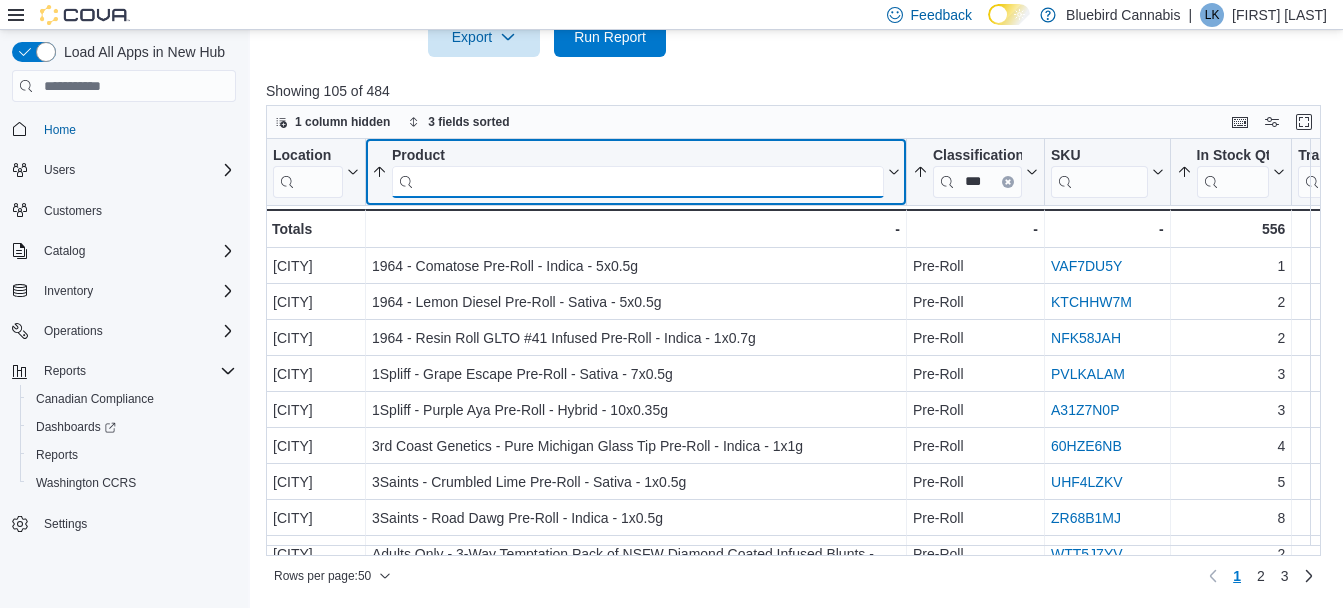 click at bounding box center (638, 182) 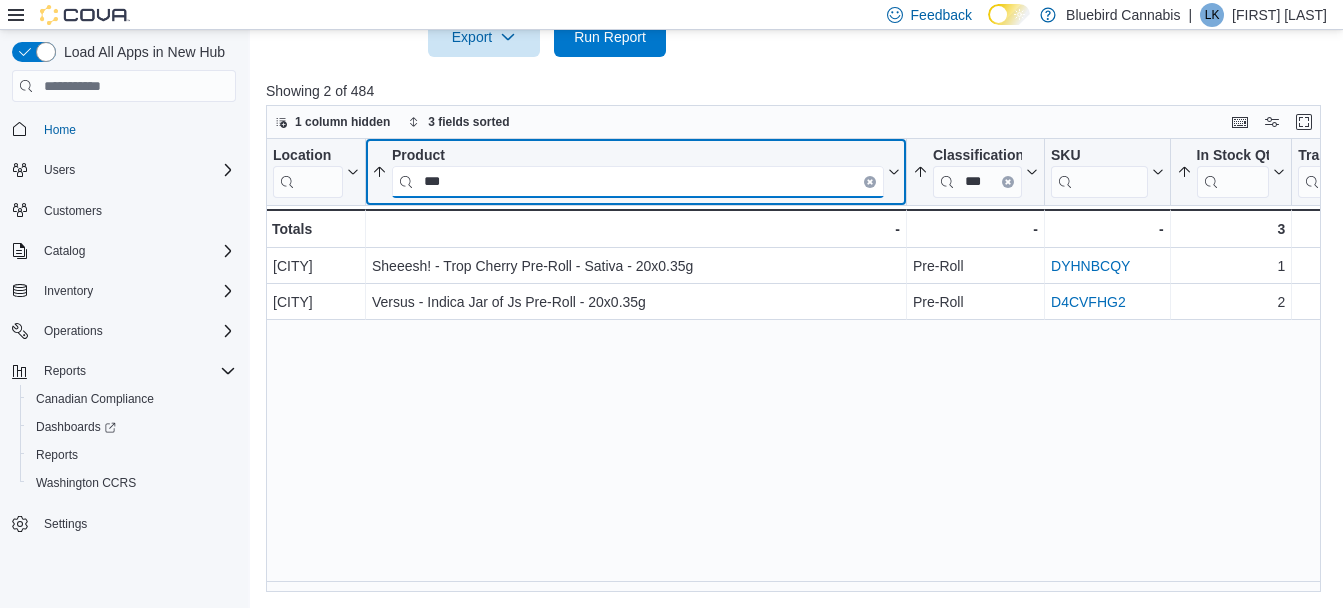 type on "***" 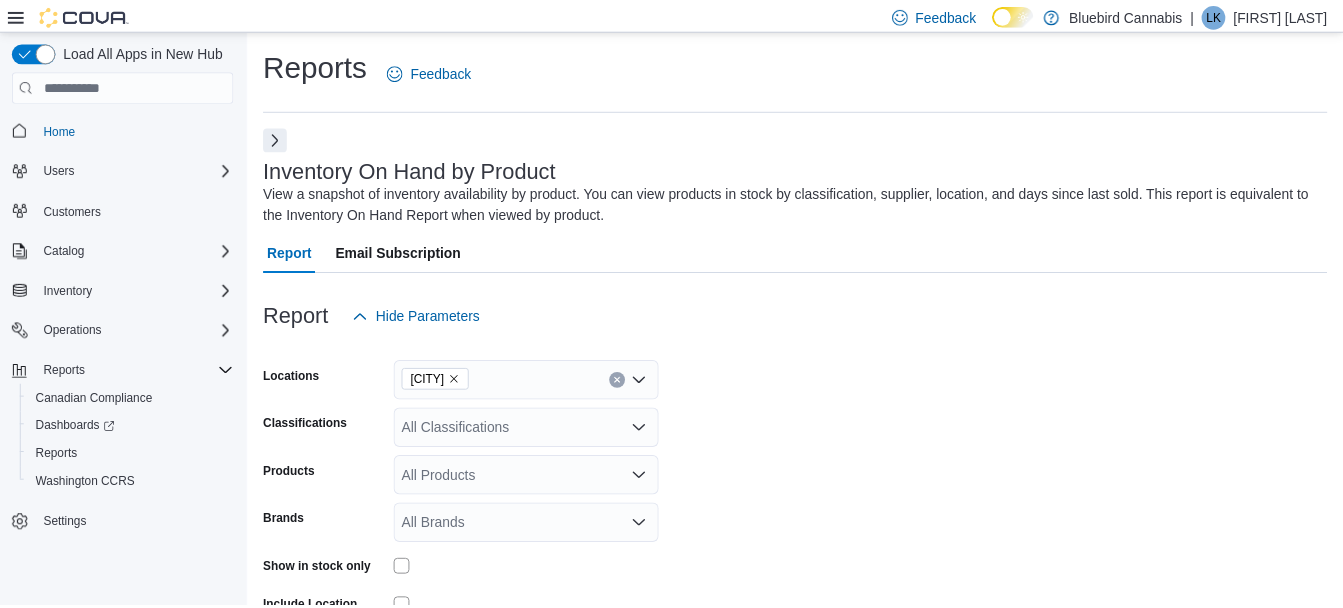 scroll, scrollTop: 67, scrollLeft: 0, axis: vertical 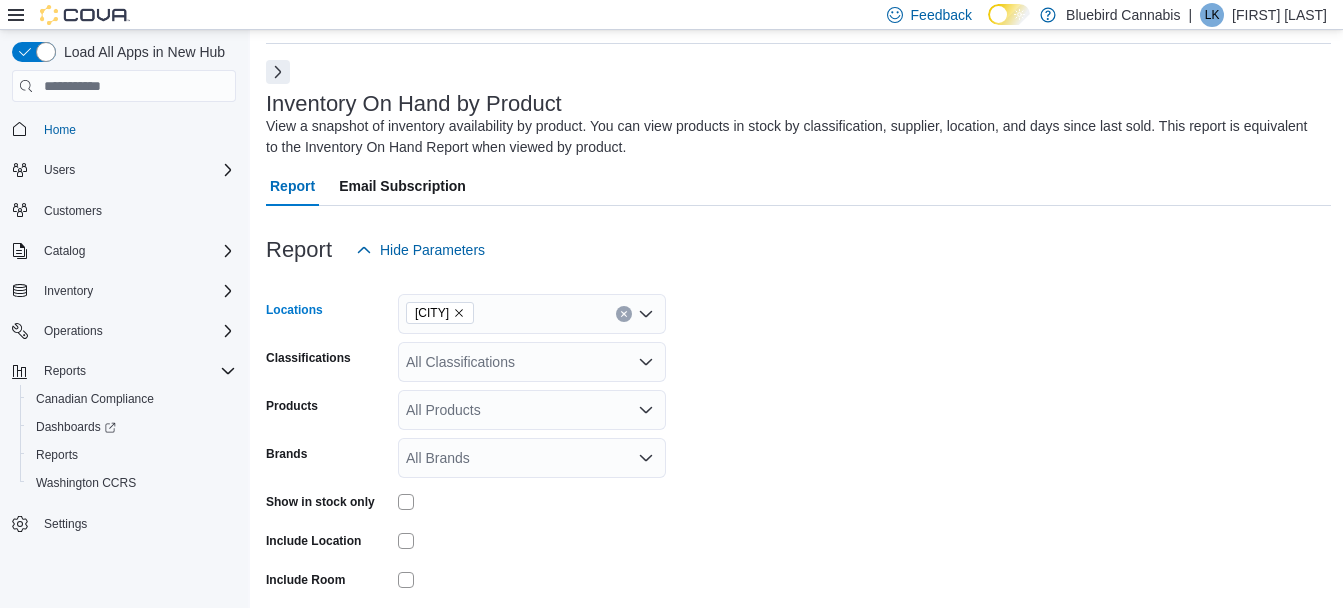 click on "[CITY]" at bounding box center (532, 314) 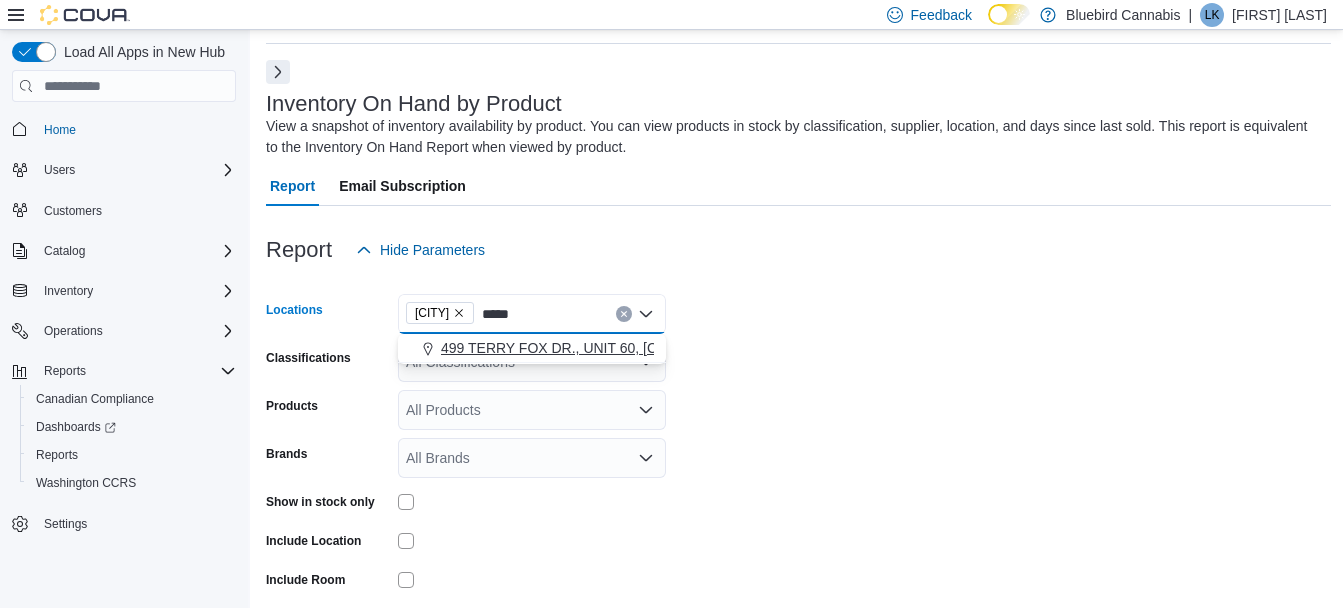 type on "*****" 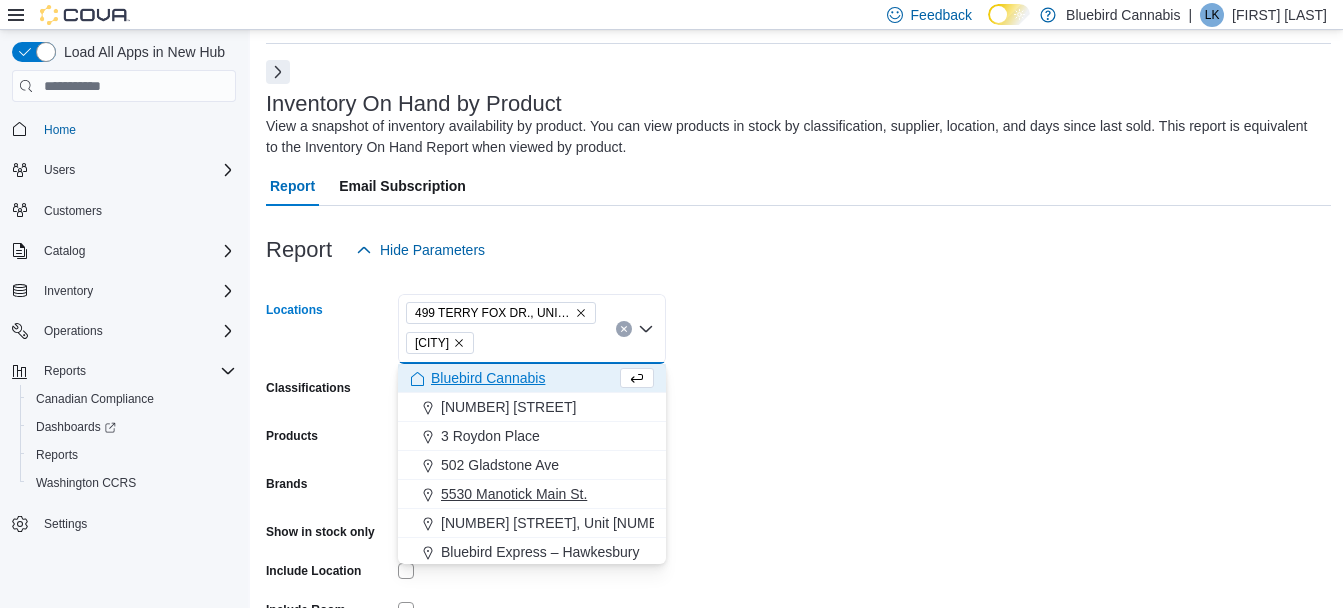 click on "5530 Manotick Main St." at bounding box center [514, 494] 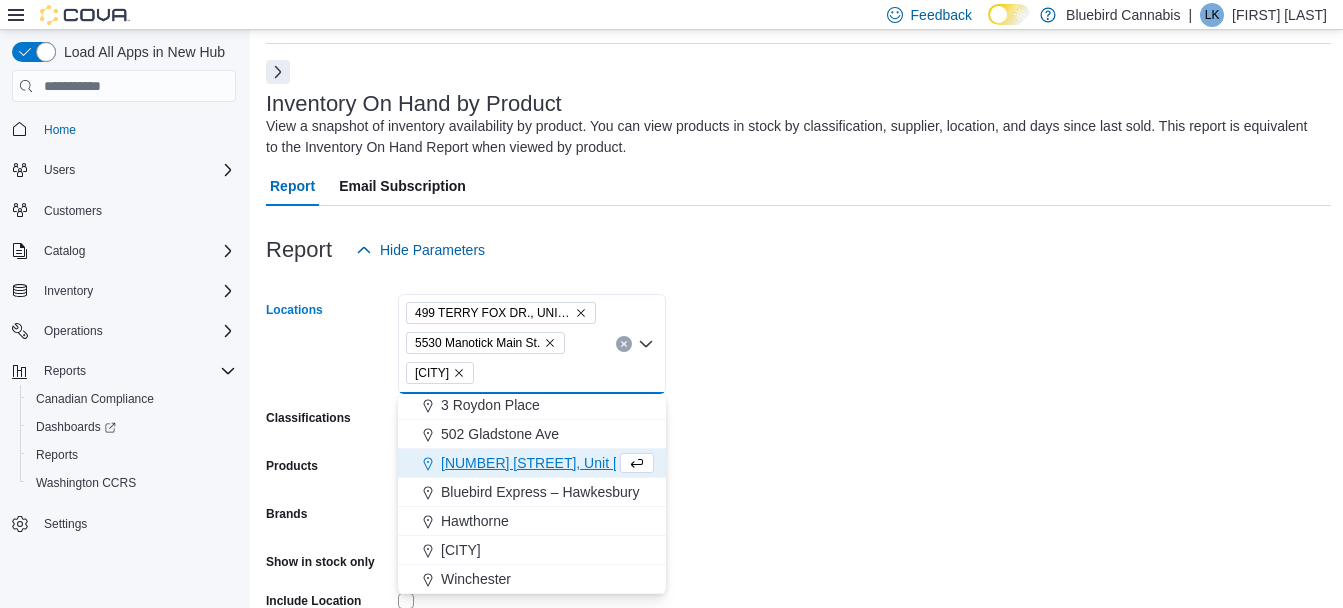 scroll, scrollTop: 56, scrollLeft: 0, axis: vertical 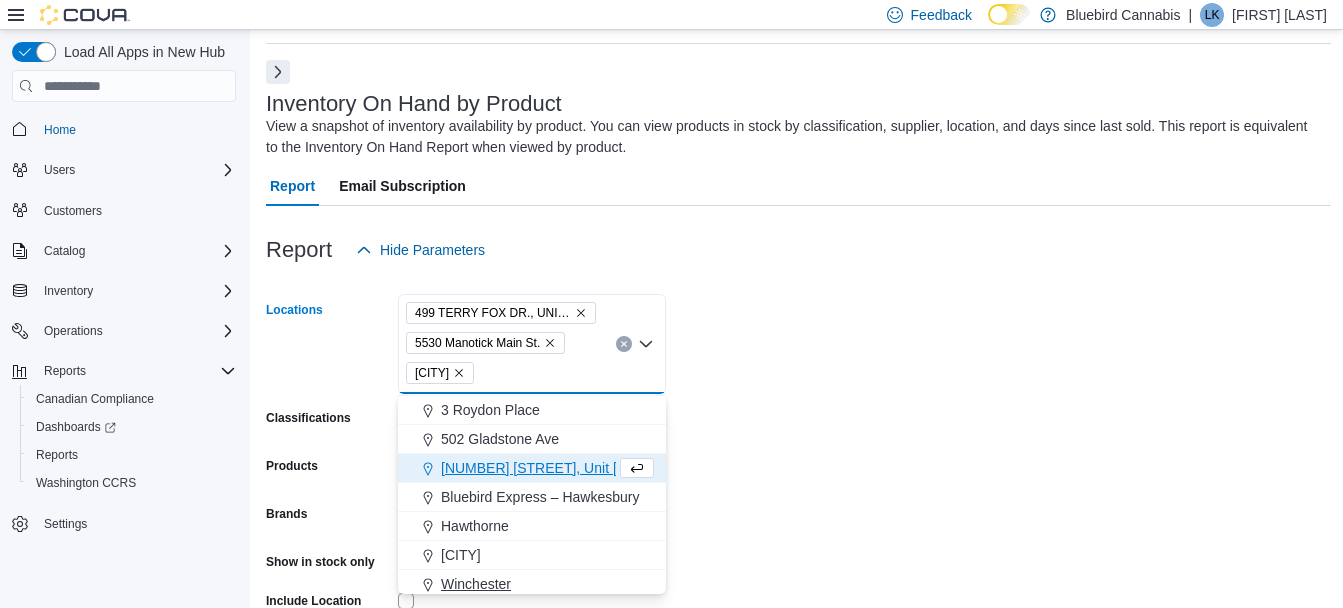 click on "Winchester" at bounding box center (532, 584) 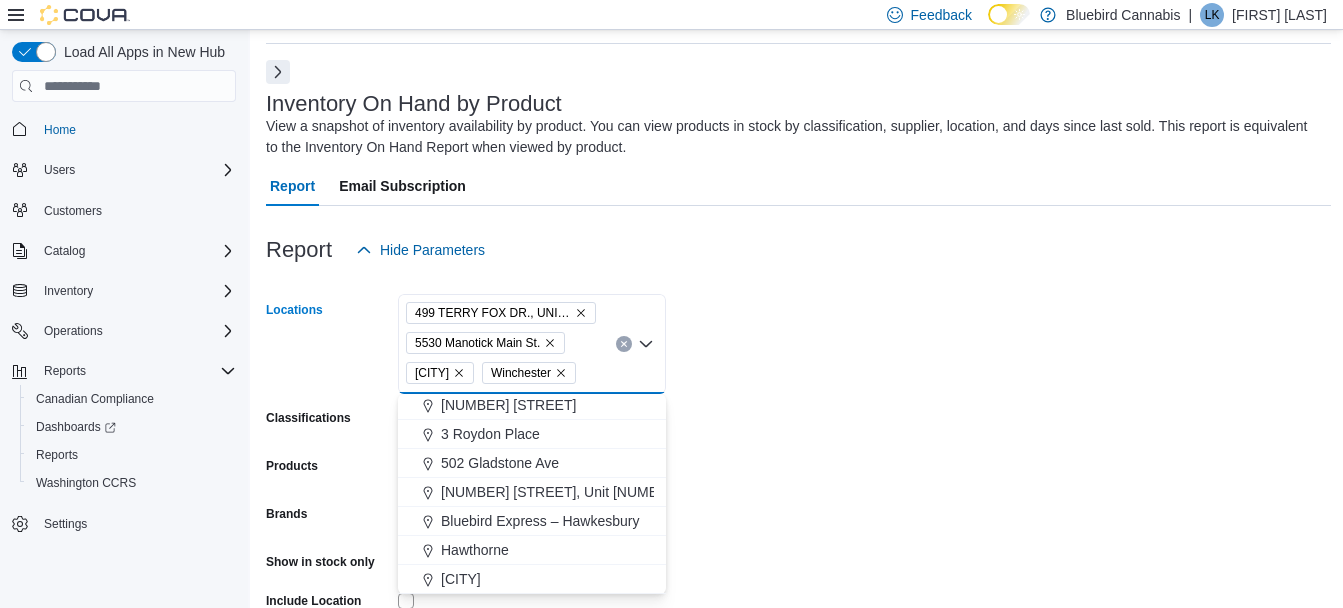 scroll, scrollTop: 0, scrollLeft: 0, axis: both 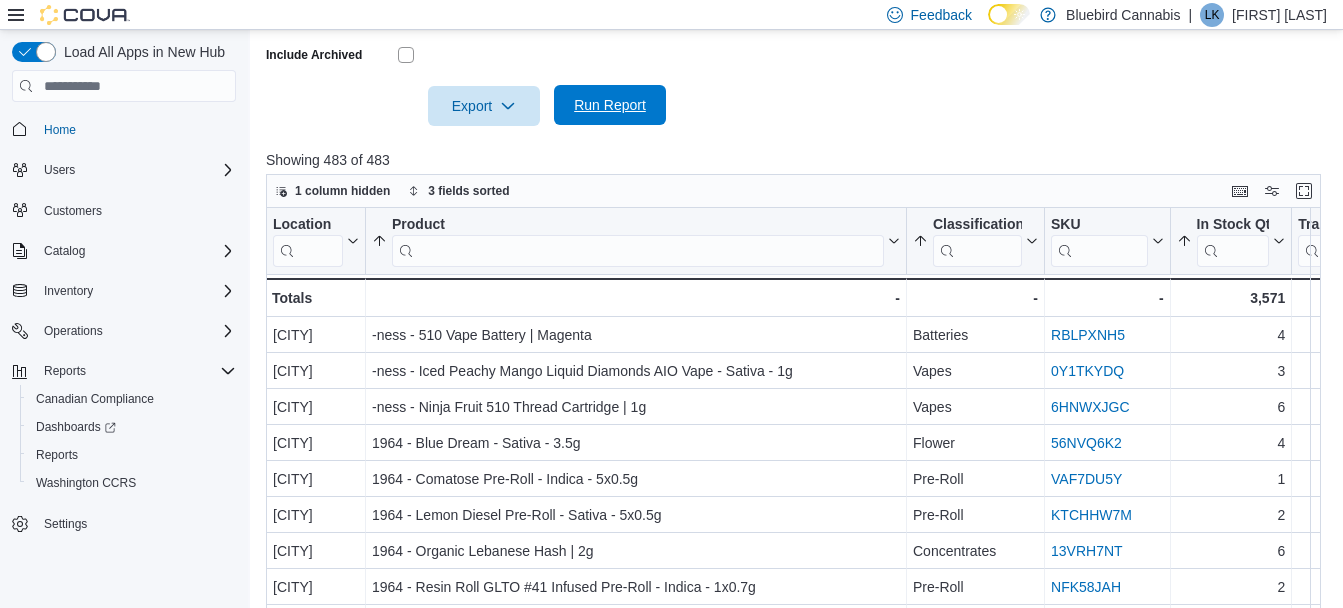 click on "Run Report" at bounding box center (610, 105) 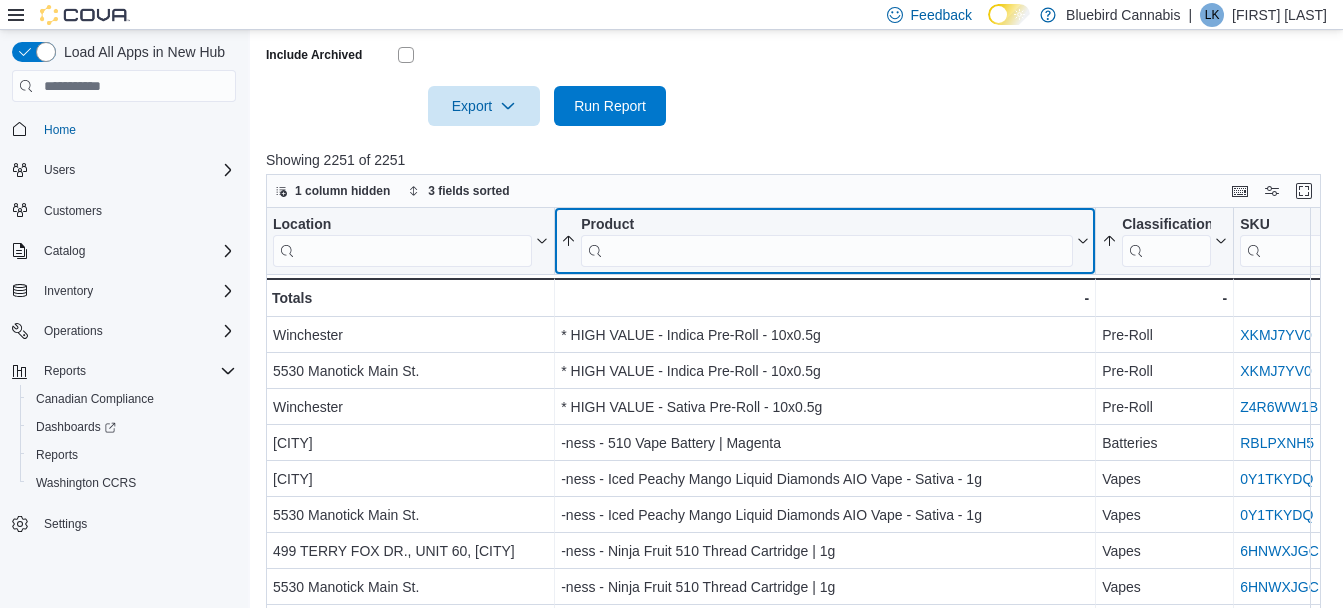 click at bounding box center (827, 251) 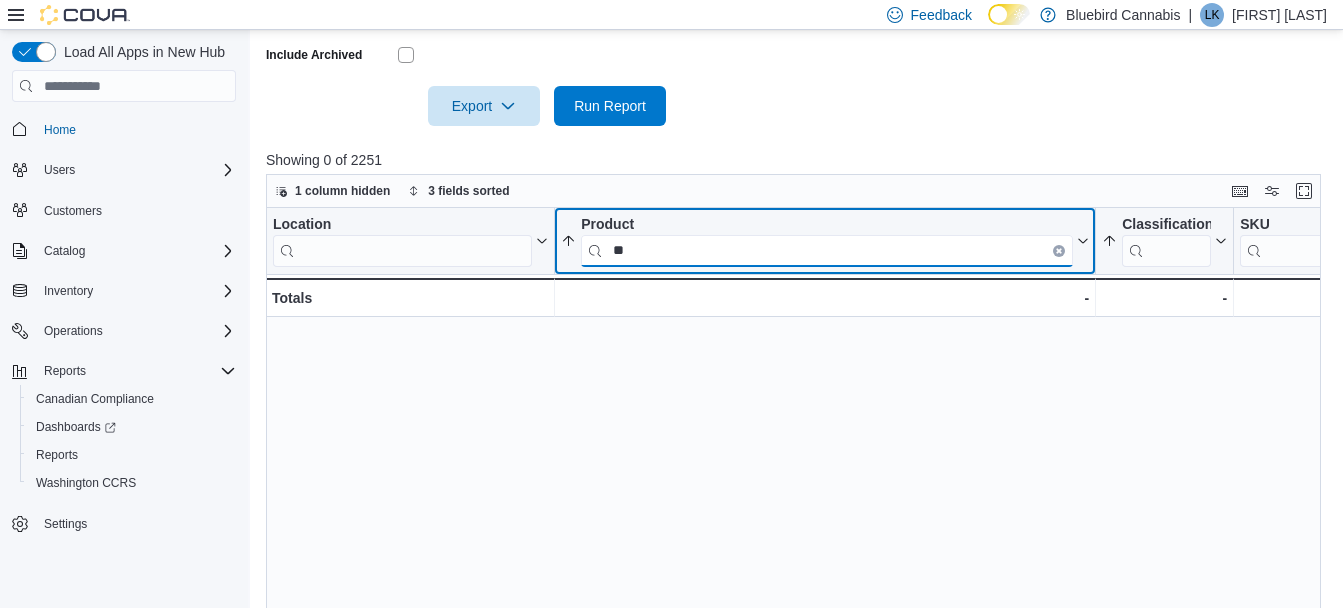 type on "*" 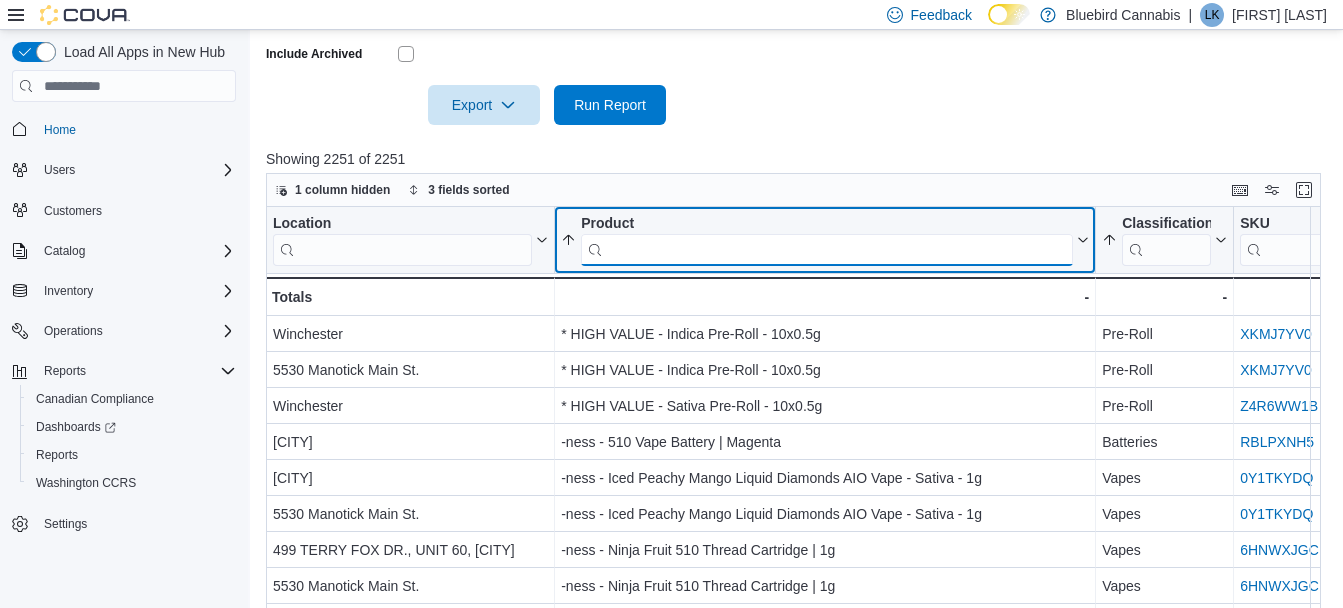 scroll, scrollTop: 704, scrollLeft: 0, axis: vertical 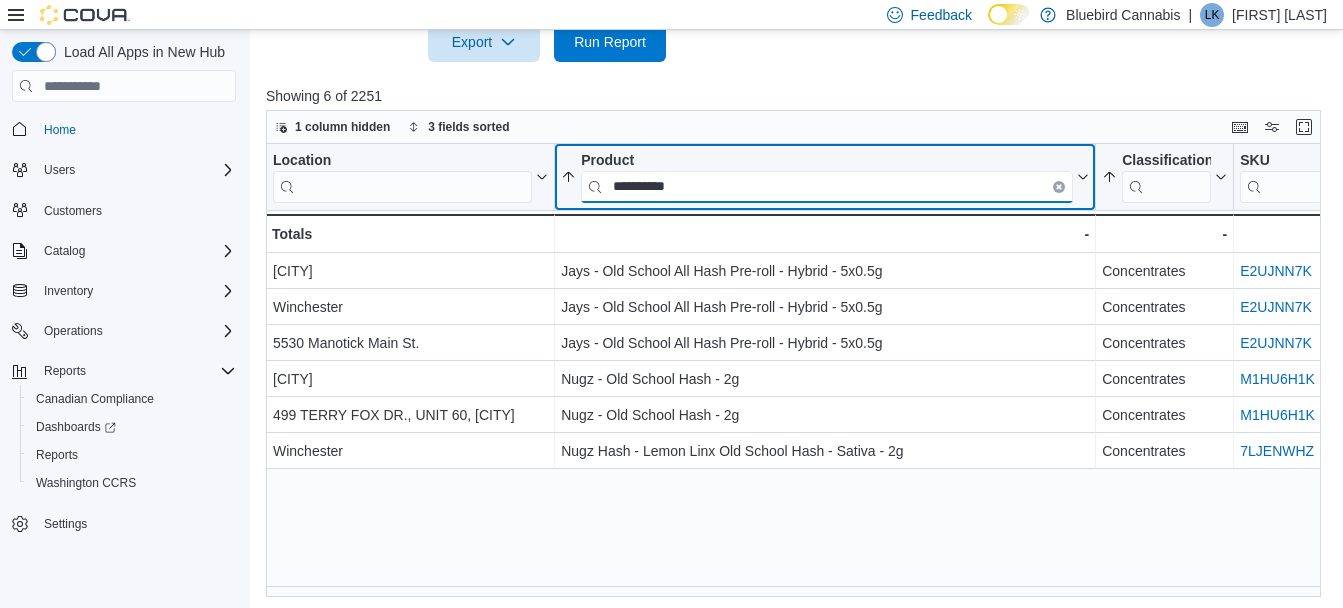 type on "**********" 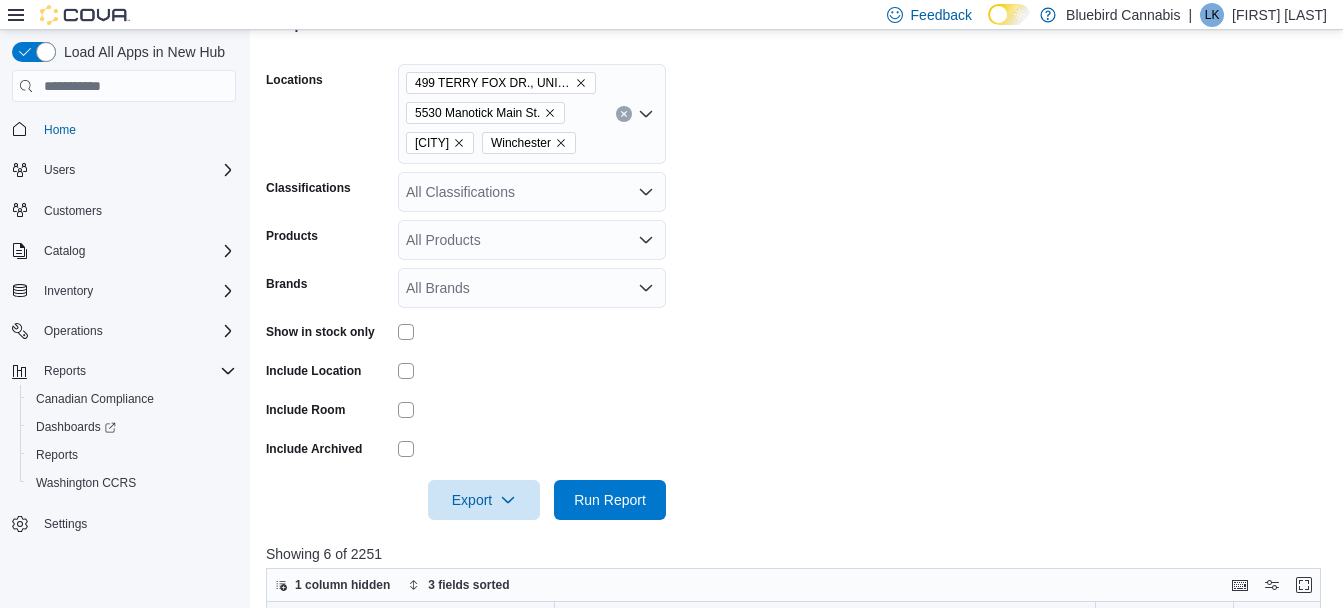 scroll, scrollTop: 0, scrollLeft: 0, axis: both 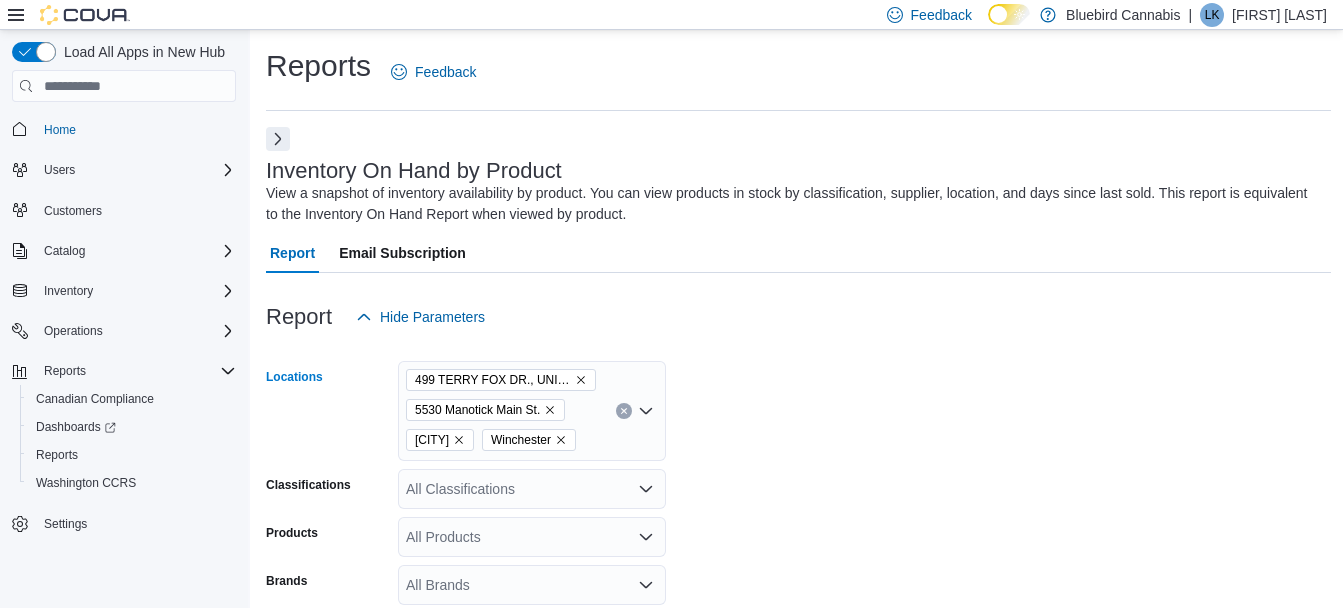 click 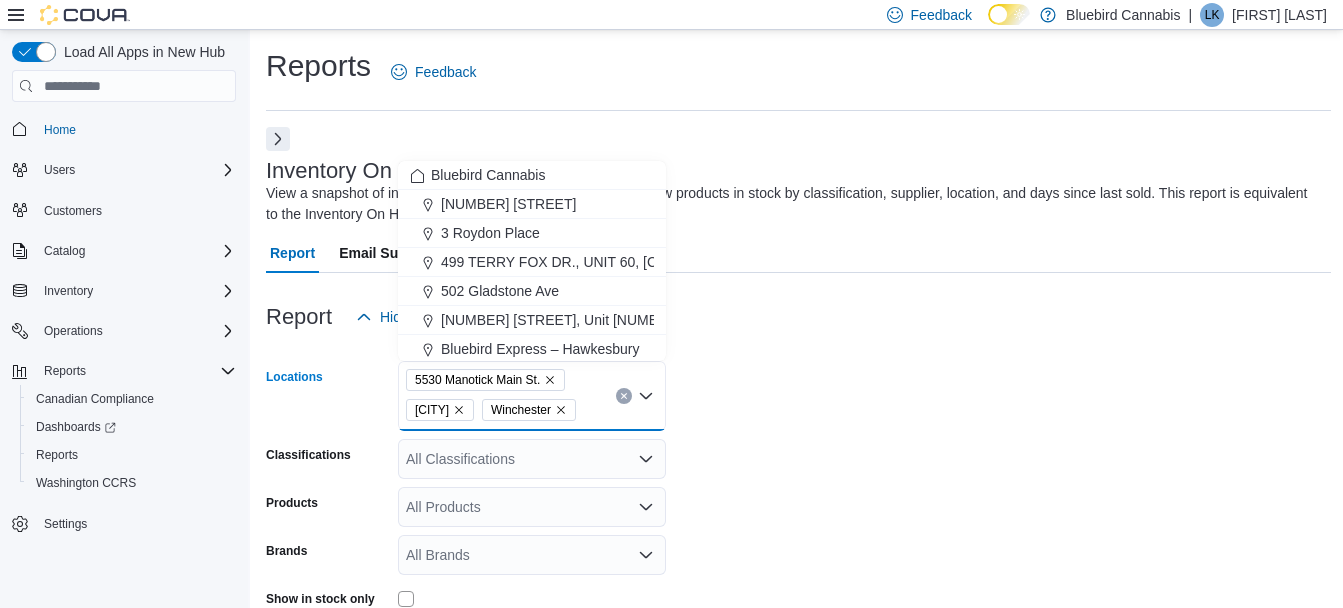 click 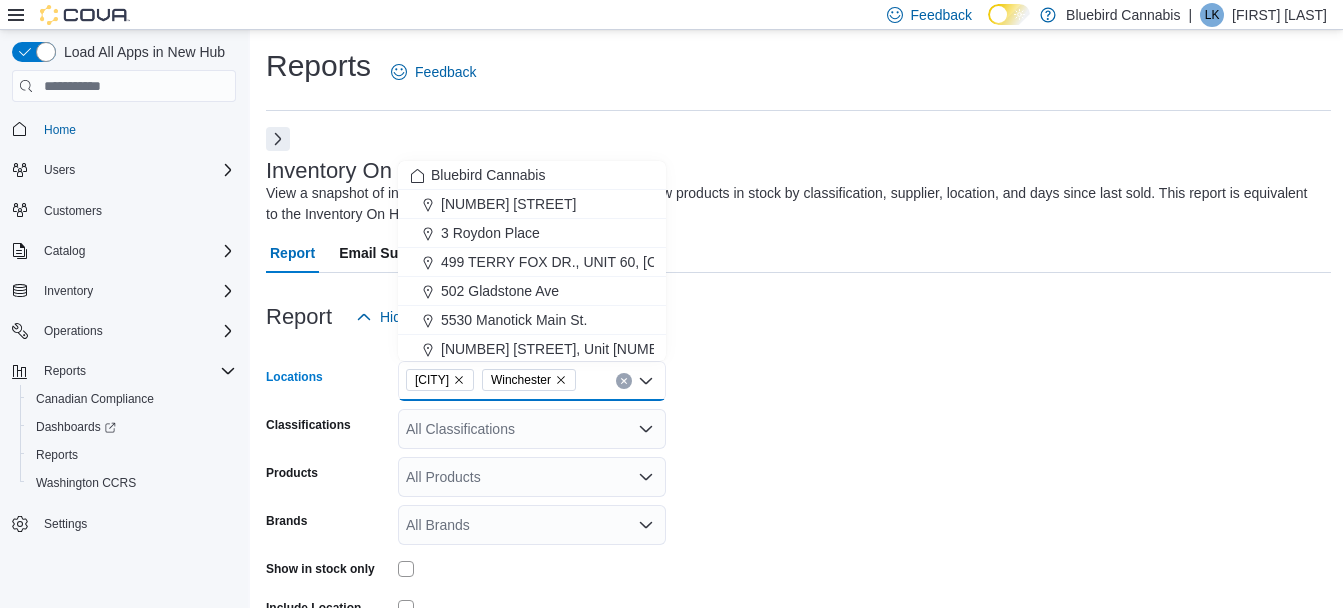 click on "Winchester" at bounding box center [529, 380] 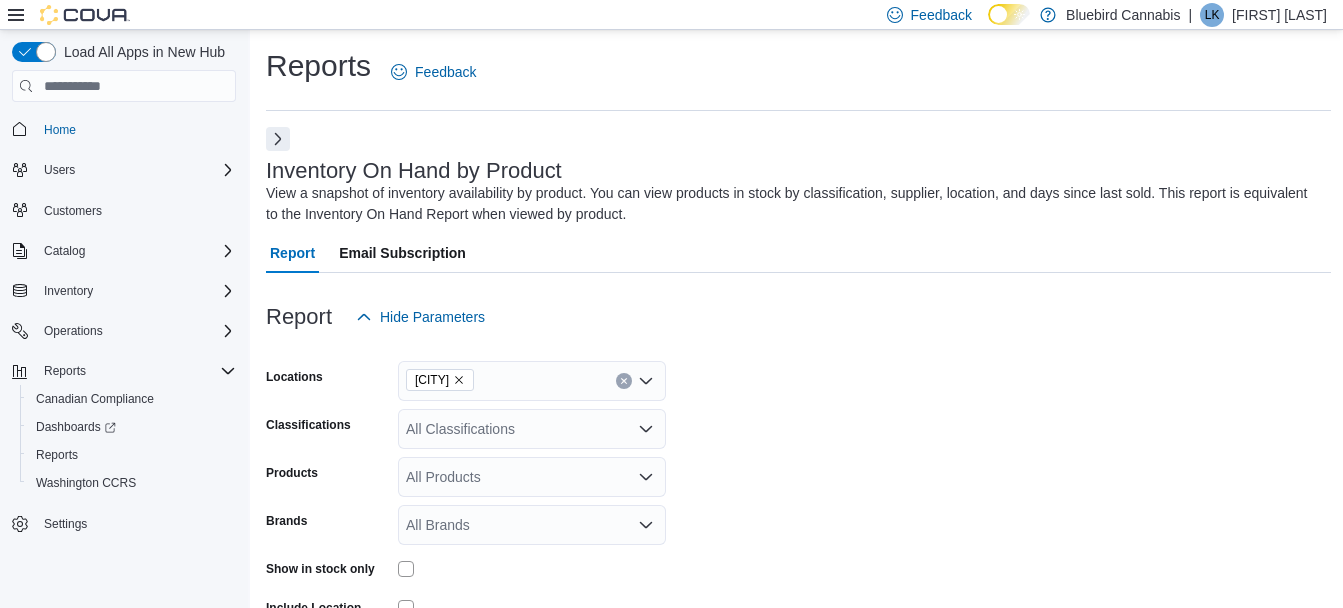 click on "Report Hide Parameters" at bounding box center (798, 317) 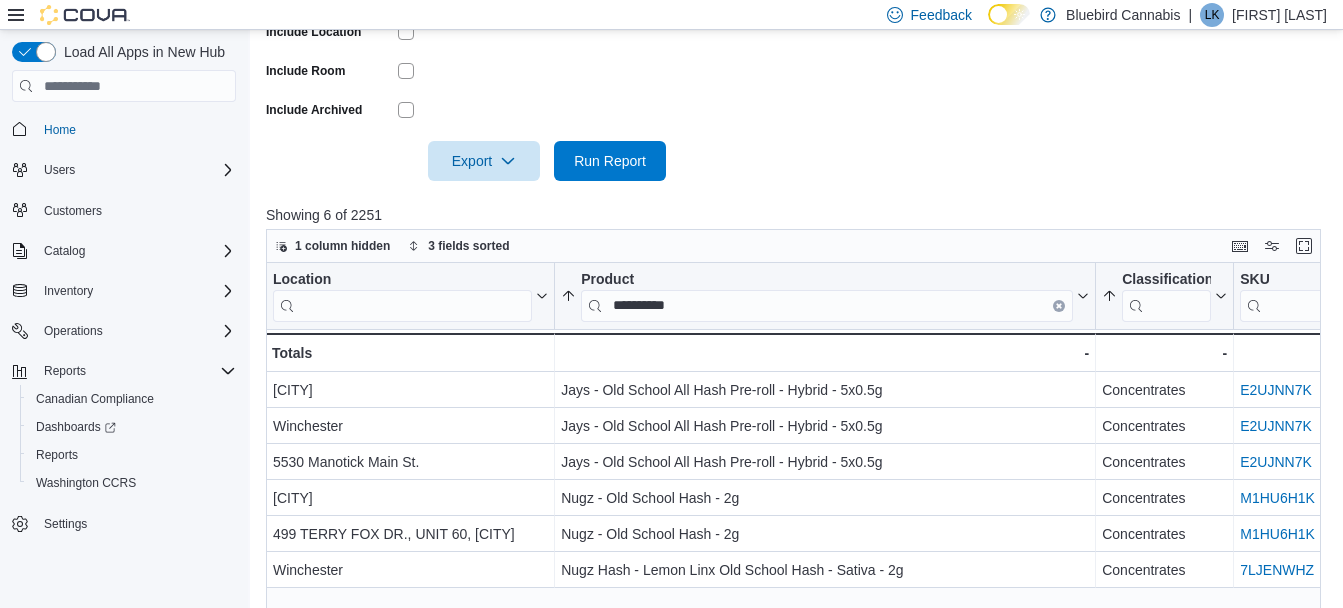 scroll, scrollTop: 577, scrollLeft: 0, axis: vertical 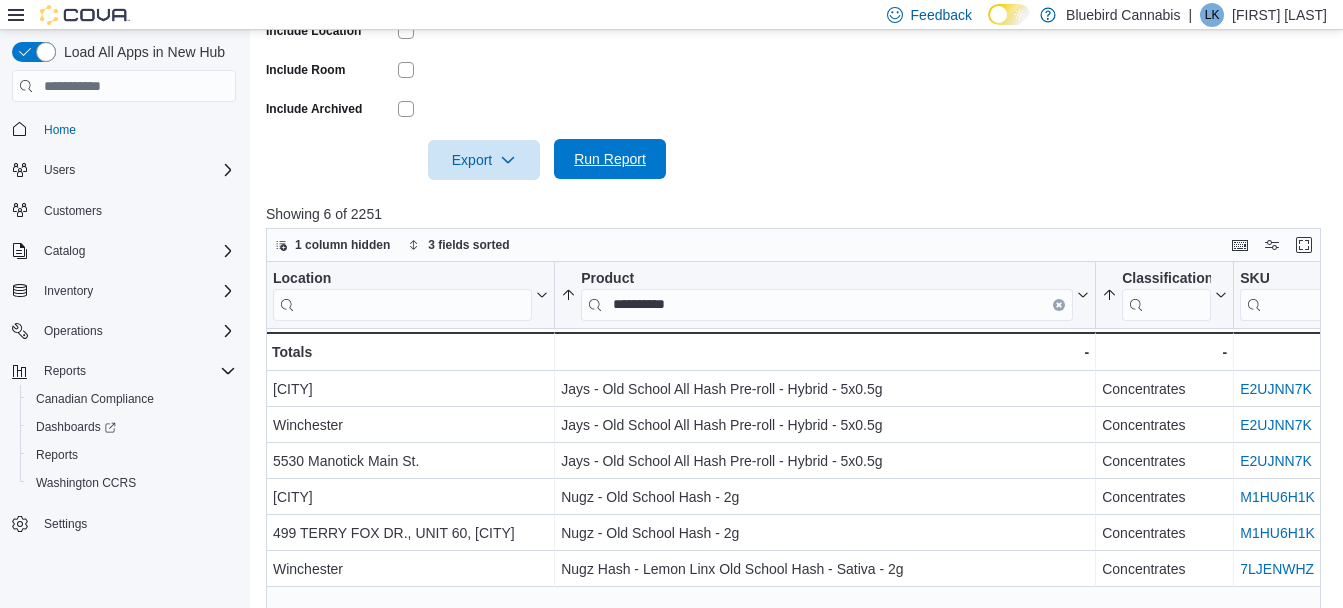 click on "Run Report" at bounding box center [610, 159] 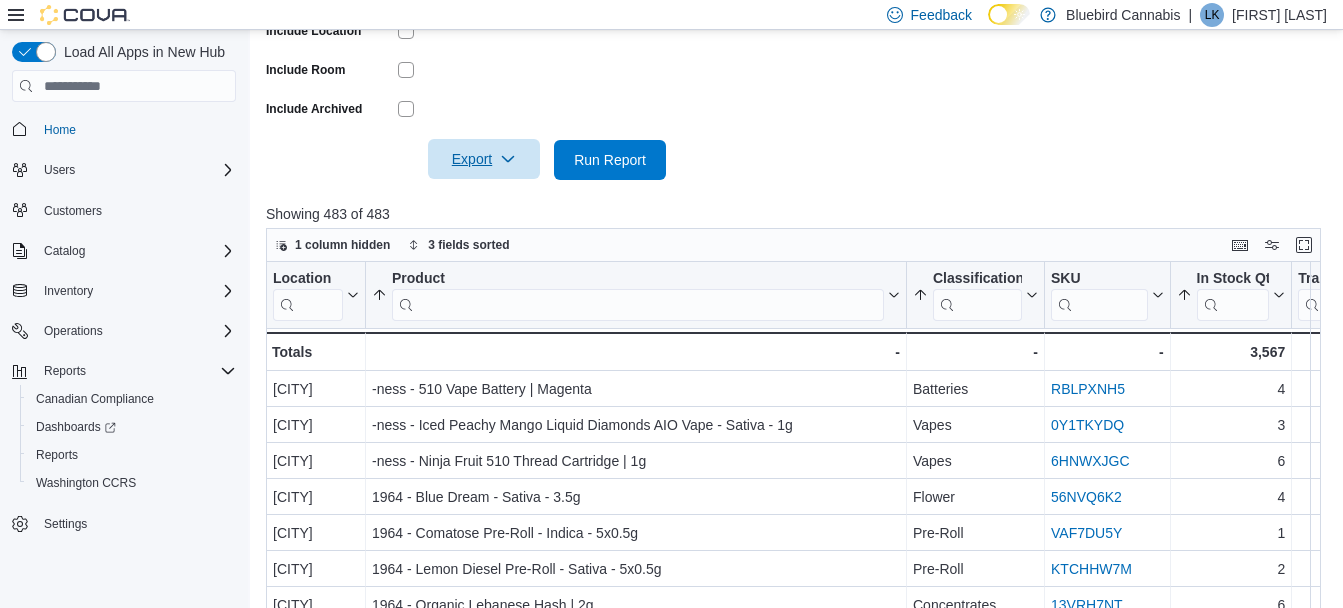 click on "Export" at bounding box center [484, 159] 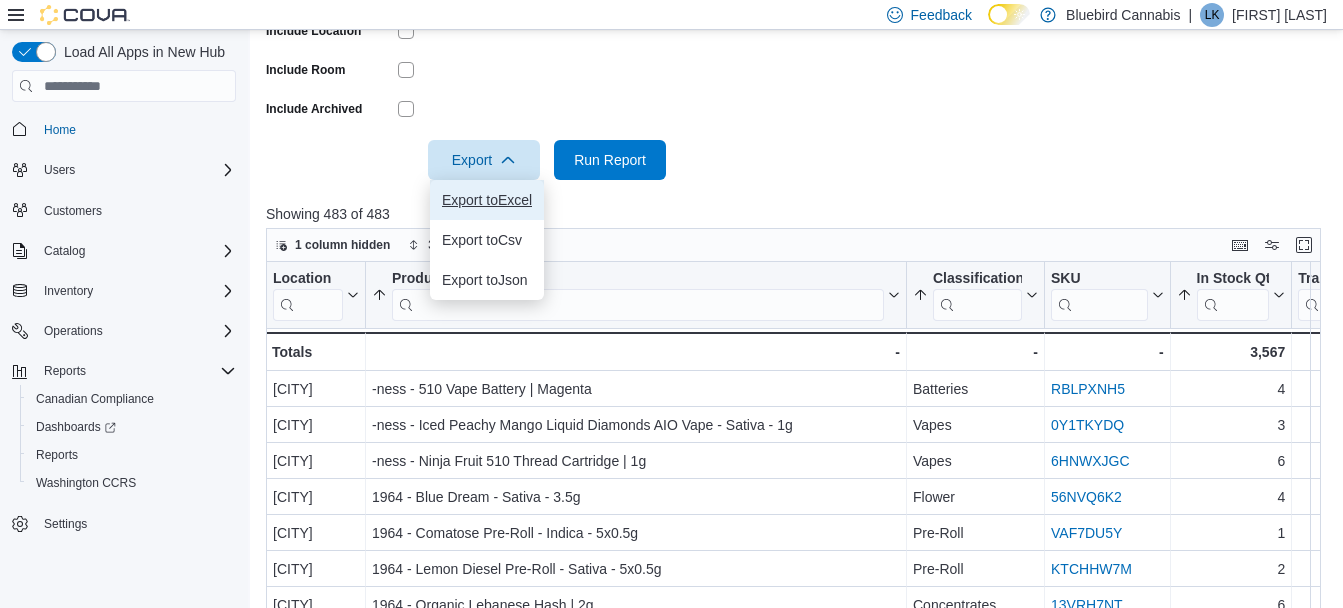 click on "Export to  Excel" at bounding box center [487, 200] 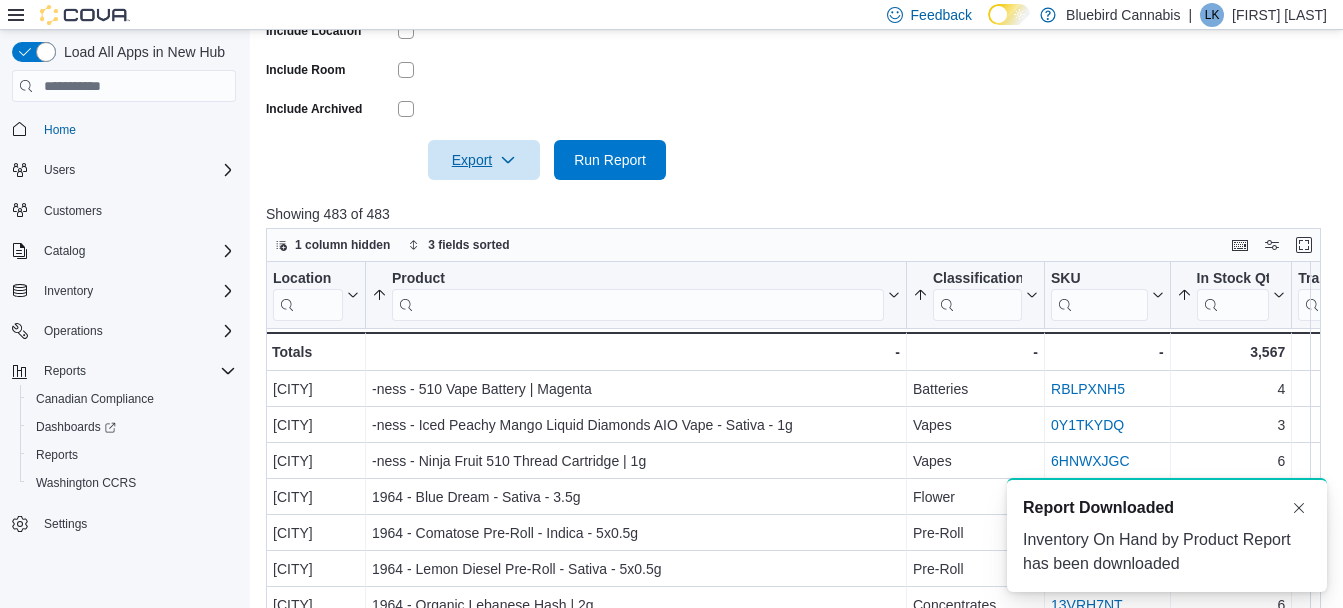 scroll, scrollTop: 0, scrollLeft: 0, axis: both 